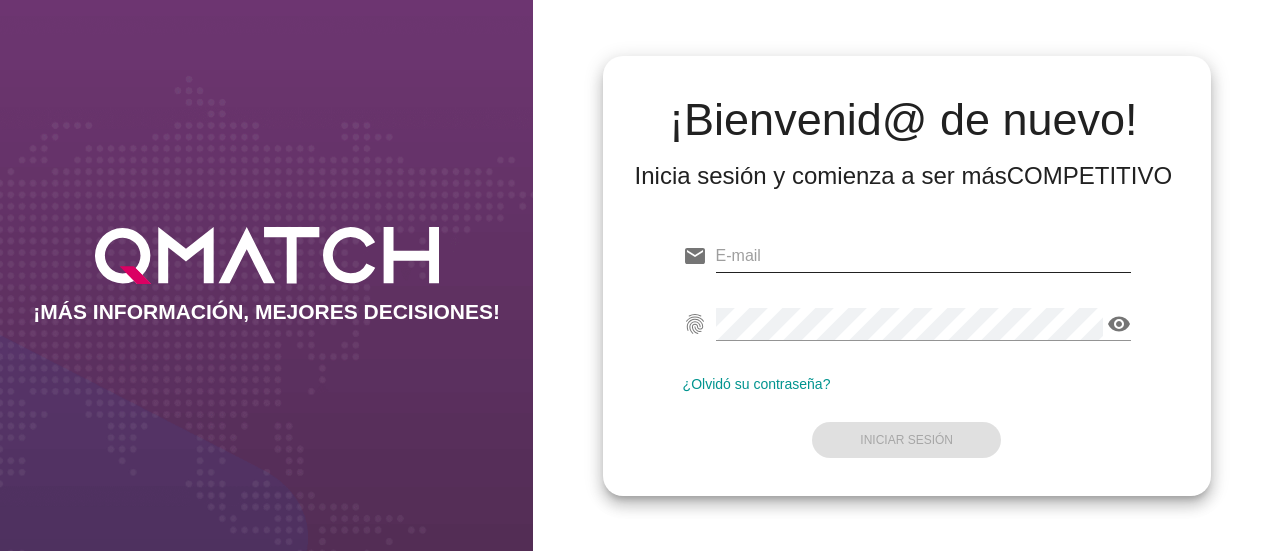 scroll, scrollTop: 0, scrollLeft: 0, axis: both 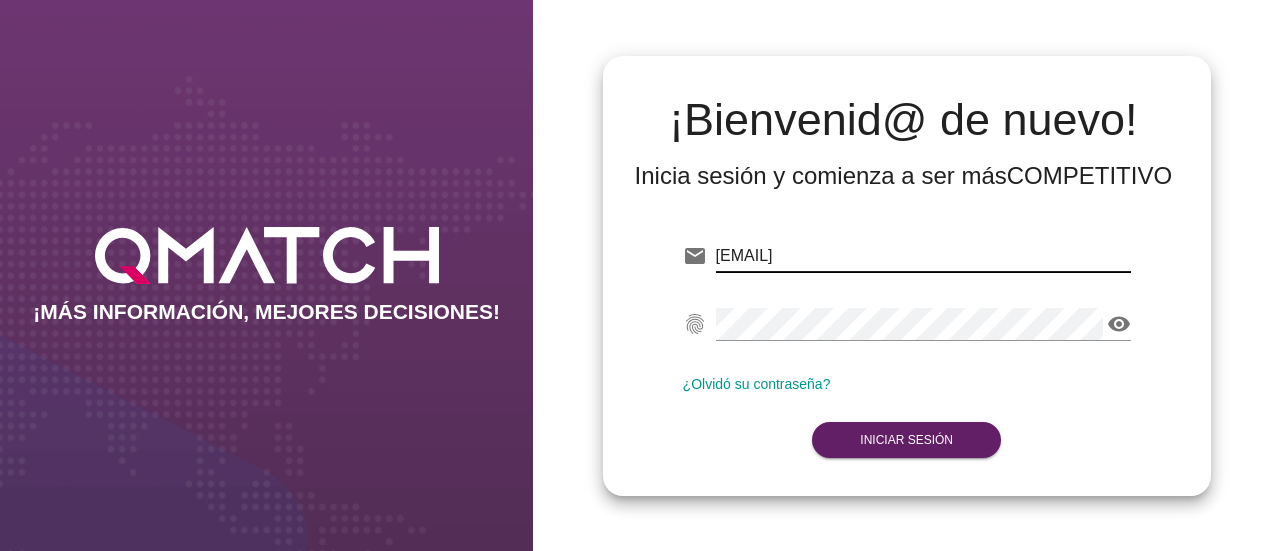 drag, startPoint x: 866, startPoint y: 256, endPoint x: 938, endPoint y: 511, distance: 264.96982 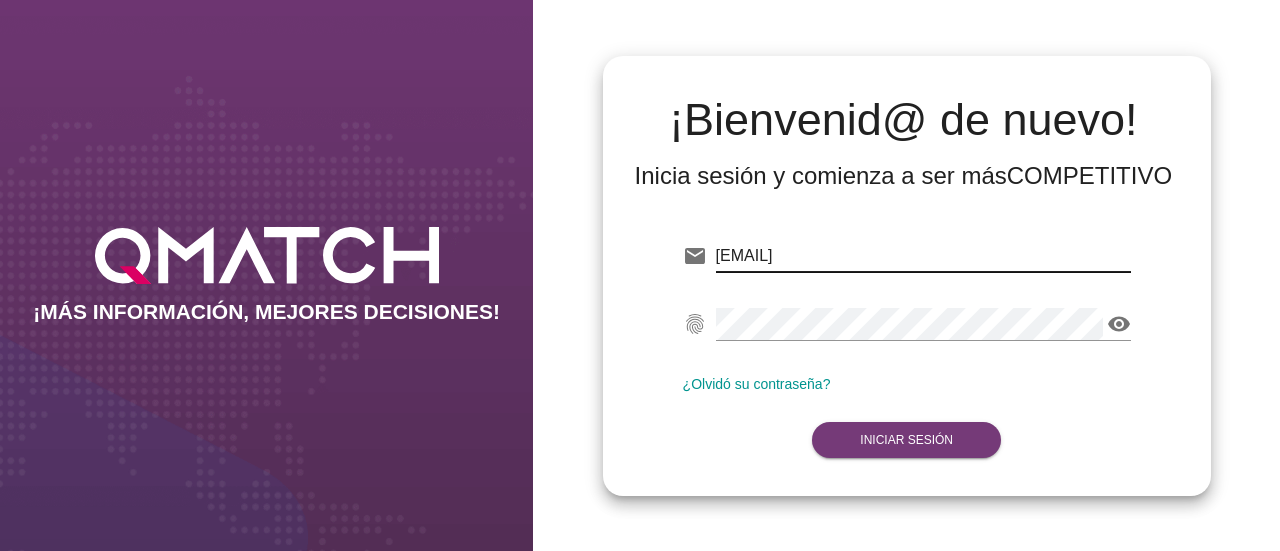 click on "Iniciar Sesión" at bounding box center [906, 440] 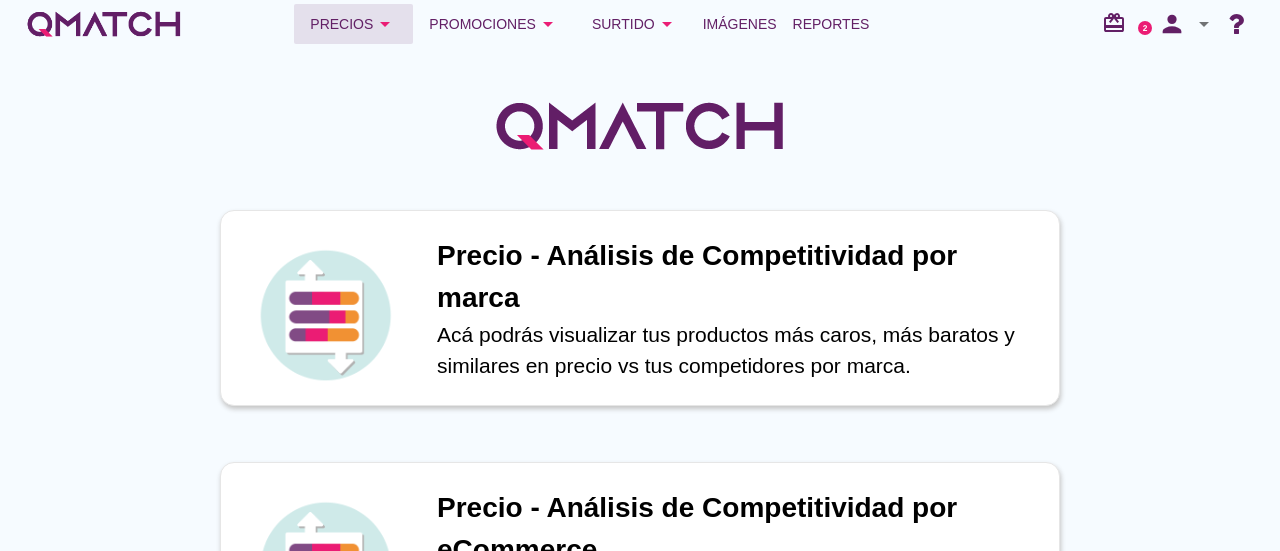 click on "Precios
arrow_drop_down" at bounding box center (353, 24) 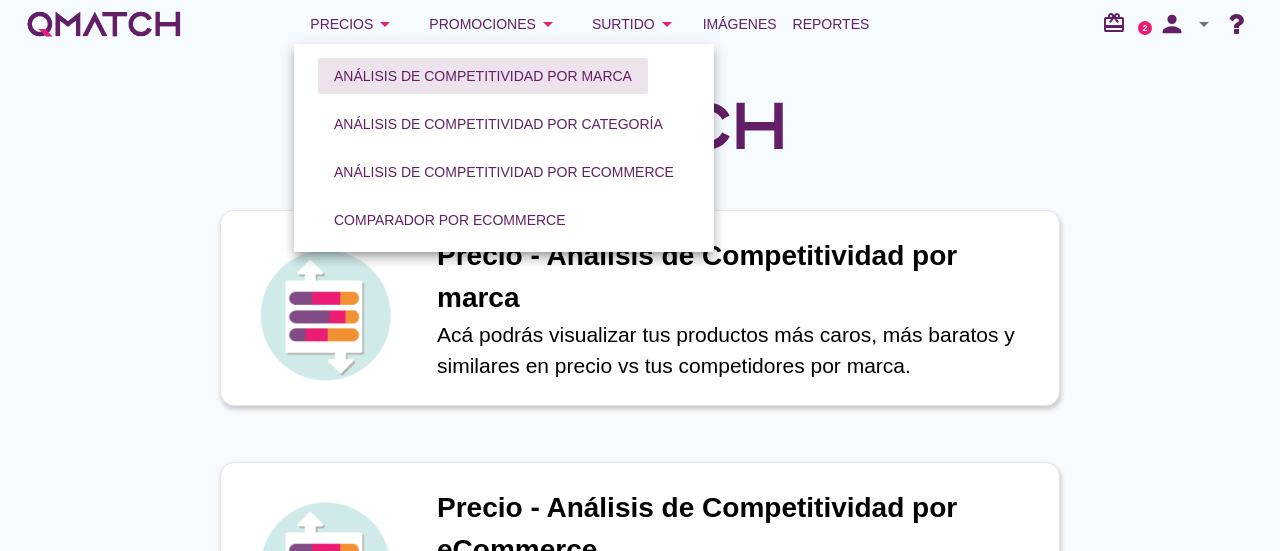 click on "Análisis de competitividad por marca" at bounding box center (483, 76) 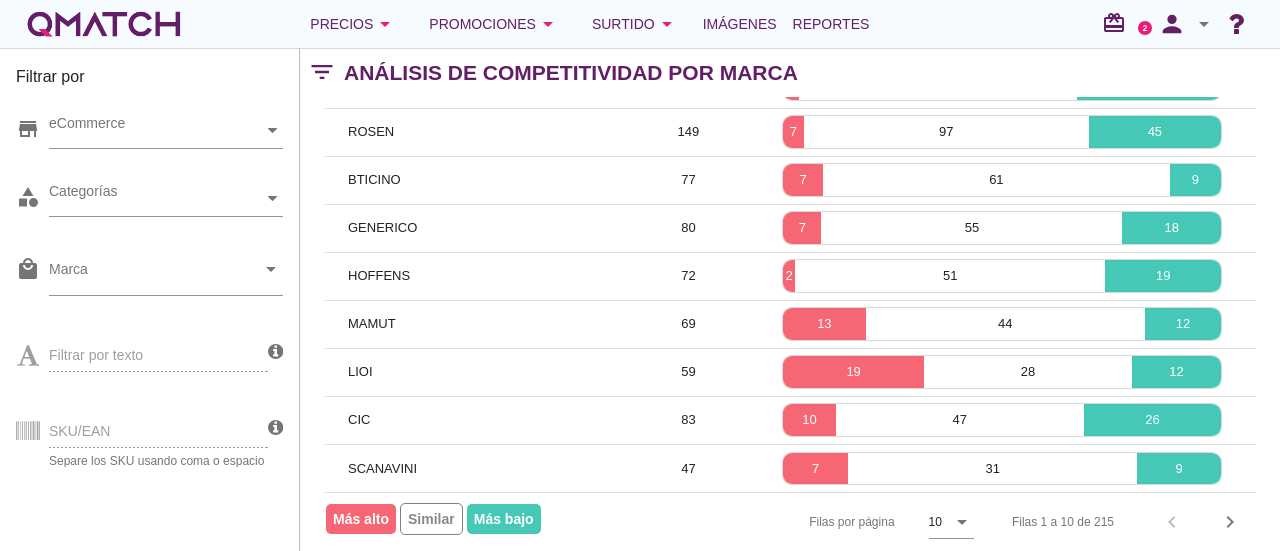 scroll, scrollTop: 251, scrollLeft: 0, axis: vertical 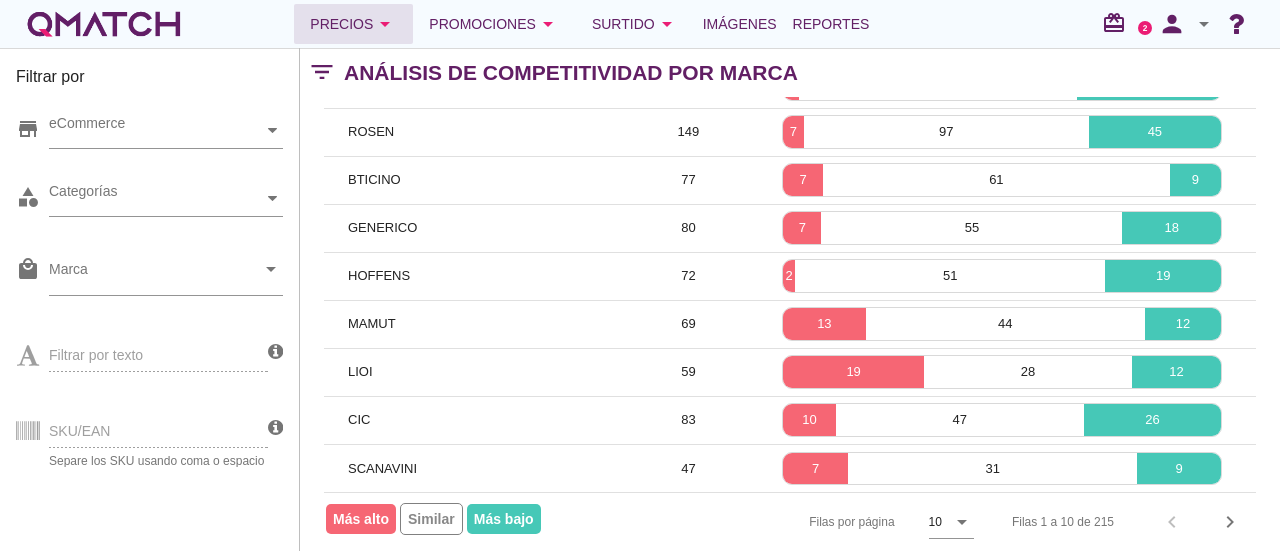 click on "Precios
arrow_drop_down" at bounding box center (353, 24) 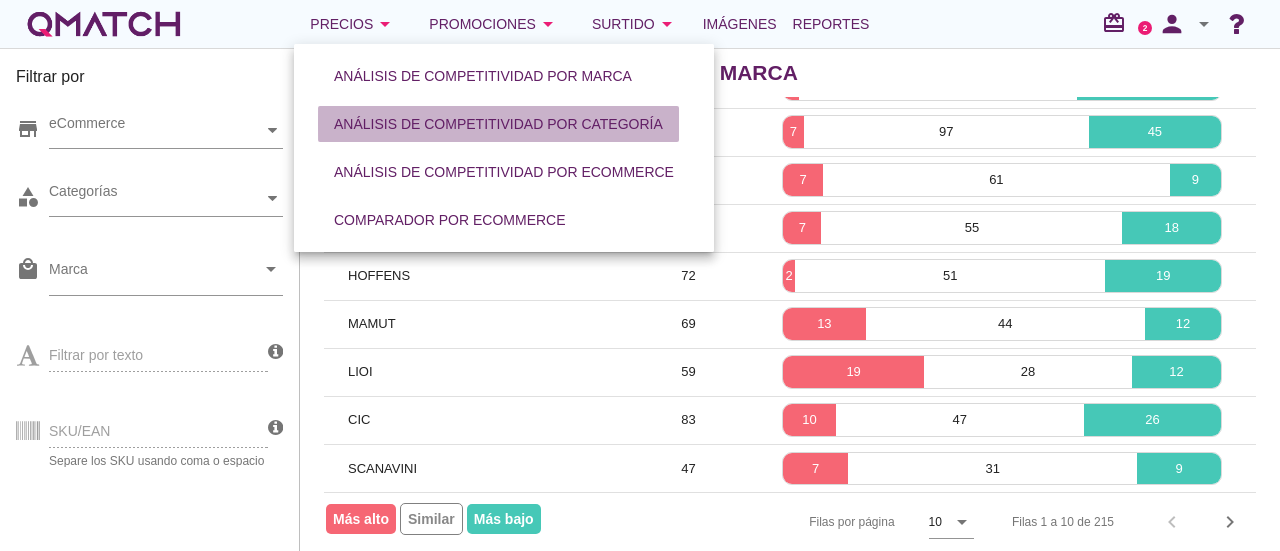 click on "Análisis de competitividad por categoría" at bounding box center (498, 124) 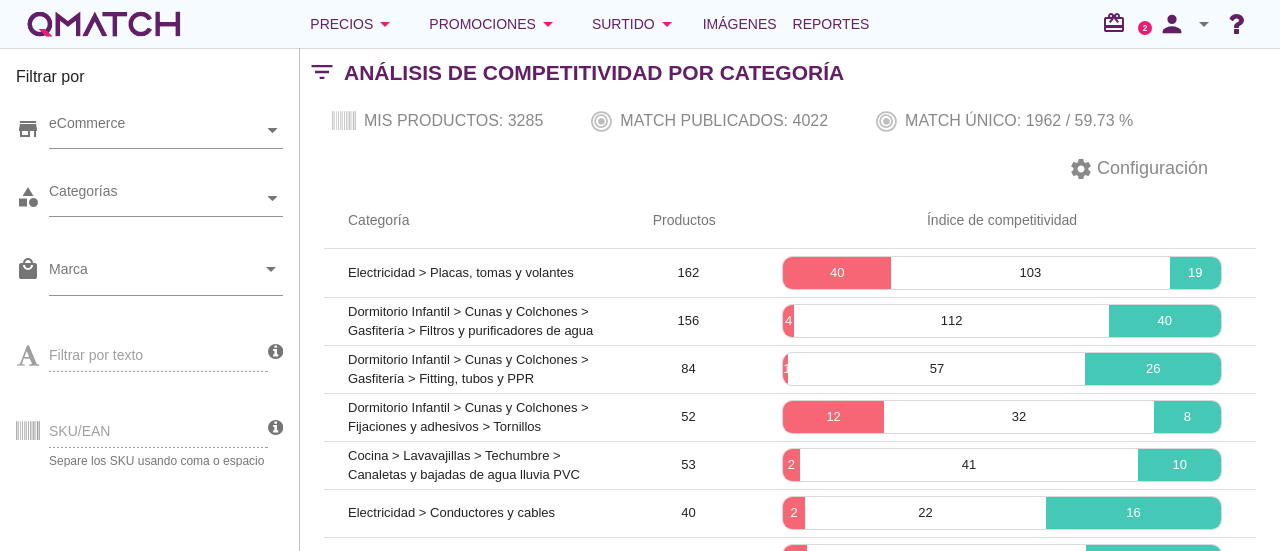 click on "SKU/EAN Separe los SKU usando coma o espacio" at bounding box center [142, 429] 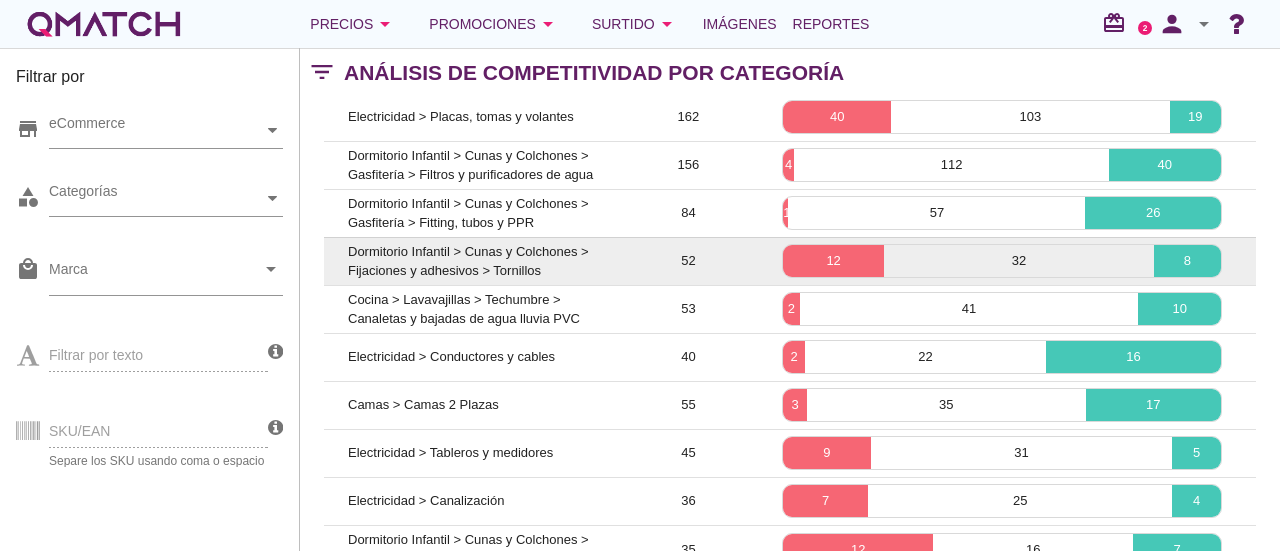 scroll, scrollTop: 0, scrollLeft: 0, axis: both 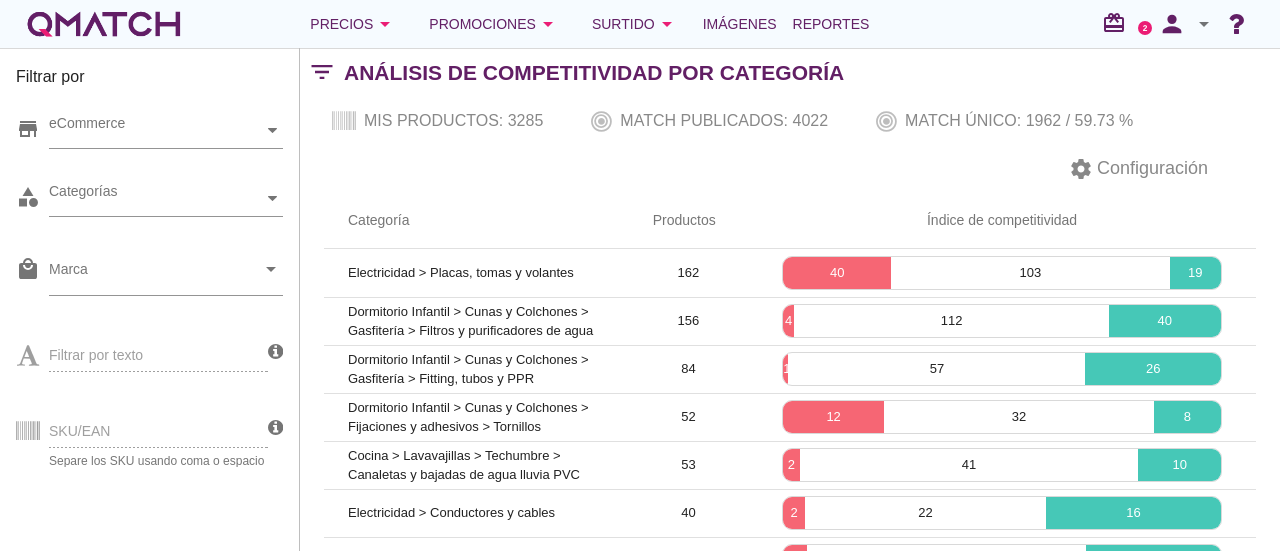 click on "SKU/EAN Separe los SKU usando coma o espacio" at bounding box center [142, 429] 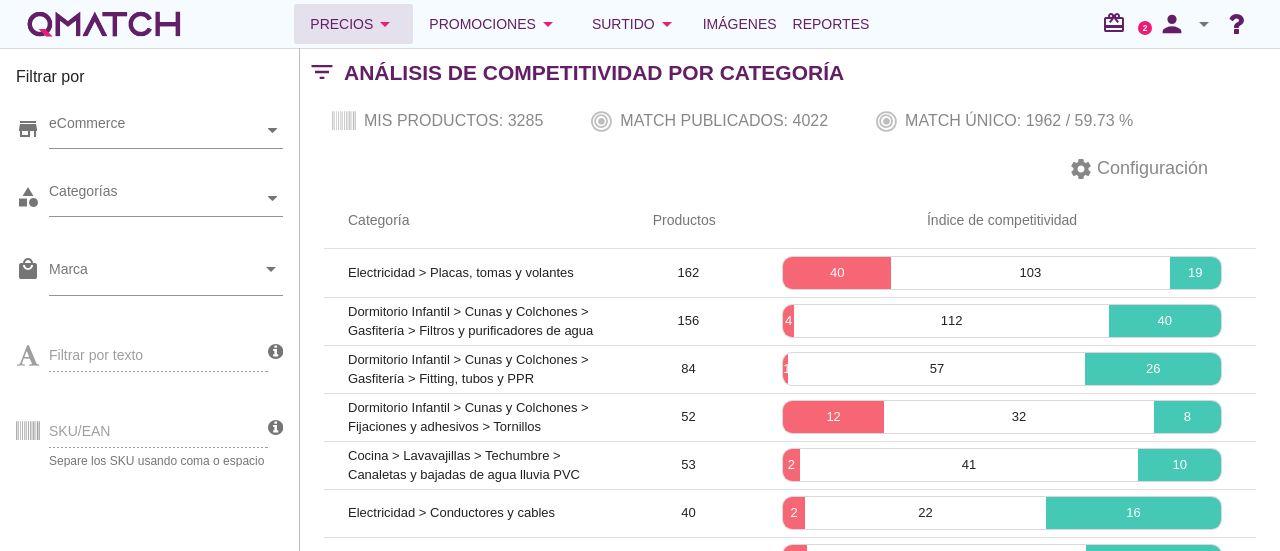 click on "Precios
arrow_drop_down" at bounding box center [353, 24] 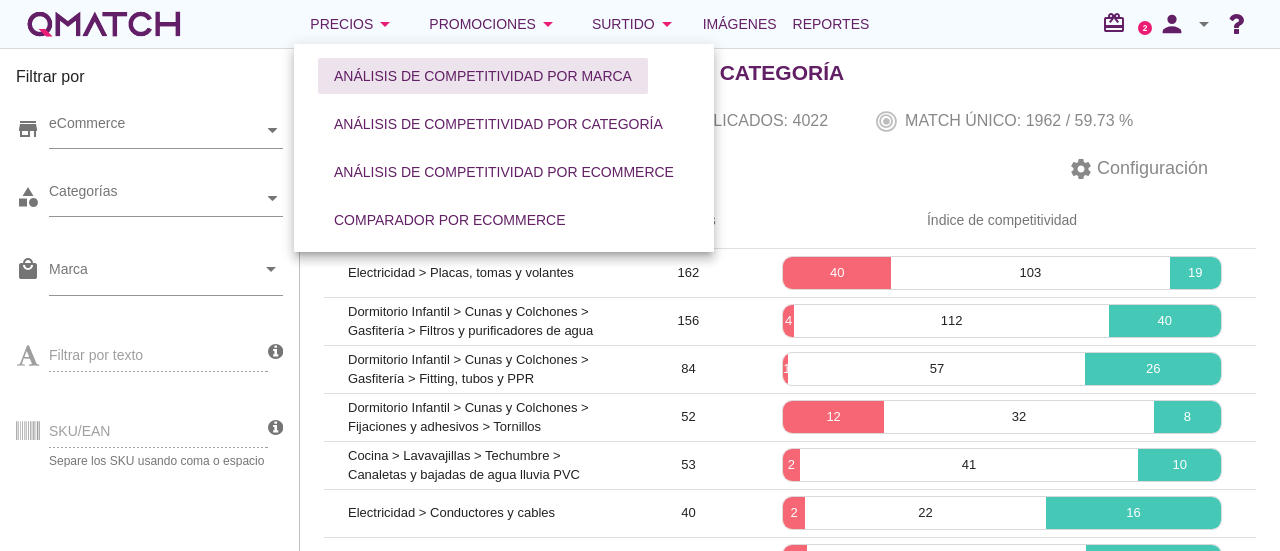 click on "Análisis de competitividad por marca" at bounding box center (483, 76) 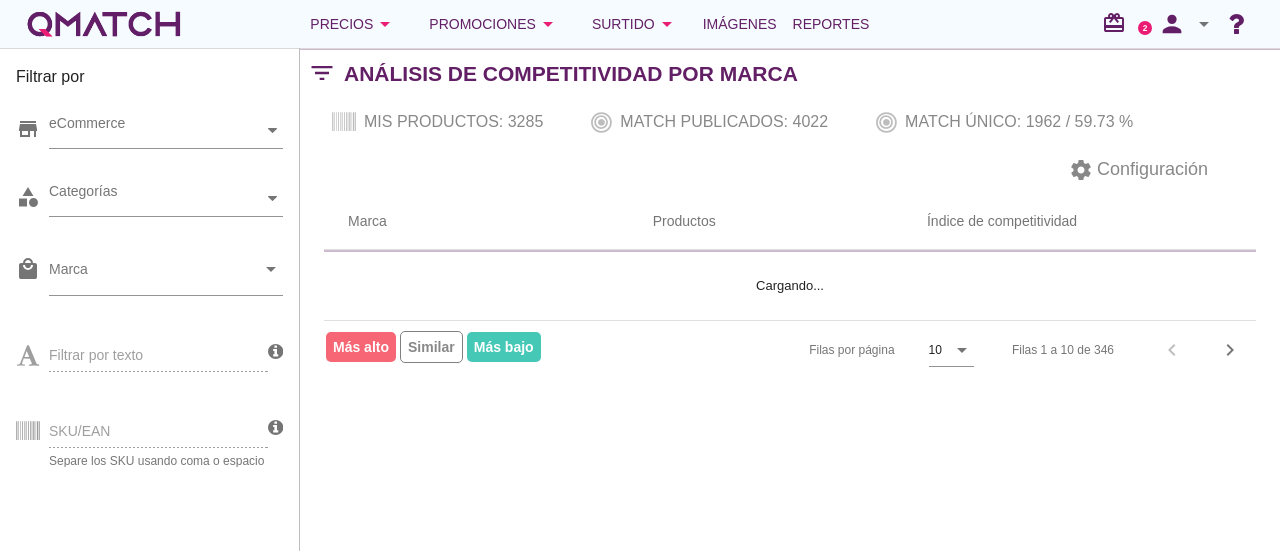 click on "SKU/EAN Separe los SKU usando coma o espacio" at bounding box center (142, 429) 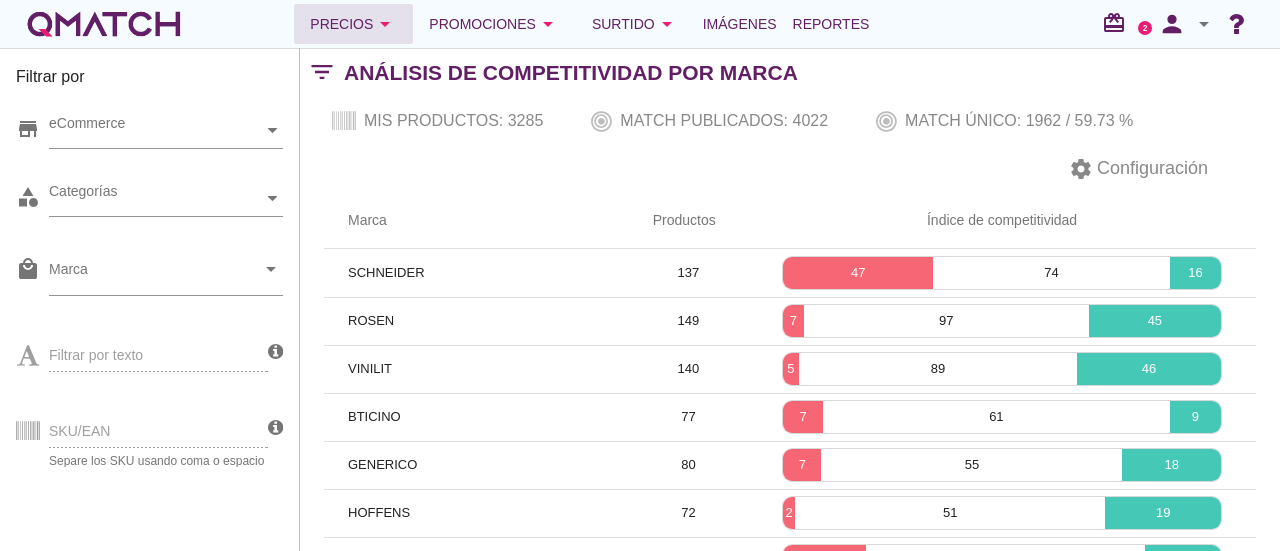 click on "arrow_drop_down" at bounding box center [385, 24] 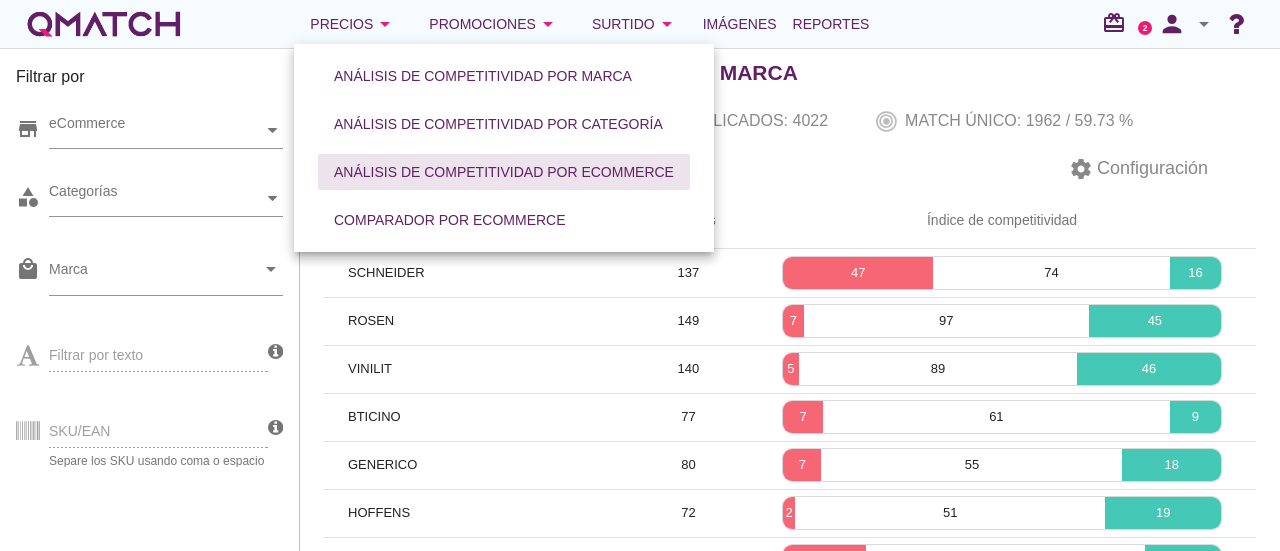 click on "Análisis de competitividad por eCommerce" at bounding box center [504, 172] 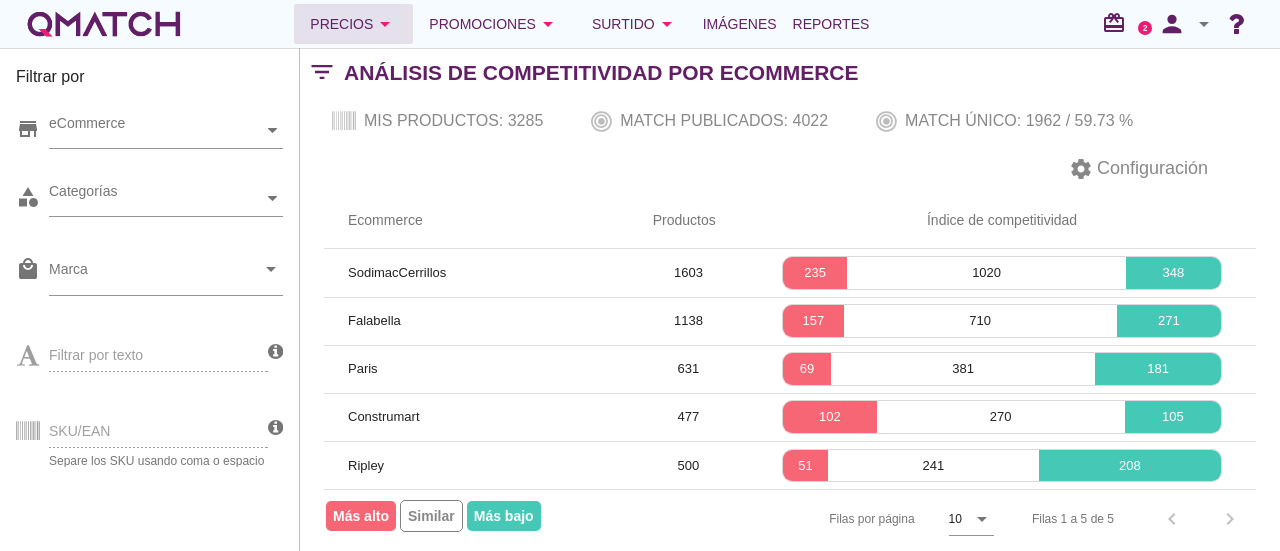 click on "arrow_drop_down" at bounding box center (385, 24) 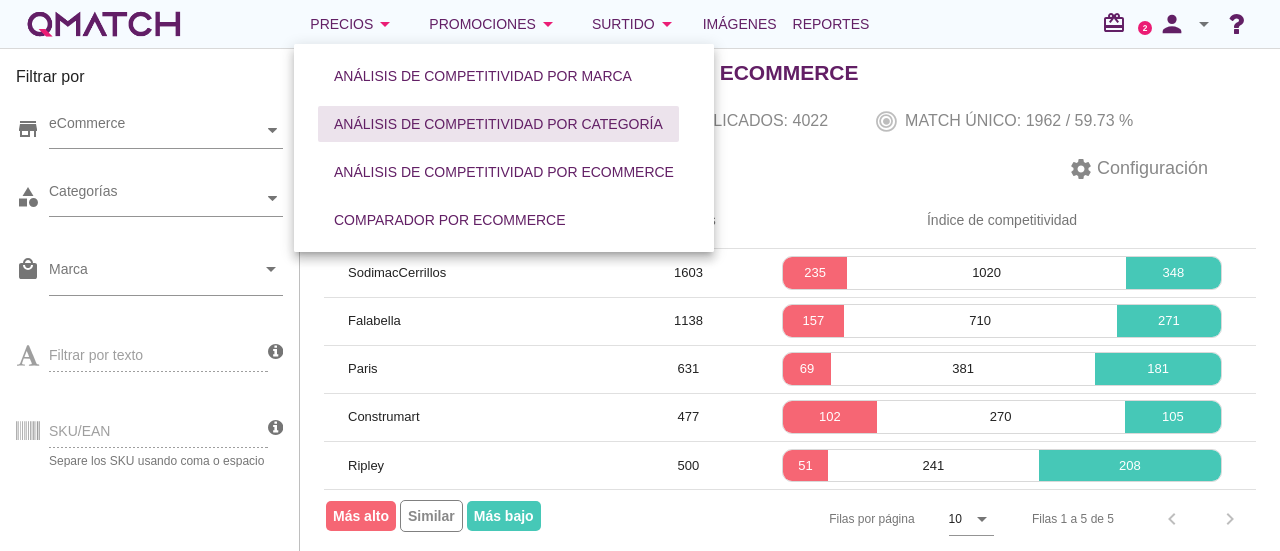 click on "Análisis de competitividad por categoría" at bounding box center (498, 124) 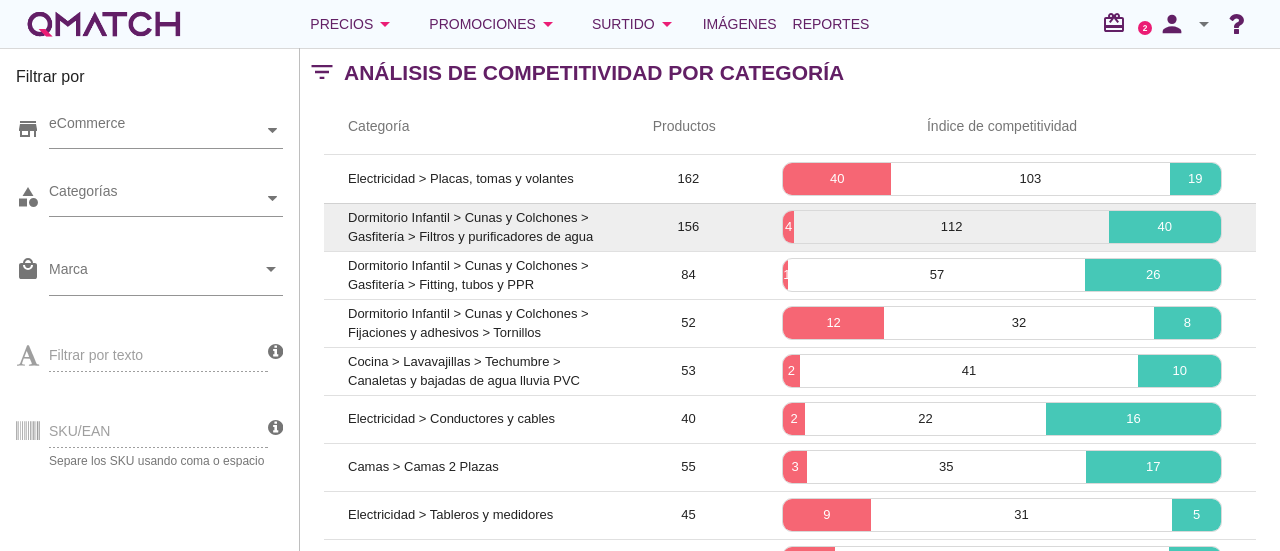 scroll, scrollTop: 0, scrollLeft: 0, axis: both 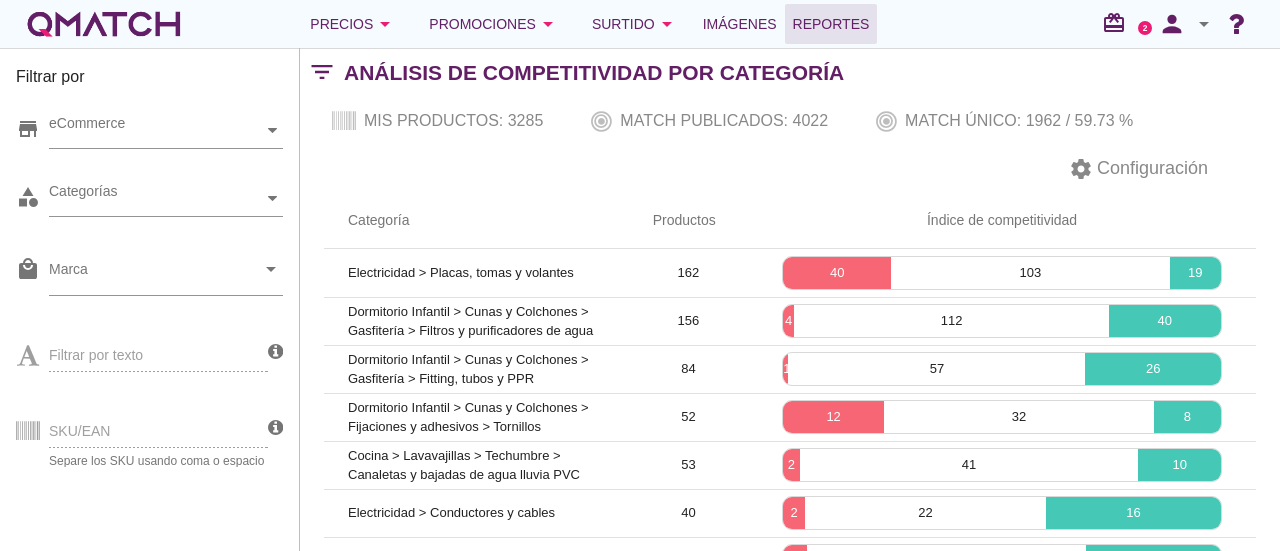 click on "Reportes" at bounding box center [831, 24] 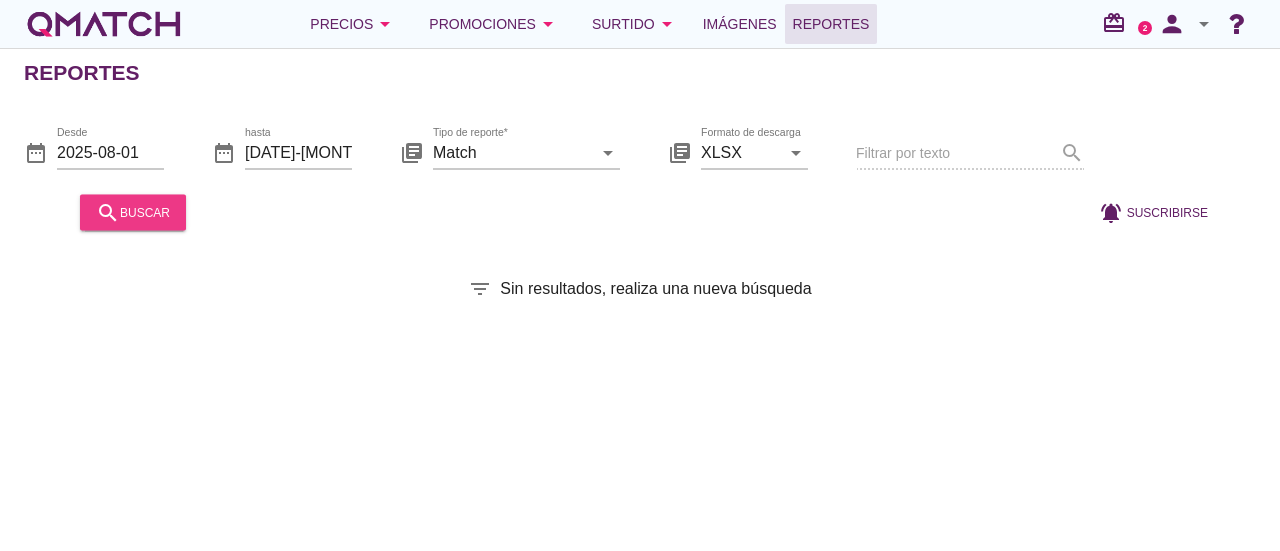 click on "search
buscar" at bounding box center [133, 212] 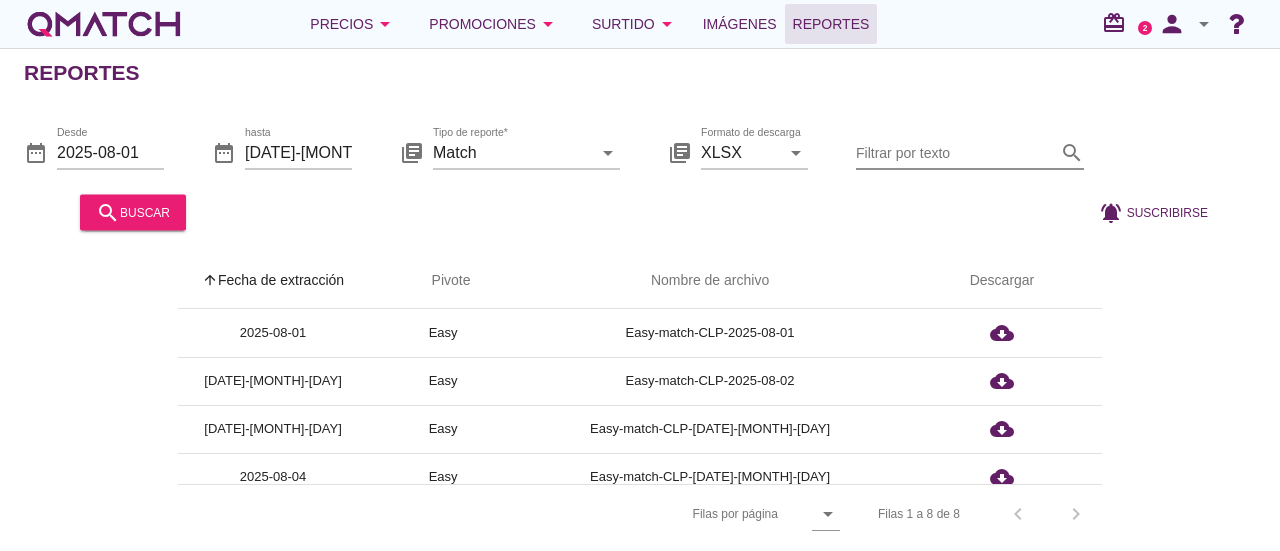 click at bounding box center (956, 152) 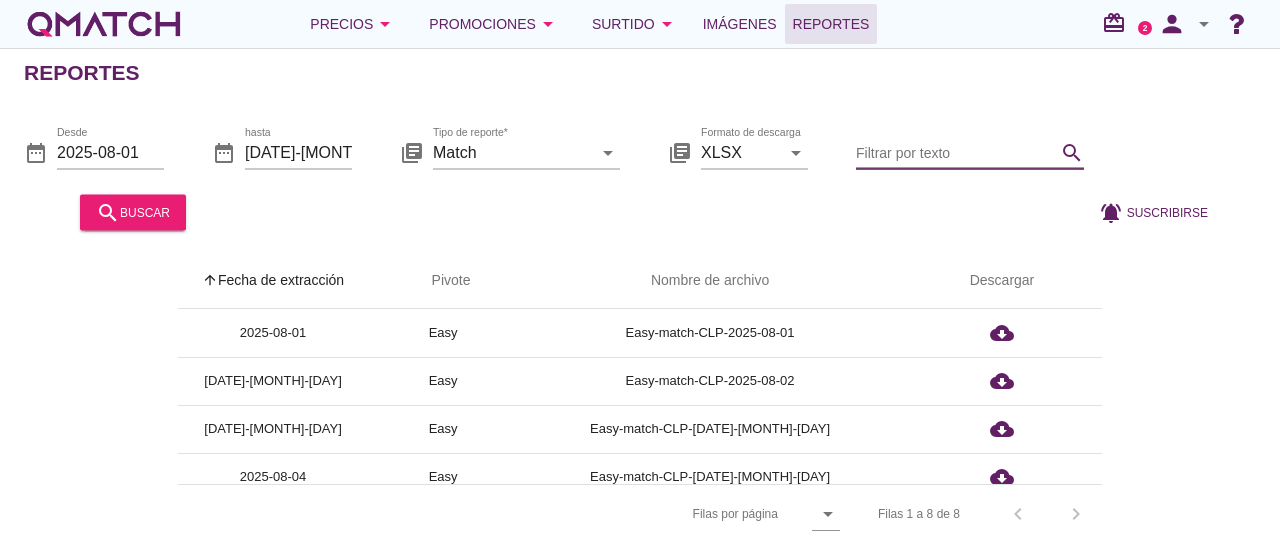 paste on "1364217" 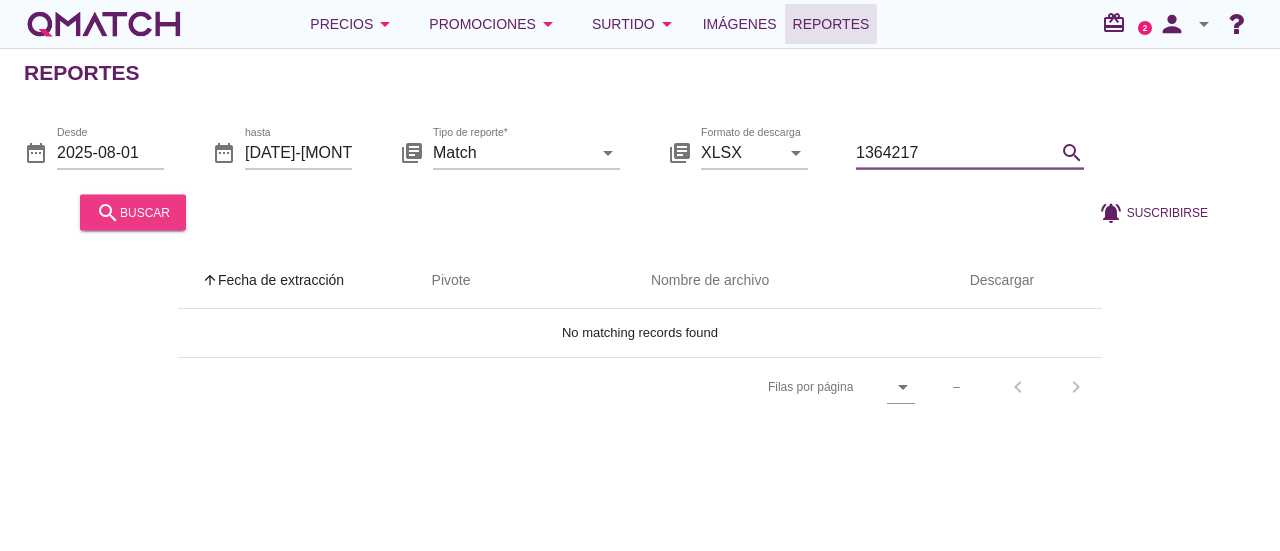 type on "1364217" 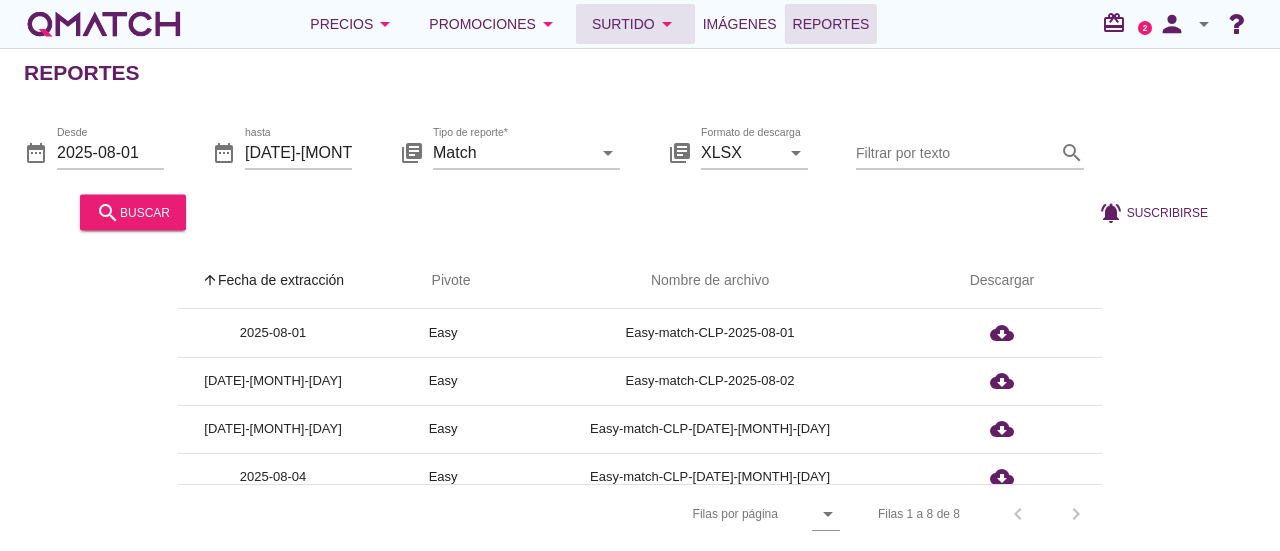 click on "arrow_drop_down" at bounding box center [667, 24] 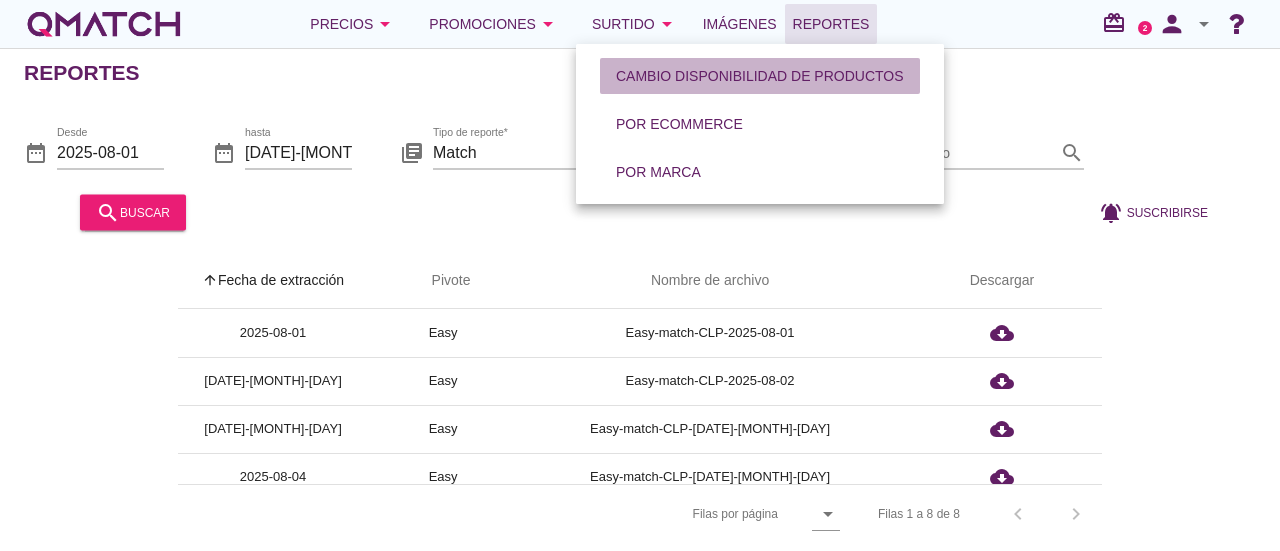click on "Cambio disponibilidad de productos" at bounding box center [760, 76] 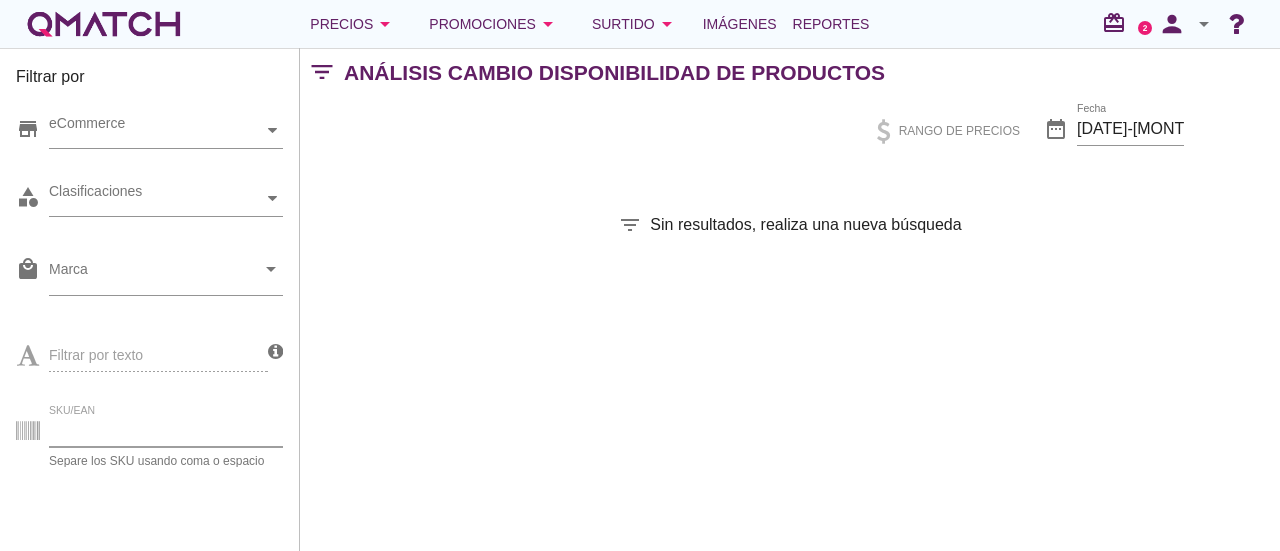 click on "SKU/EAN" at bounding box center (166, 431) 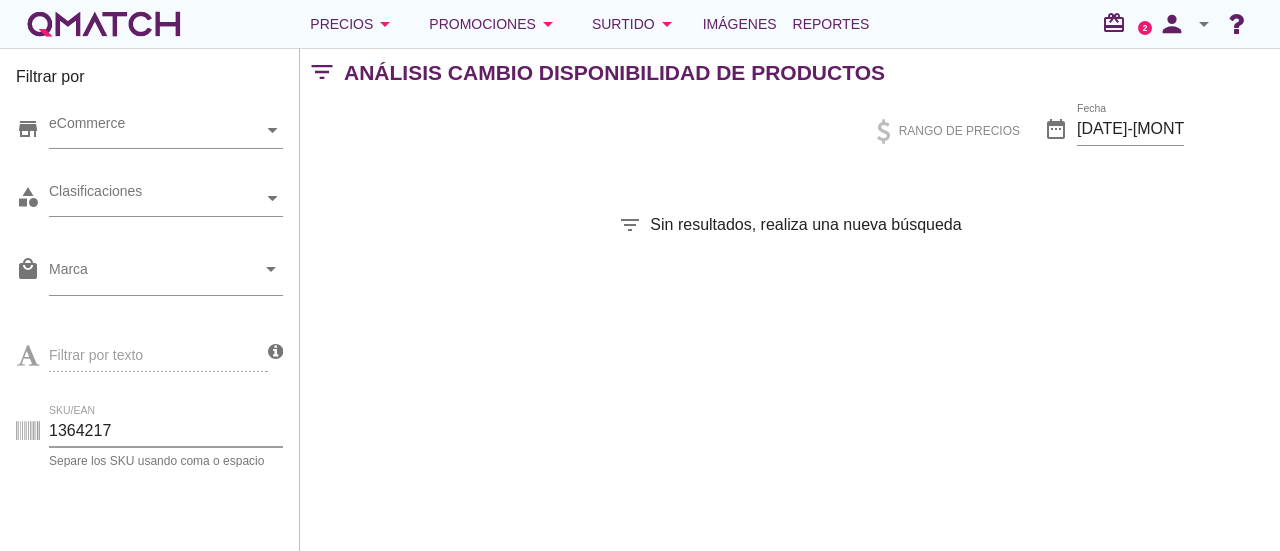 type on "1364217" 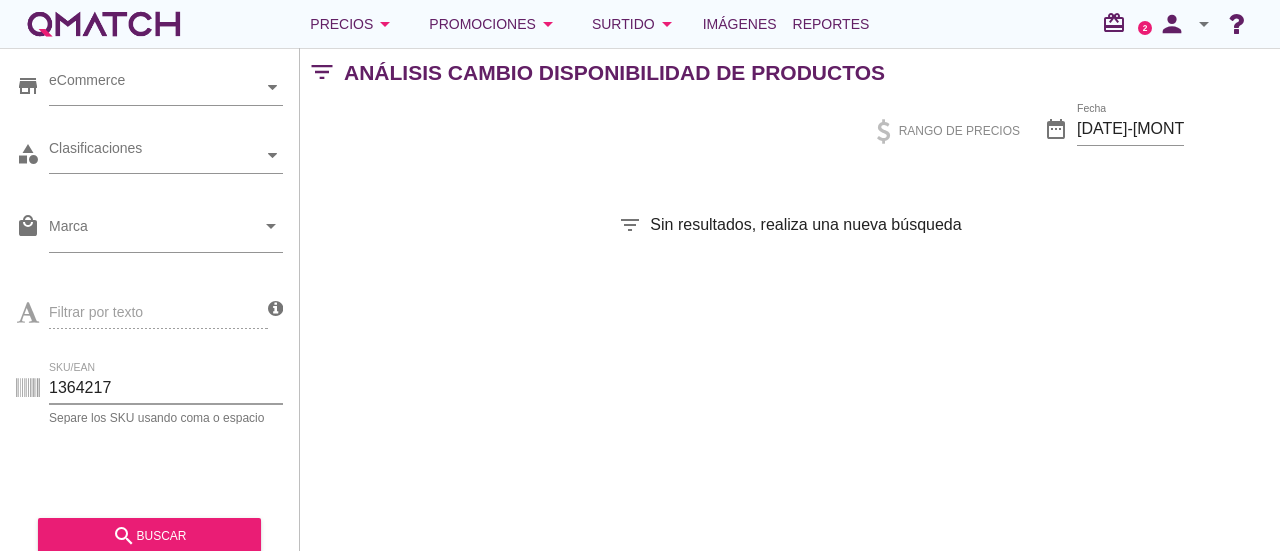 scroll, scrollTop: 67, scrollLeft: 0, axis: vertical 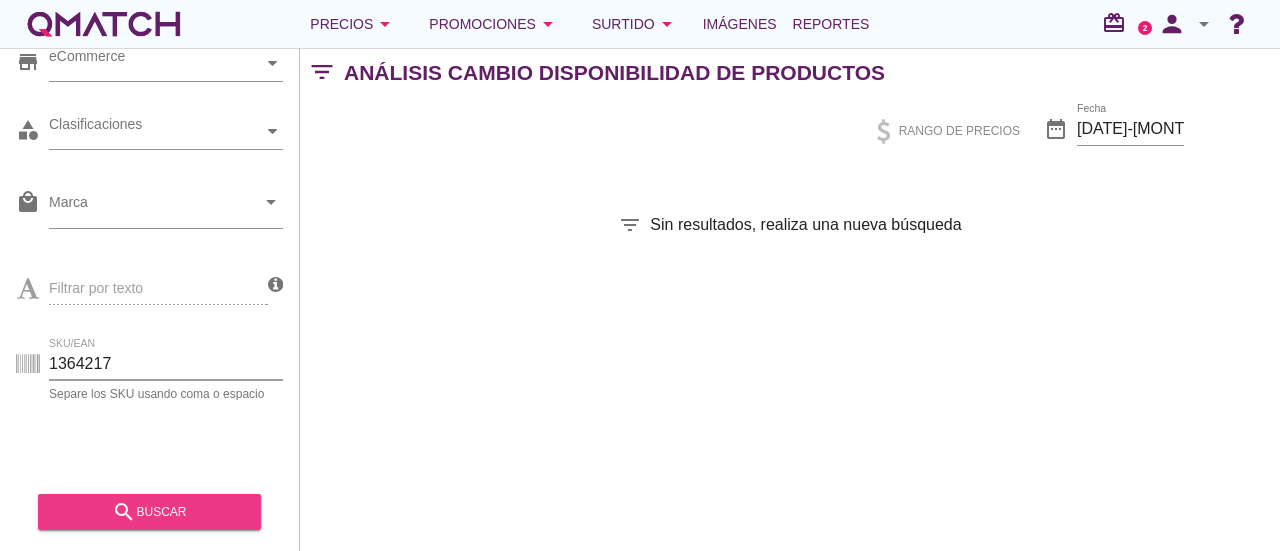 click on "search
buscar" at bounding box center [149, 512] 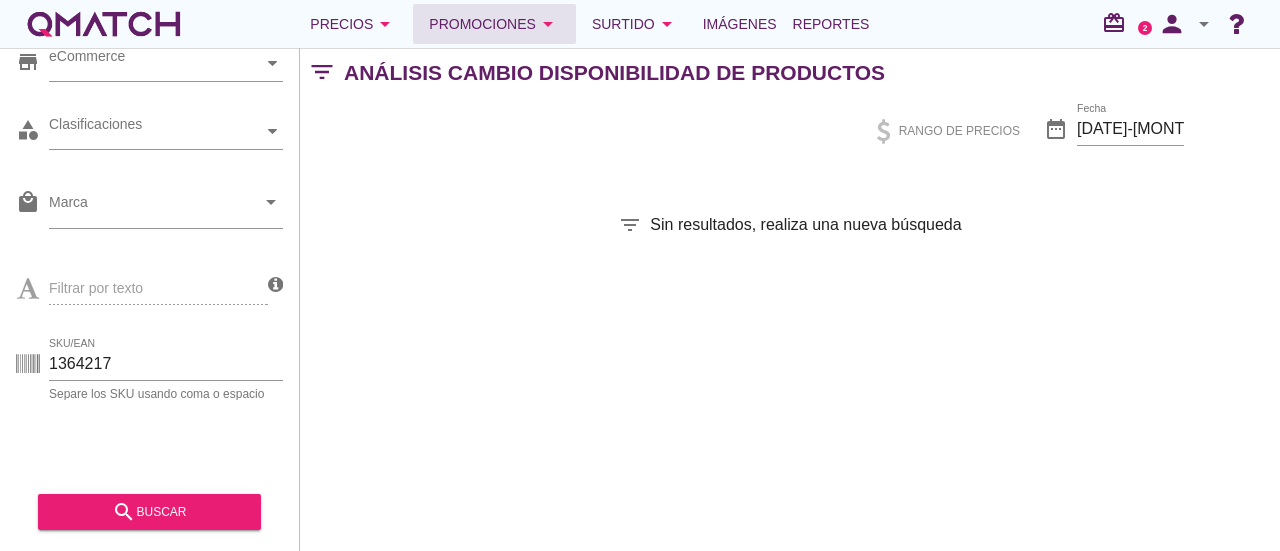 click on "Promociones
arrow_drop_down" at bounding box center (494, 24) 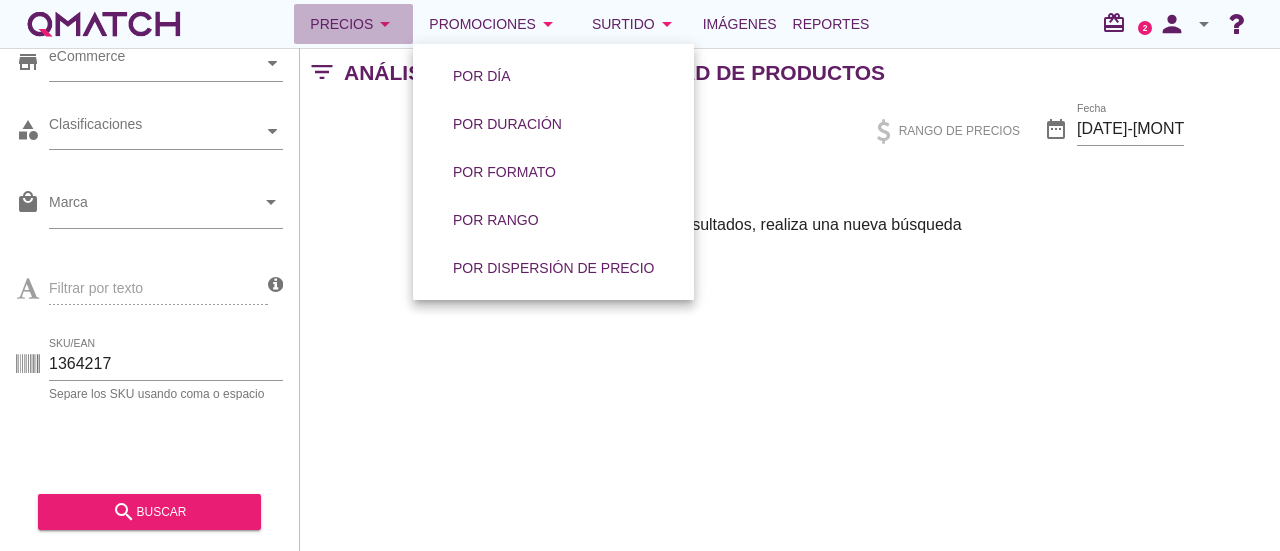 click on "Precios
arrow_drop_down" at bounding box center (353, 24) 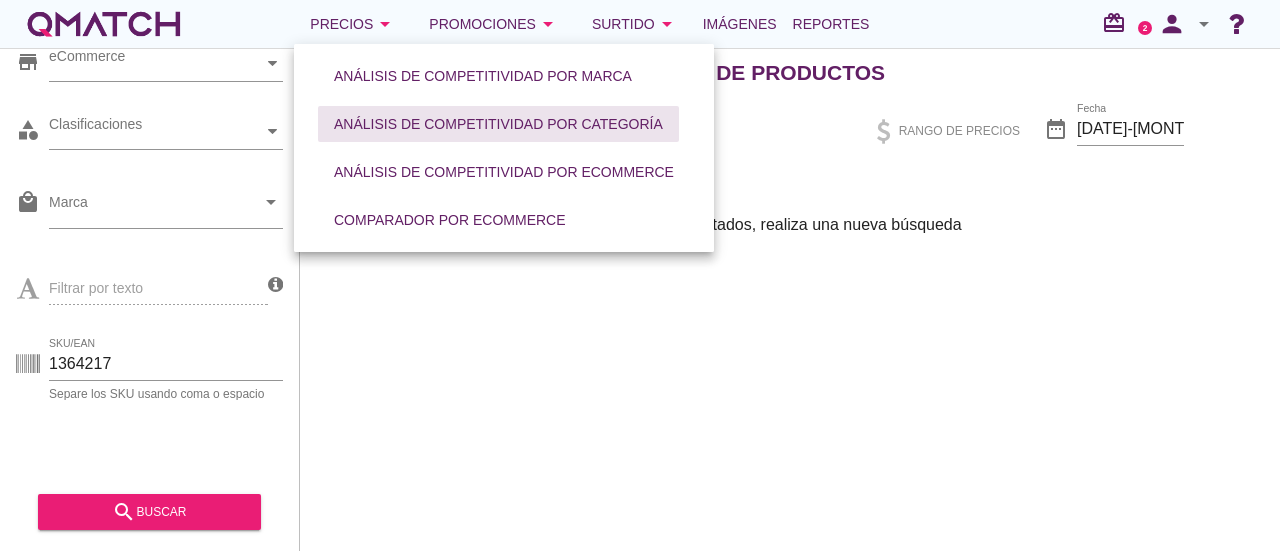 click on "Análisis de competitividad por categoría" at bounding box center [498, 124] 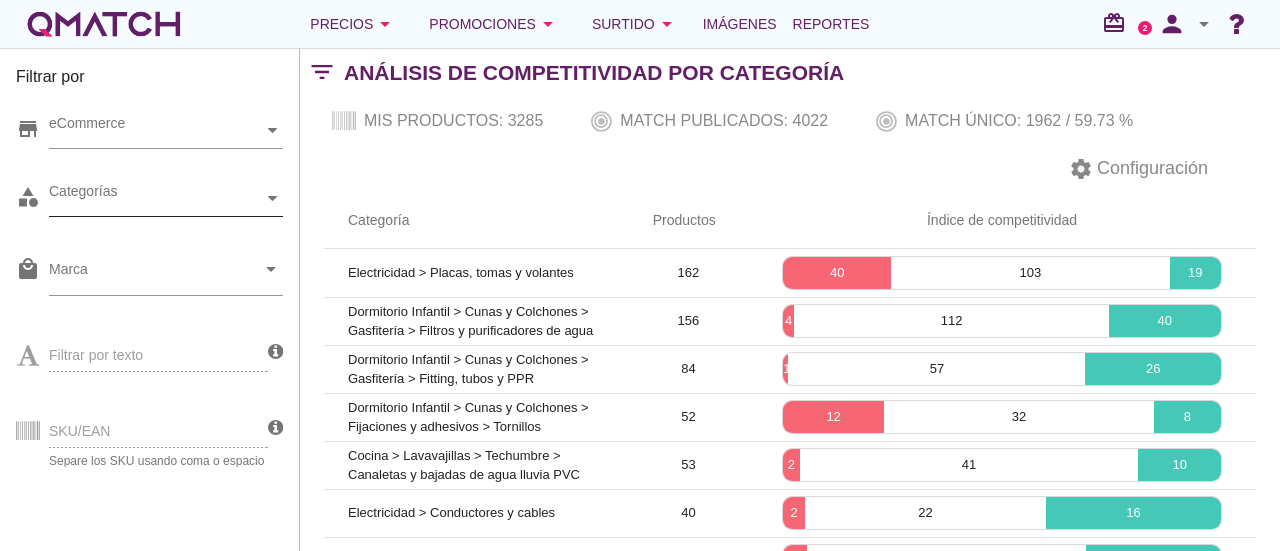 click at bounding box center [273, 198] 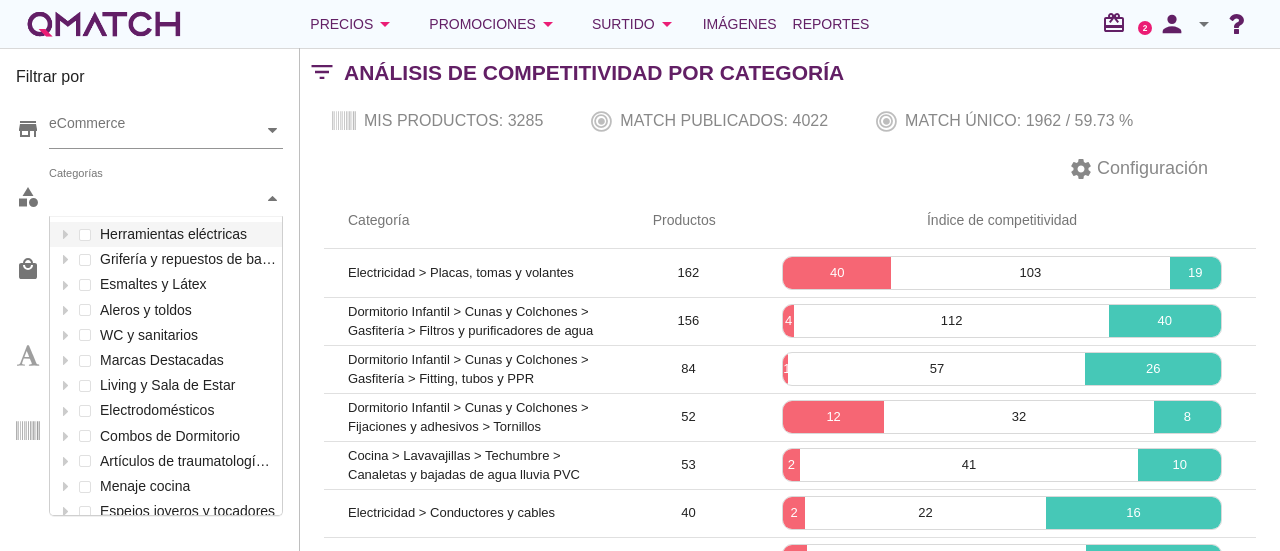 scroll, scrollTop: 301, scrollLeft: 234, axis: both 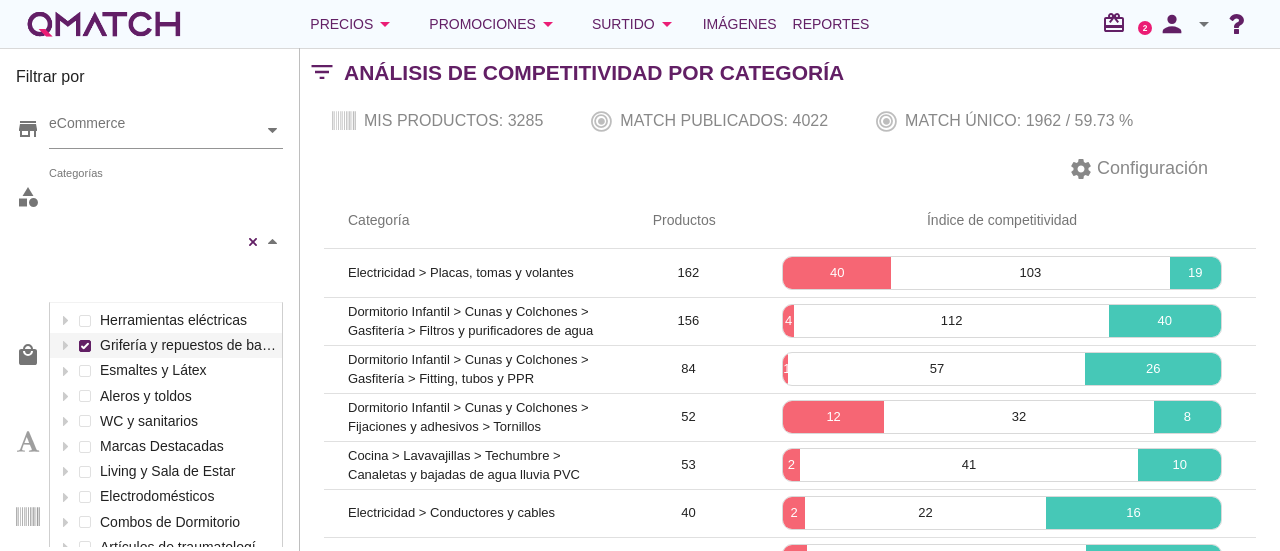 click on "Accesorios y repuestos Grifería de tinas y duchas Grifería WC y urinarios Grifería lavamanos Categorías Herramientas eléctricas Grifería y repuestos de baño Esmaltes y Látex Aleros y toldos WC y sanitarios Marcas Destacadas Living y Sala de Estar Electrodomésticos Combos de Dormitorio Artículos de traumatología y ortopedia Menaje cocina Espejos joyeros y tocadores Cortinas Colchones Alfombras Viaje y mudanza Seguridad infantil Seguridad automóvil Puertas de exterior Pinturas de especialidad Organización loggia Camas Funcionales Adhesivos, selladores y siliconas Limpieza y aseo Electrodomésticos  Destapadores  Movilidad reducida y ayuda para la vida diaria Clóset Camas Alimentos para Mascotas Cabinas y duchas Servicios en Tienda Seguridad industrial Proyecto escalera Muebles de oficina Cocina Aspirado y limpieza   Cuidado personal Cocina Accesorios herramientas Componentes y Estructuras Adhesivos y fragües Ropa de Cama Refrigeración Pinturas en spray Organización de baño Cerraduras Limpieza" at bounding box center [166, 242] 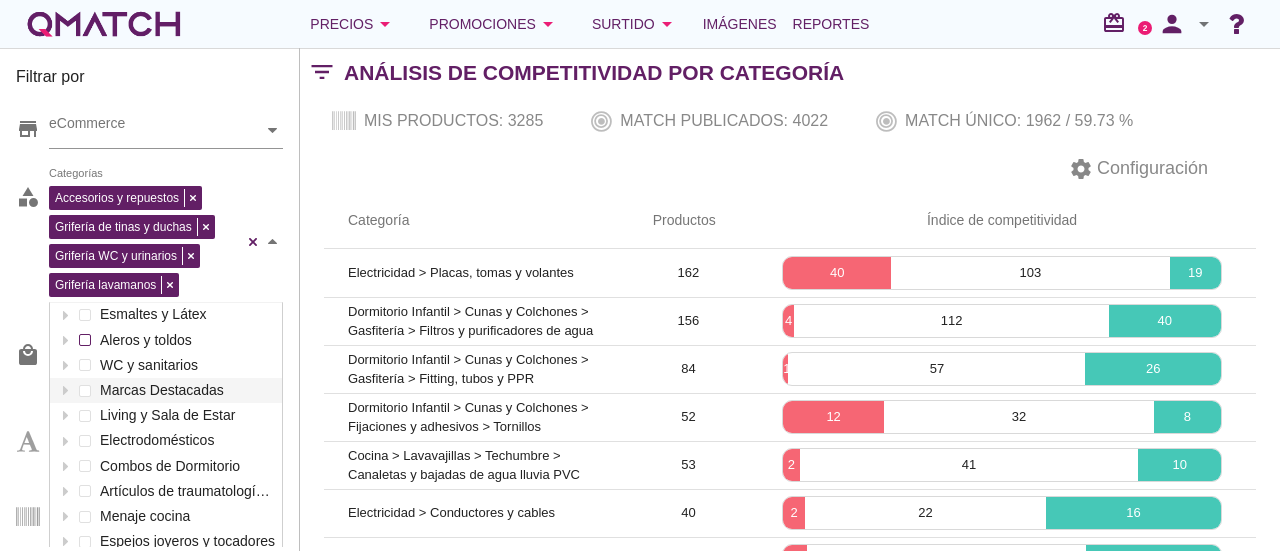 scroll, scrollTop: 300, scrollLeft: 0, axis: vertical 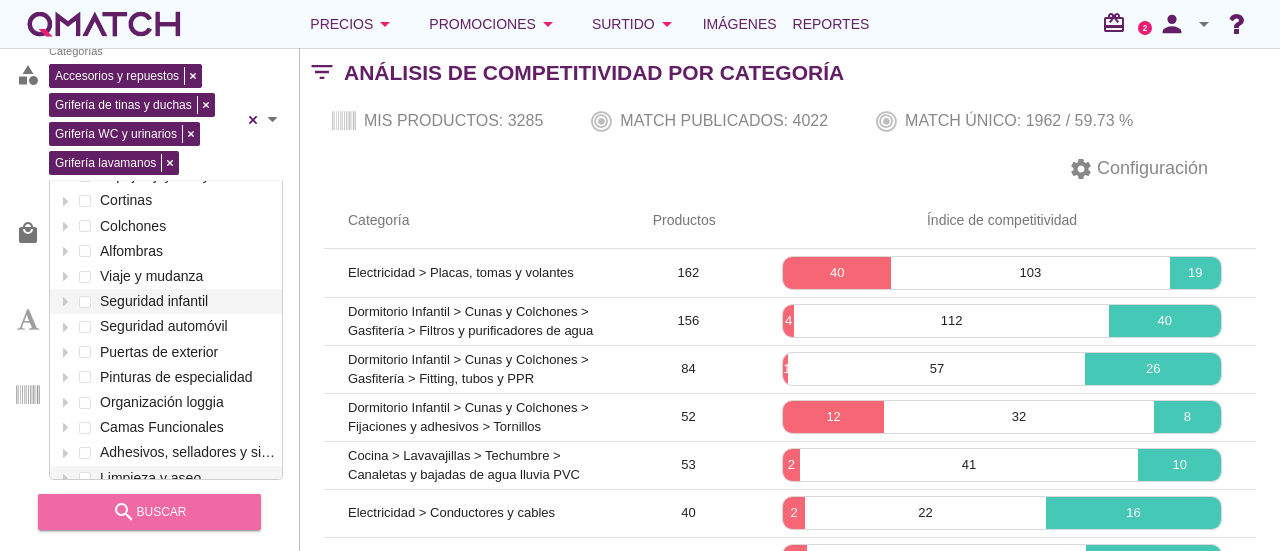 click on "search
buscar" at bounding box center (149, 512) 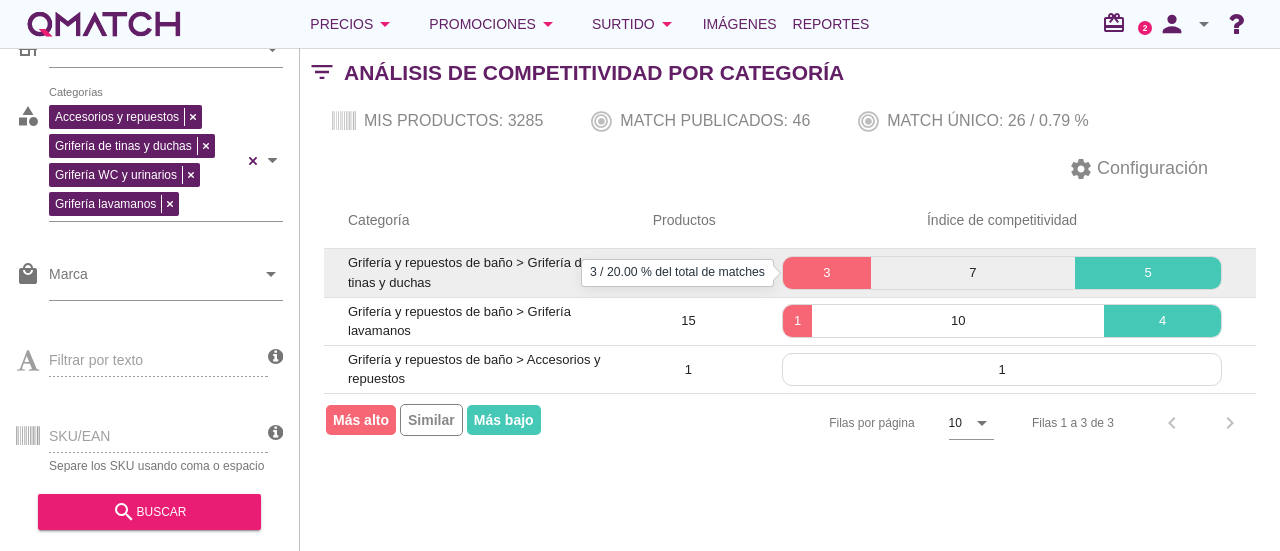 click on "3" at bounding box center [827, 273] 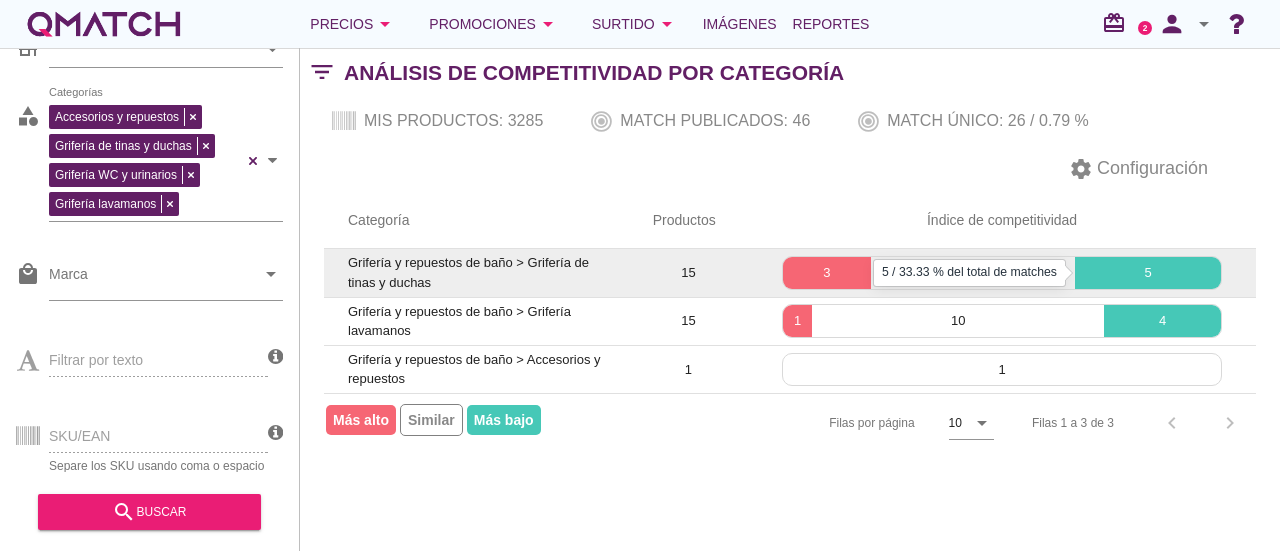 click on "5" at bounding box center (1148, 273) 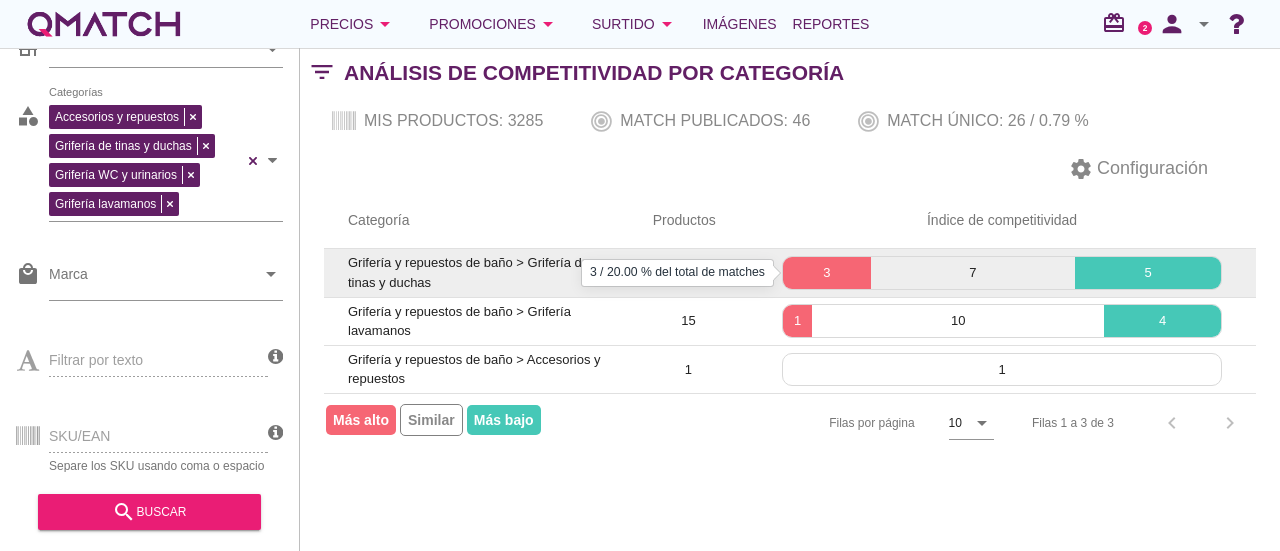 click on "3" at bounding box center (827, 273) 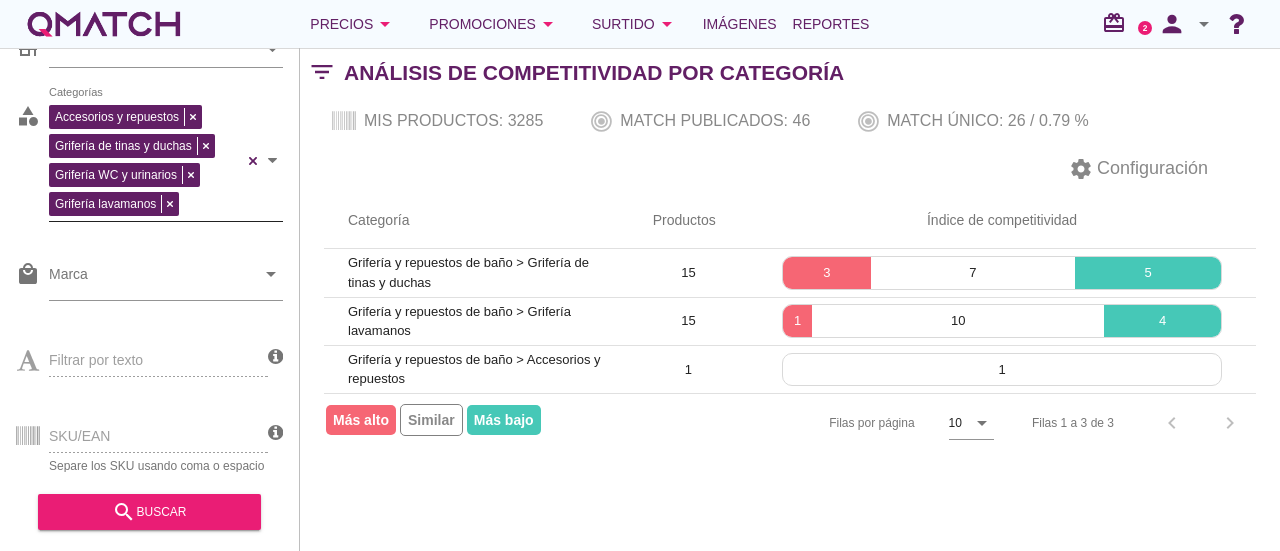 click on "Accesorios y repuestos Grifería de tinas y duchas Grifería WC y urinarios Grifería lavamanos Categorías" at bounding box center [166, 161] 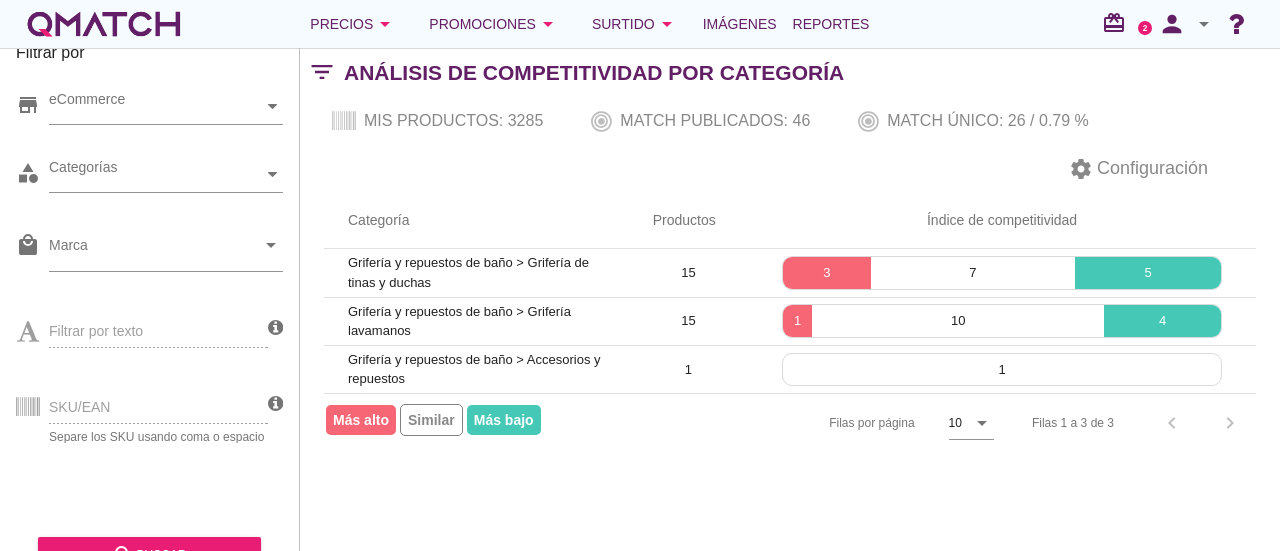 scroll, scrollTop: 0, scrollLeft: 0, axis: both 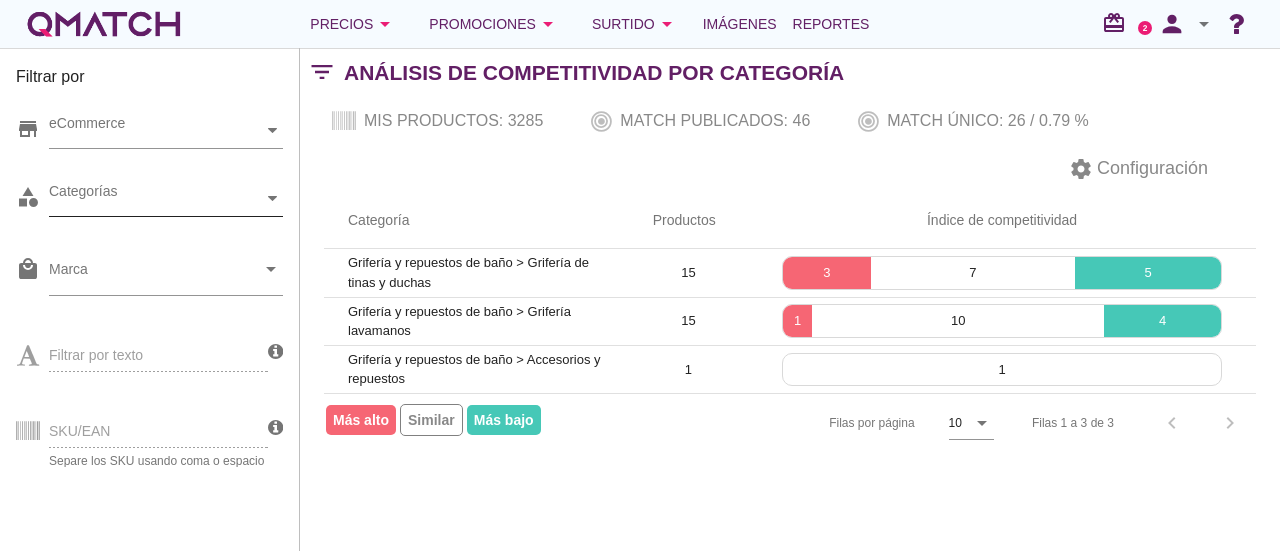 click at bounding box center [273, 198] 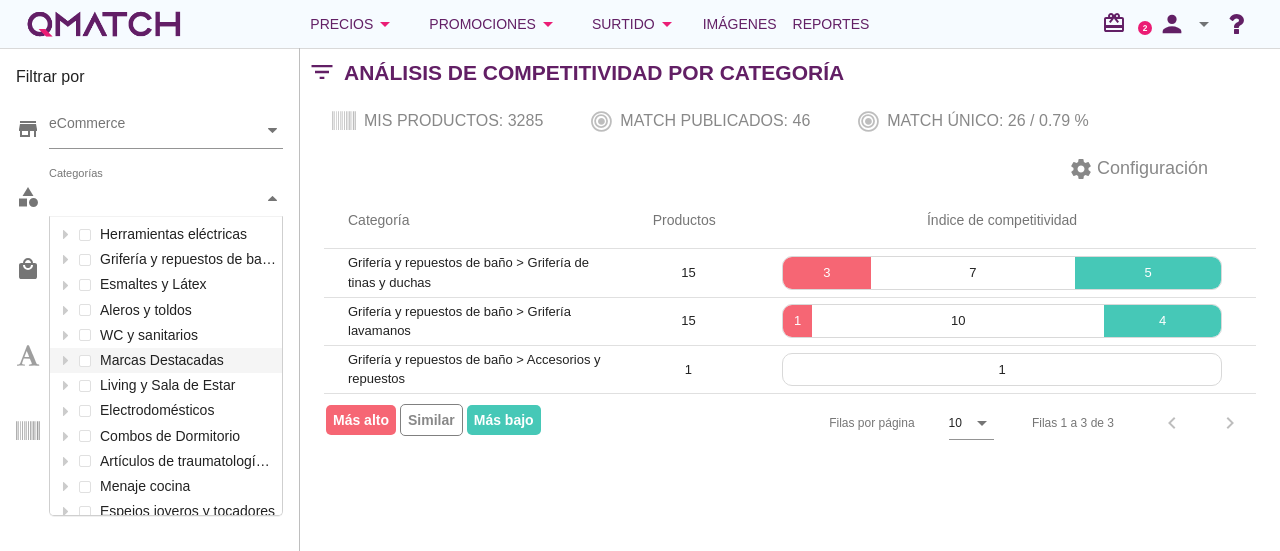scroll, scrollTop: 300, scrollLeft: 0, axis: vertical 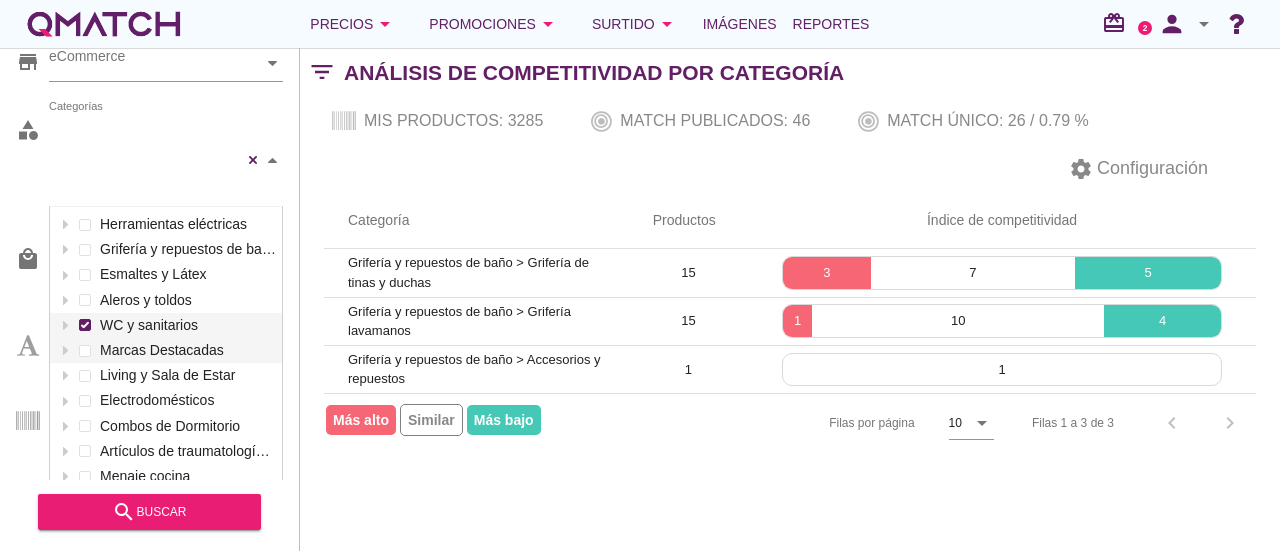 click on "Herramientas eléctricas Grifería y repuestos de baño Esmaltes y Látex Aleros y toldos WC y sanitarios Marcas Destacadas Living y Sala de Estar Electrodomésticos Combos de Dormitorio Artículos de traumatología y ortopedia Menaje cocina Espejos joyeros y tocadores Cortinas Colchones Alfombras Viaje y mudanza Seguridad infantil Seguridad automóvil Puertas de exterior Pinturas de especialidad Organización loggia Camas Funcionales Adhesivos, selladores y siliconas Limpieza y aseo Electrodomésticos  Destapadores  Movilidad reducida y ayuda para la vida diaria Clóset Camas Alimentos para Mascotas Cabinas y duchas Servicios en Tienda Seguridad industrial Proyecto escalera Muebles de oficina Cocina Aspirado y limpieza   Cuidado personal Cocina Accesorios herramientas Componentes y Estructuras Adhesivos y fragües Ropa de Cama Refrigeración Pinturas en spray Organización de baño Cerraduras Cajas organizadoras Calefont y termos Tinas, hidromasajes y spa Seguridad del hogar Limpieza Infantil Electricidad" at bounding box center [166, 1812] 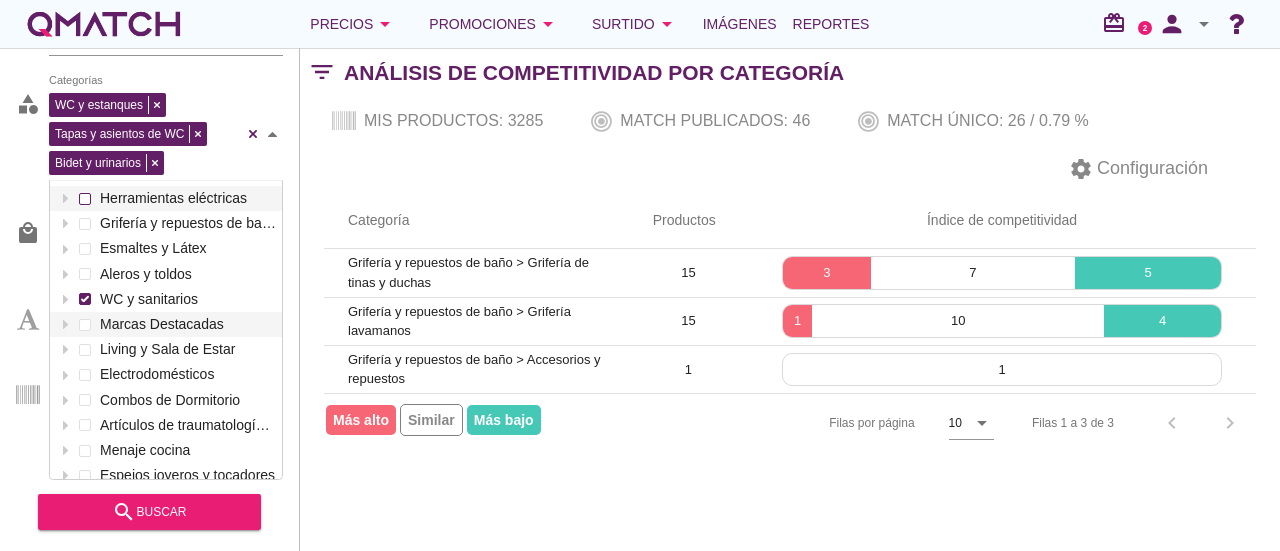 scroll, scrollTop: 40, scrollLeft: 0, axis: vertical 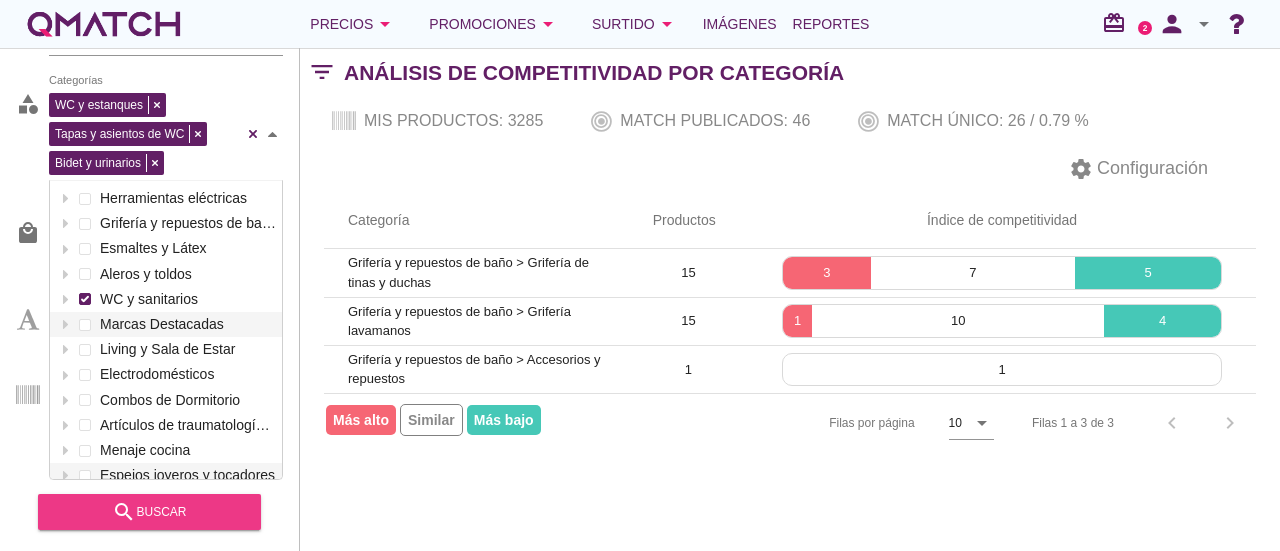click on "search
buscar" at bounding box center (149, 512) 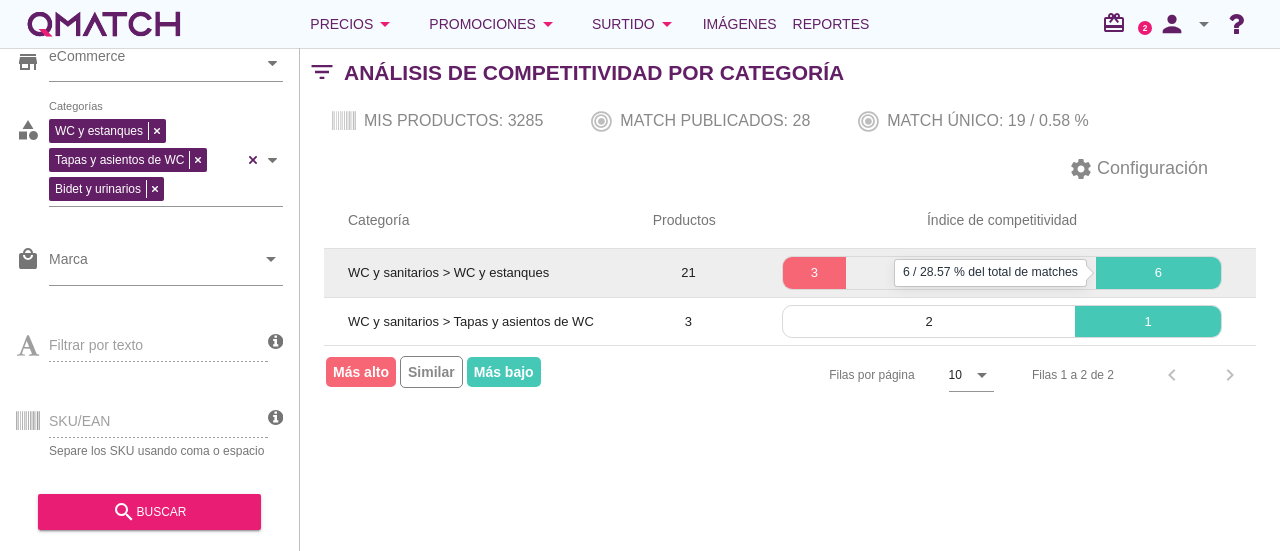 click on "6" at bounding box center [1158, 273] 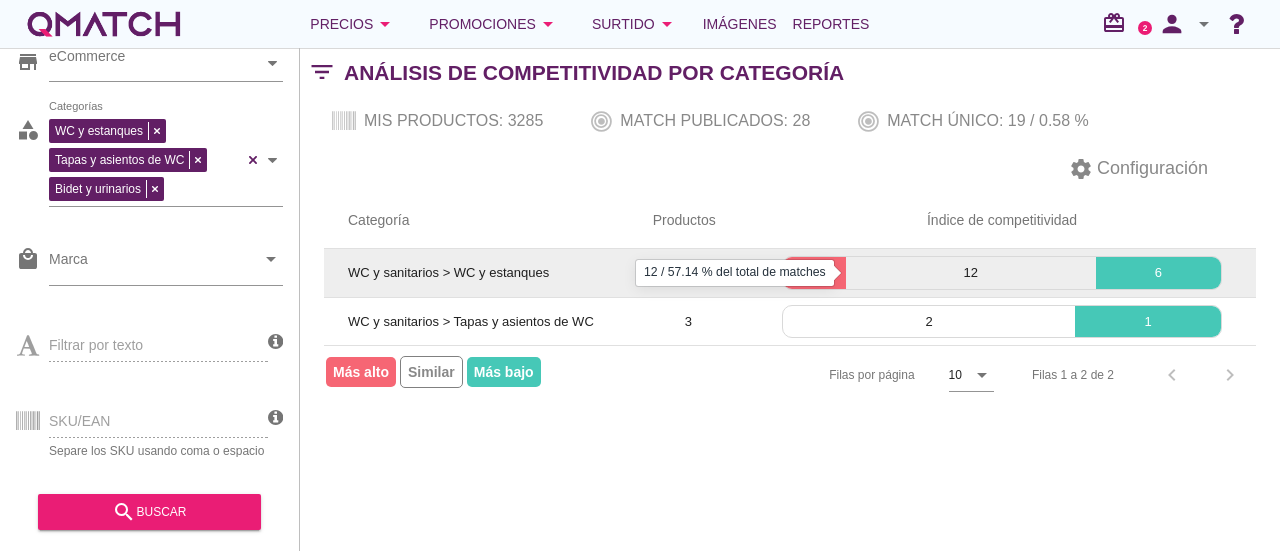 click on "12" at bounding box center (971, 273) 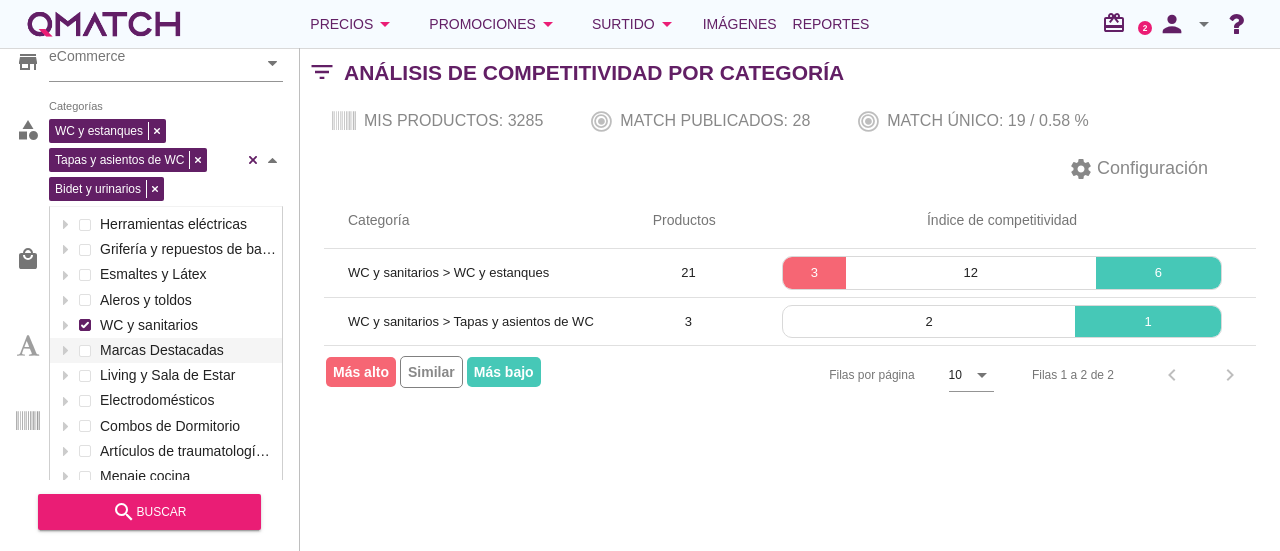 click at bounding box center [273, 160] 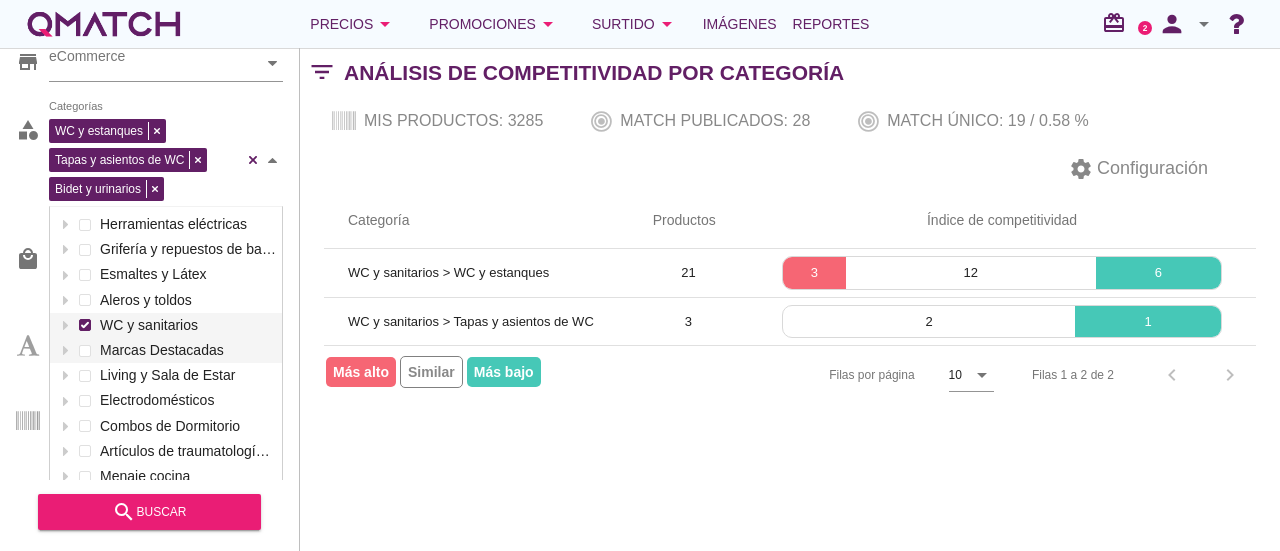 click on "Herramientas eléctricas Grifería y repuestos de baño Esmaltes y Látex Aleros y toldos WC y sanitarios Marcas Destacadas Living y Sala de Estar Electrodomésticos Combos de Dormitorio Artículos de traumatología y ortopedia Menaje cocina Espejos joyeros y tocadores Cortinas Colchones Alfombras Viaje y mudanza Seguridad infantil Seguridad automóvil Puertas de exterior Pinturas de especialidad Organización loggia Camas Funcionales Adhesivos, selladores y siliconas Limpieza y aseo Electrodomésticos  Destapadores  Movilidad reducida y ayuda para la vida diaria Clóset Camas Alimentos para Mascotas Cabinas y duchas Servicios en Tienda Seguridad industrial Proyecto escalera Muebles de oficina Cocina Aspirado y limpieza   Cuidado personal Cocina Accesorios herramientas Componentes y Estructuras Adhesivos y fragües Ropa de Cama Refrigeración Pinturas en spray Organización de baño Cerraduras Cajas organizadoras Calefont y termos Tinas, hidromasajes y spa Seguridad del hogar Limpieza Infantil Electricidad" at bounding box center [166, 1812] 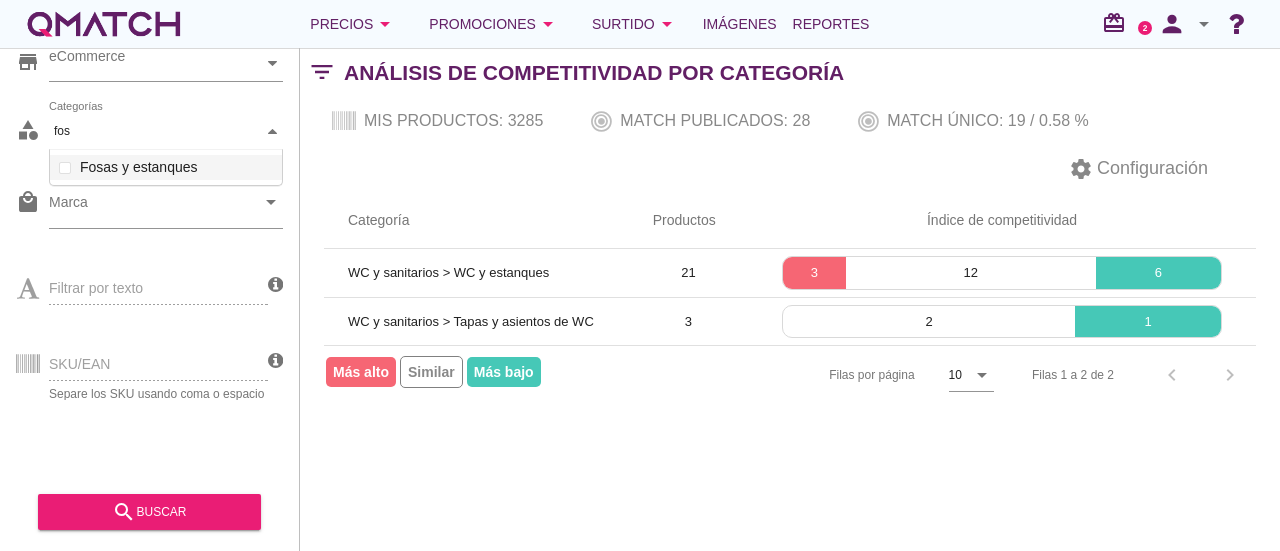 scroll, scrollTop: 0, scrollLeft: 0, axis: both 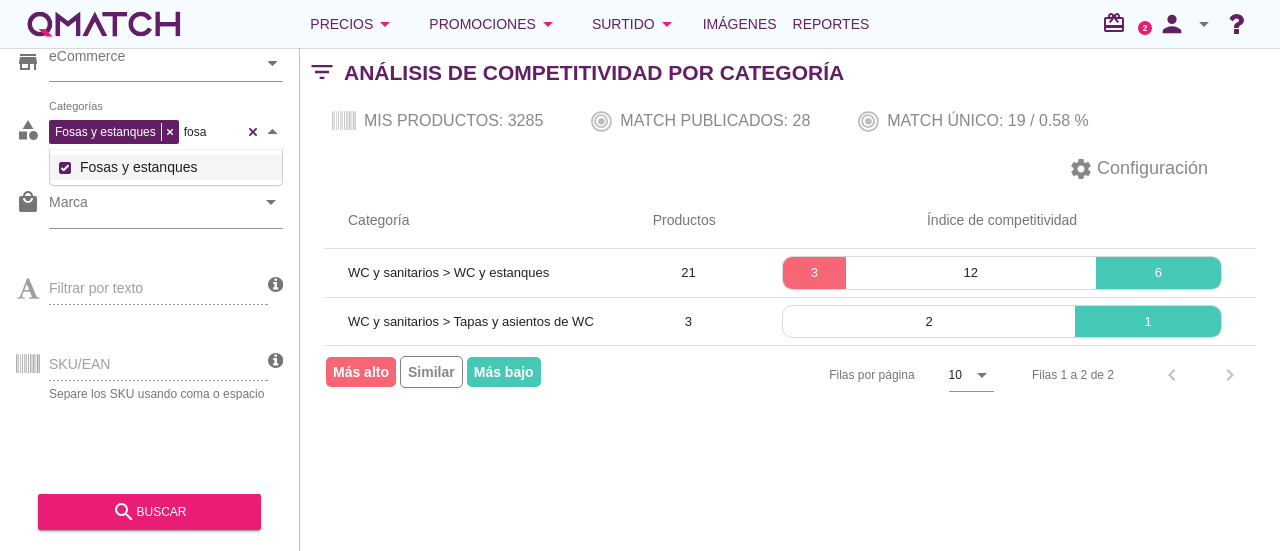 click on "Fosas y estanques" at bounding box center [176, 167] 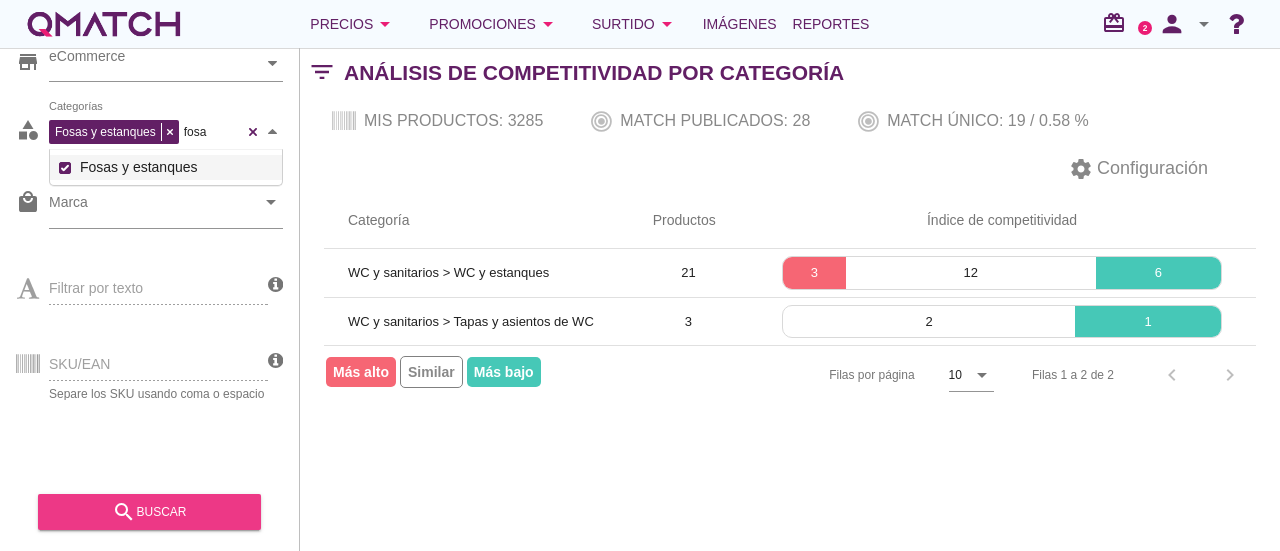 type on "fosa" 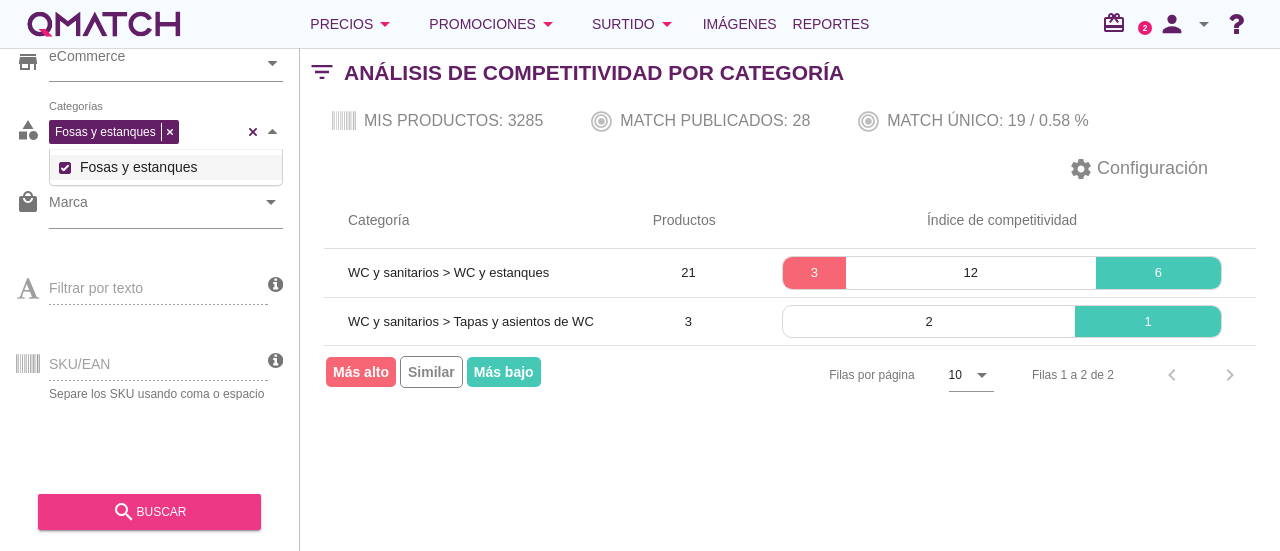 click on "search
buscar" at bounding box center [149, 512] 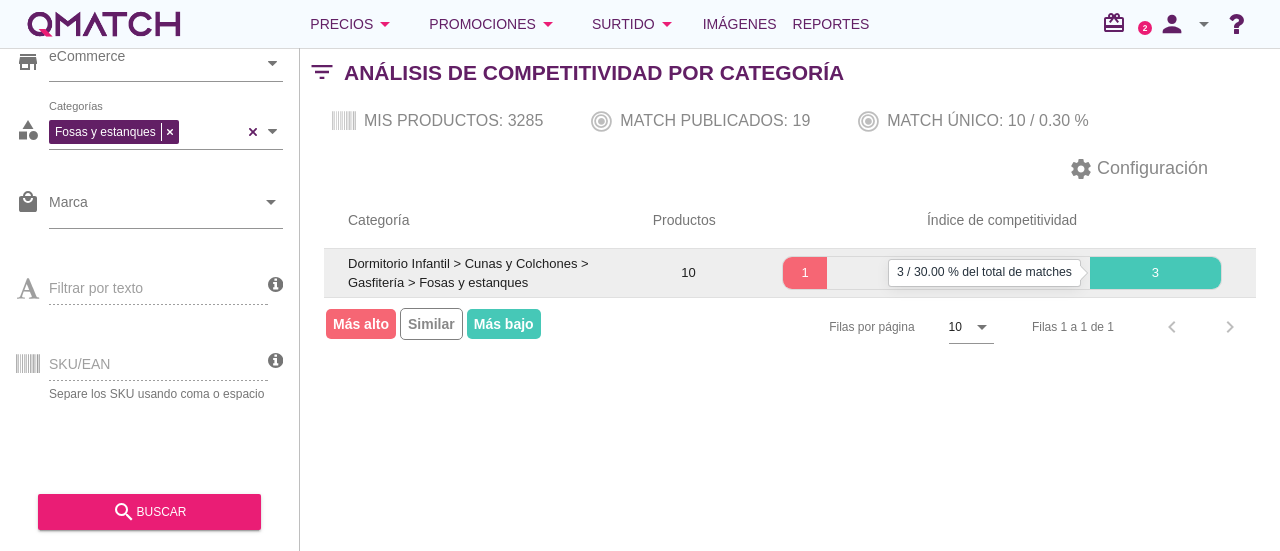 click on "3" at bounding box center [1155, 273] 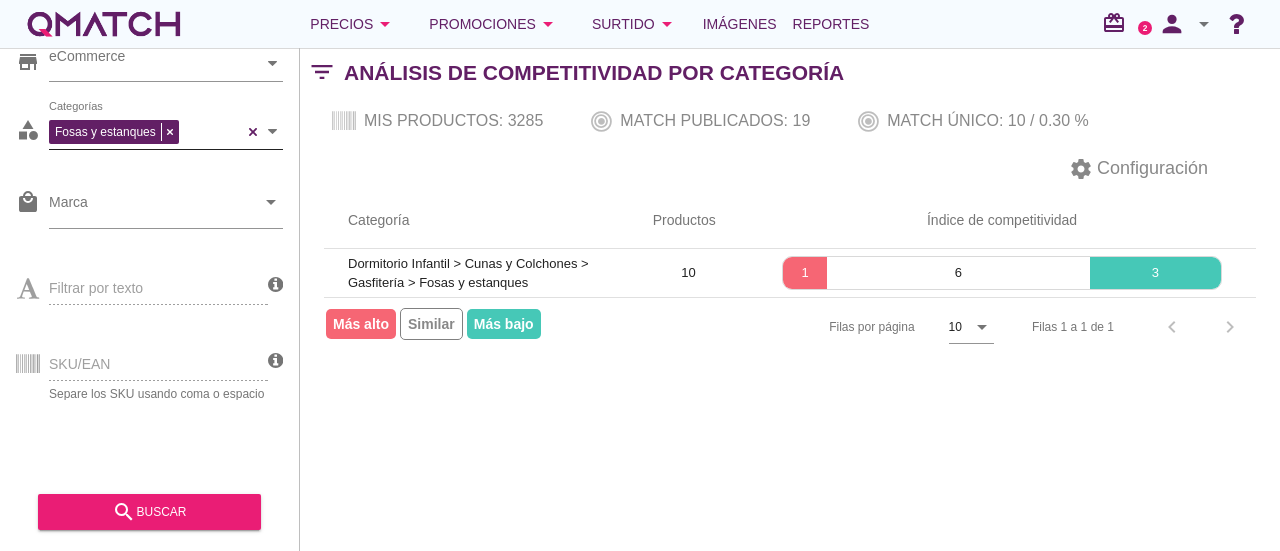 scroll, scrollTop: 0, scrollLeft: 0, axis: both 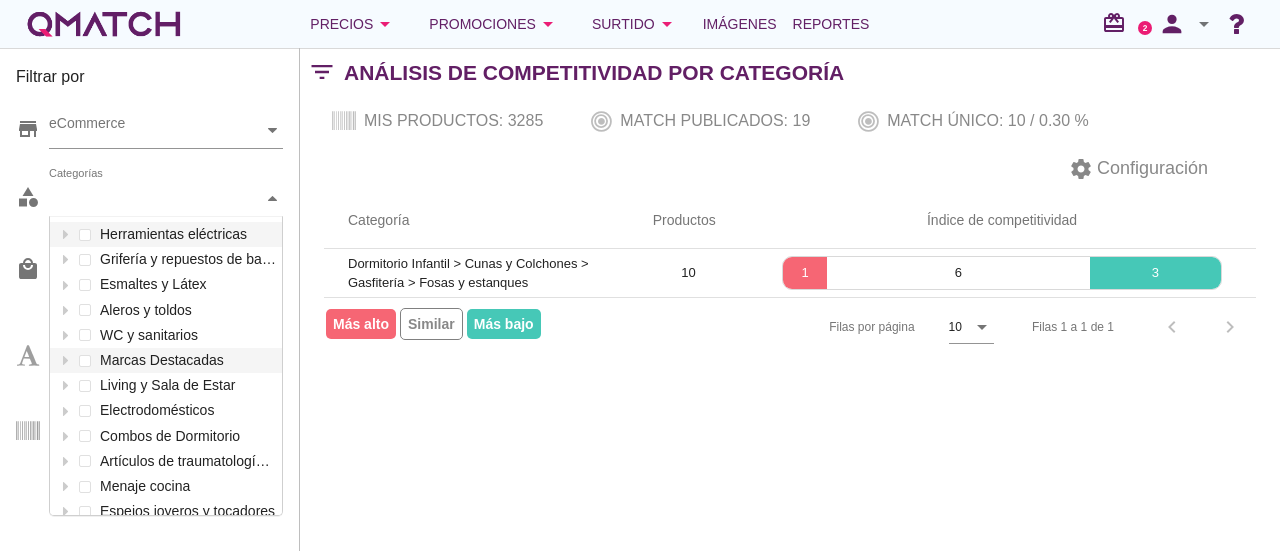 click at bounding box center [273, 198] 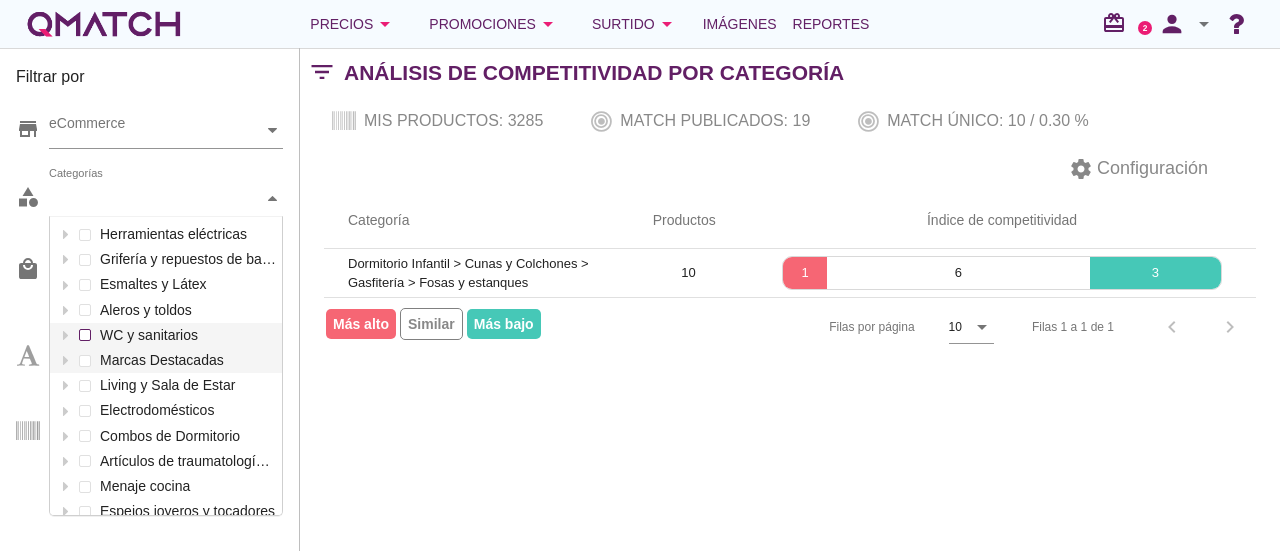 click on "Herramientas eléctricas Grifería y repuestos de baño Esmaltes y Látex Aleros y toldos WC y sanitarios Marcas Destacadas Living y Sala de Estar Electrodomésticos Combos de Dormitorio Artículos de traumatología y ortopedia Menaje cocina Espejos joyeros y tocadores Cortinas Colchones Alfombras Viaje y mudanza Seguridad infantil Seguridad automóvil Puertas de exterior Pinturas de especialidad Organización loggia Camas Funcionales Adhesivos, selladores y siliconas Limpieza y aseo Electrodomésticos  Destapadores  Movilidad reducida y ayuda para la vida diaria Clóset Camas Alimentos para Mascotas Cabinas y duchas Servicios en Tienda Seguridad industrial Proyecto escalera Muebles de oficina Cocina Aspirado y limpieza   Cuidado personal Cocina Accesorios herramientas Componentes y Estructuras Adhesivos y fragües Ropa de Cama Refrigeración Pinturas en spray Organización de baño Cerraduras Cajas organizadoras Calefont y termos Tinas, hidromasajes y spa Seguridad del hogar Limpieza Infantil Electricidad" at bounding box center [166, 1822] 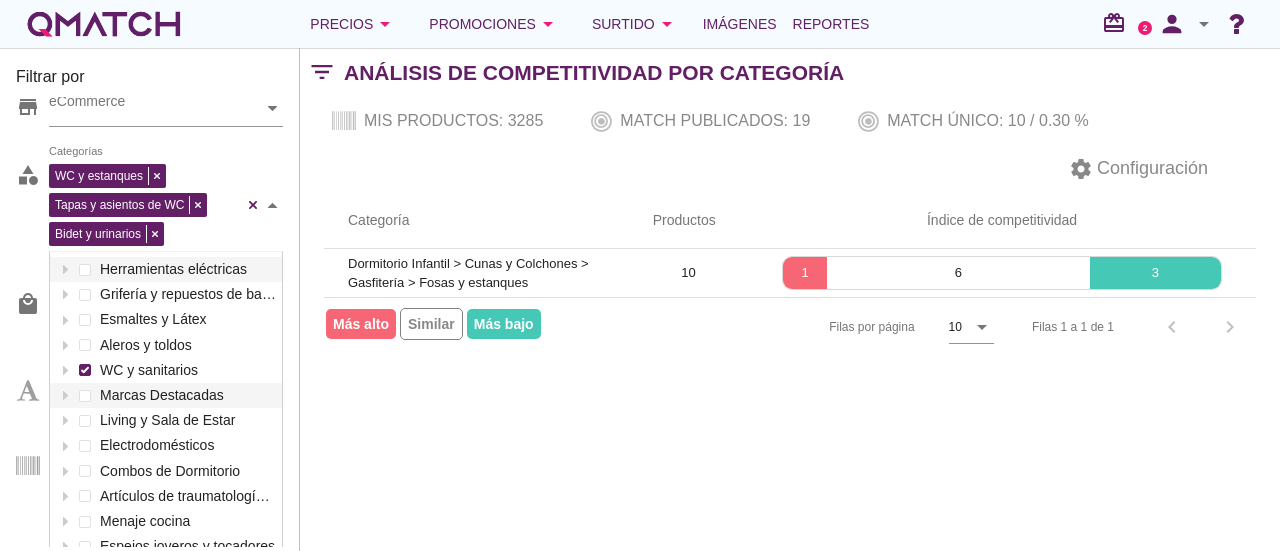 scroll, scrollTop: 40, scrollLeft: 0, axis: vertical 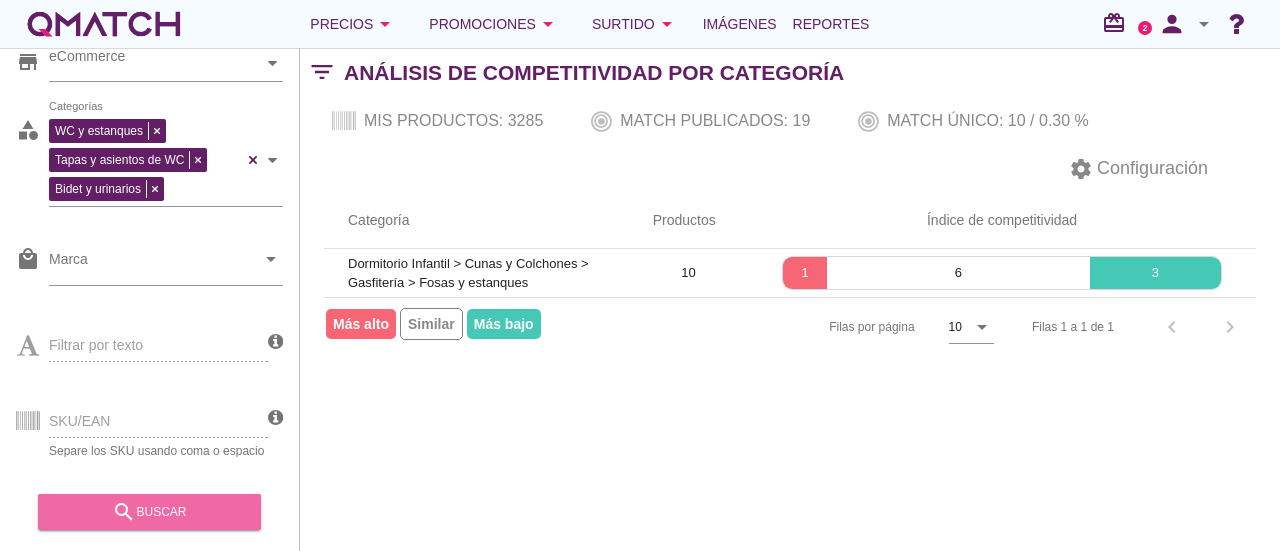 click on "search
buscar" at bounding box center (149, 512) 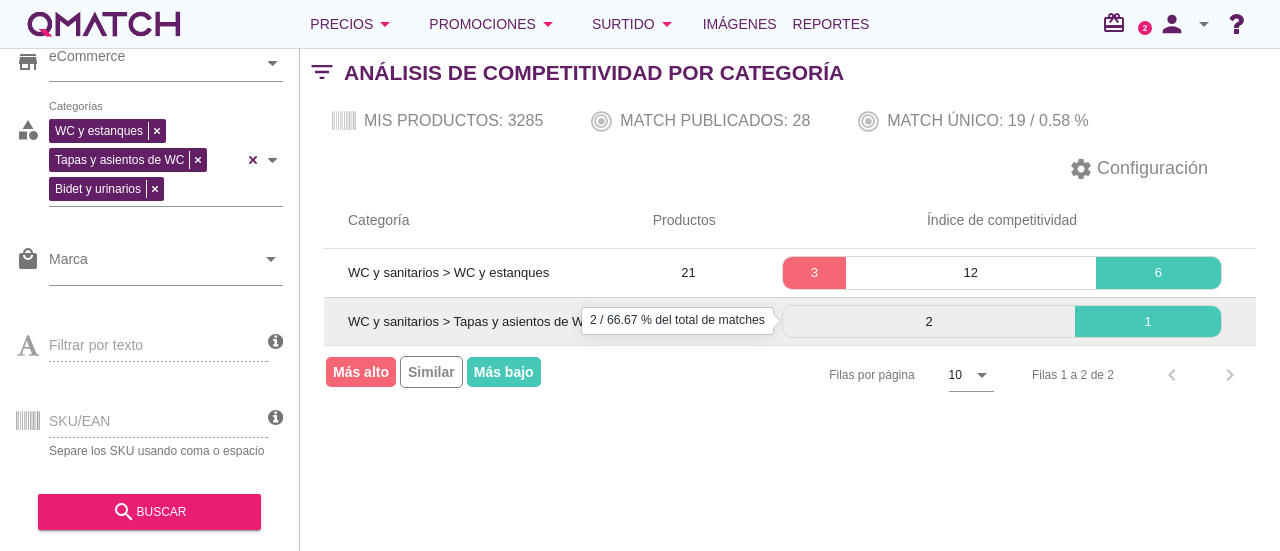 click on "2" at bounding box center (929, 322) 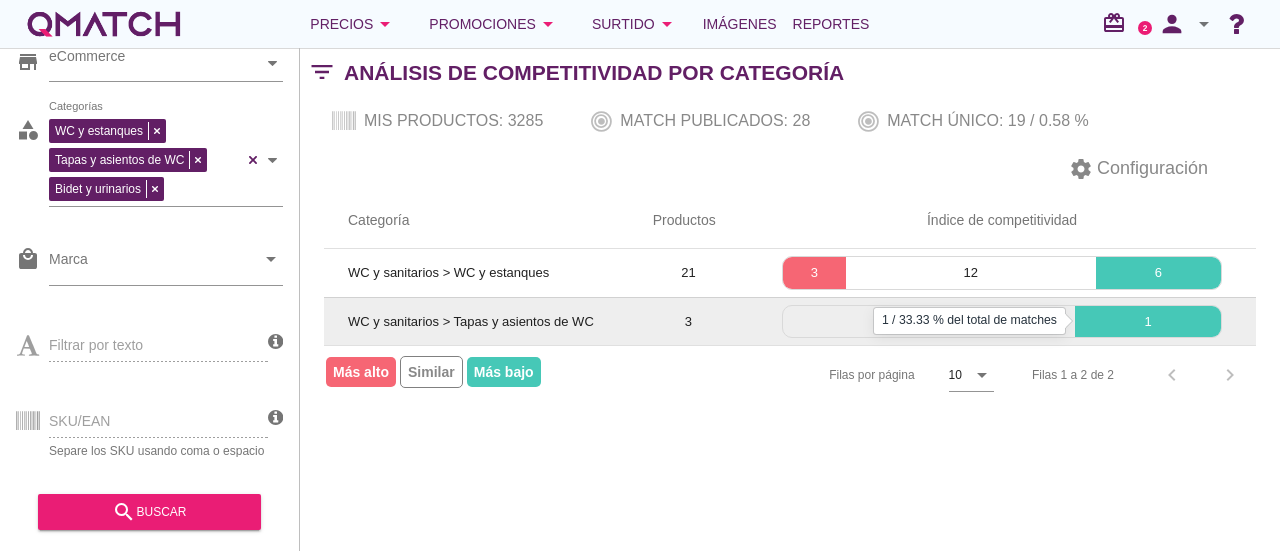 click on "1" at bounding box center (1148, 322) 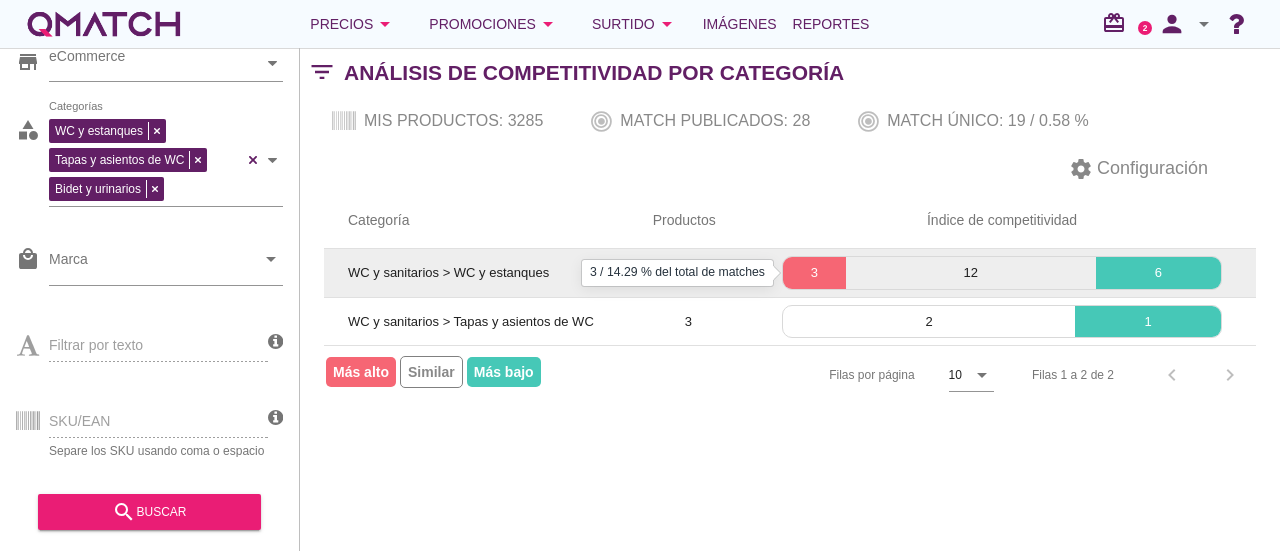 click on "3" at bounding box center [814, 273] 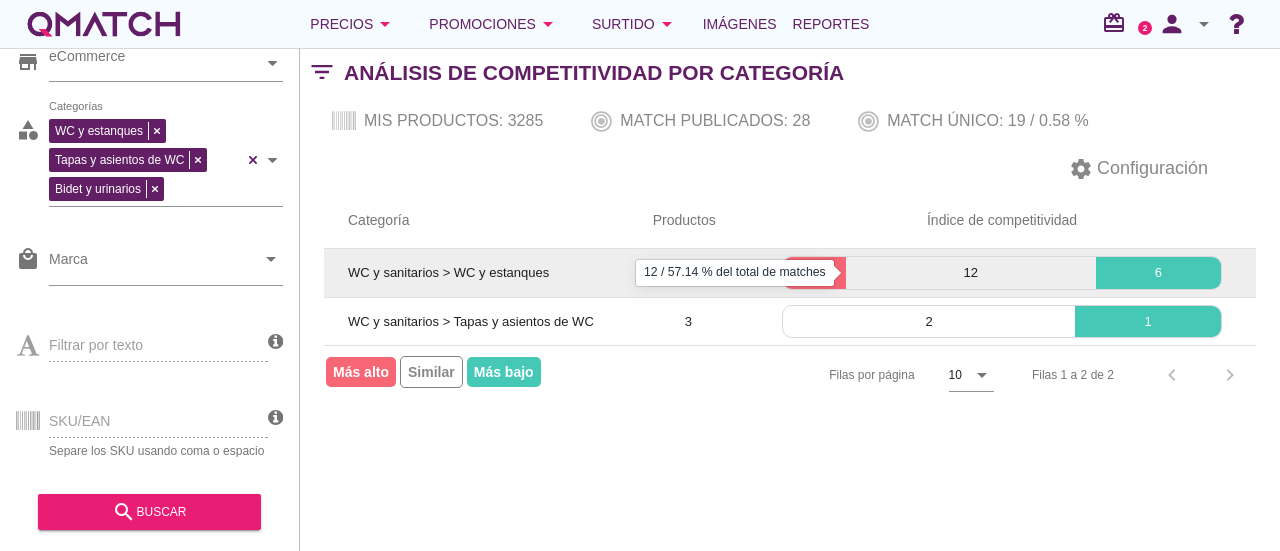 click on "12" at bounding box center (971, 273) 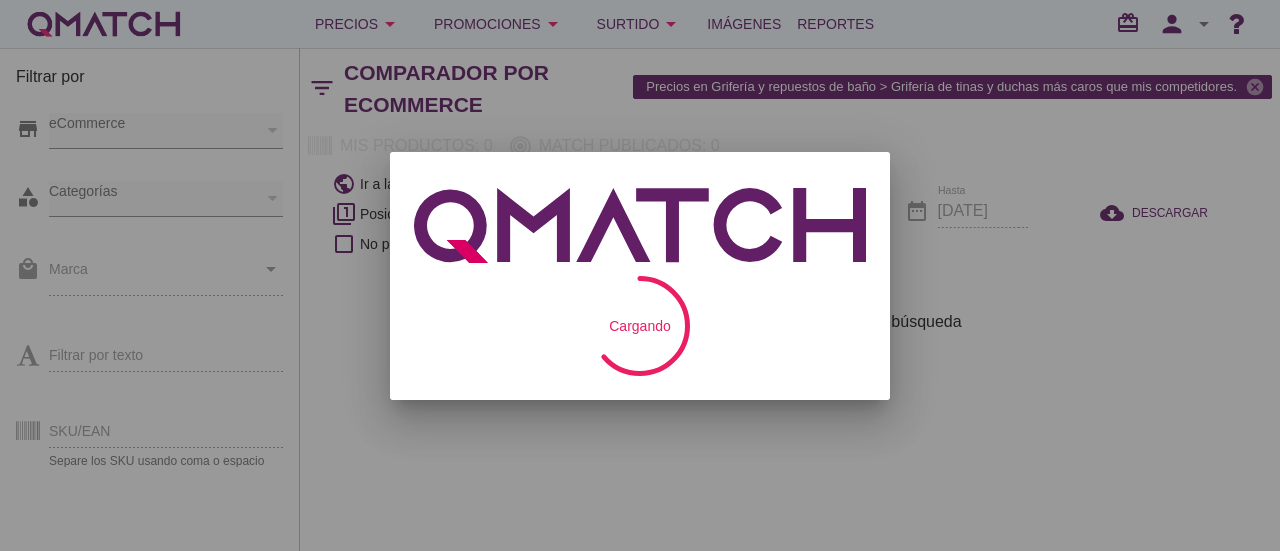 scroll, scrollTop: 0, scrollLeft: 0, axis: both 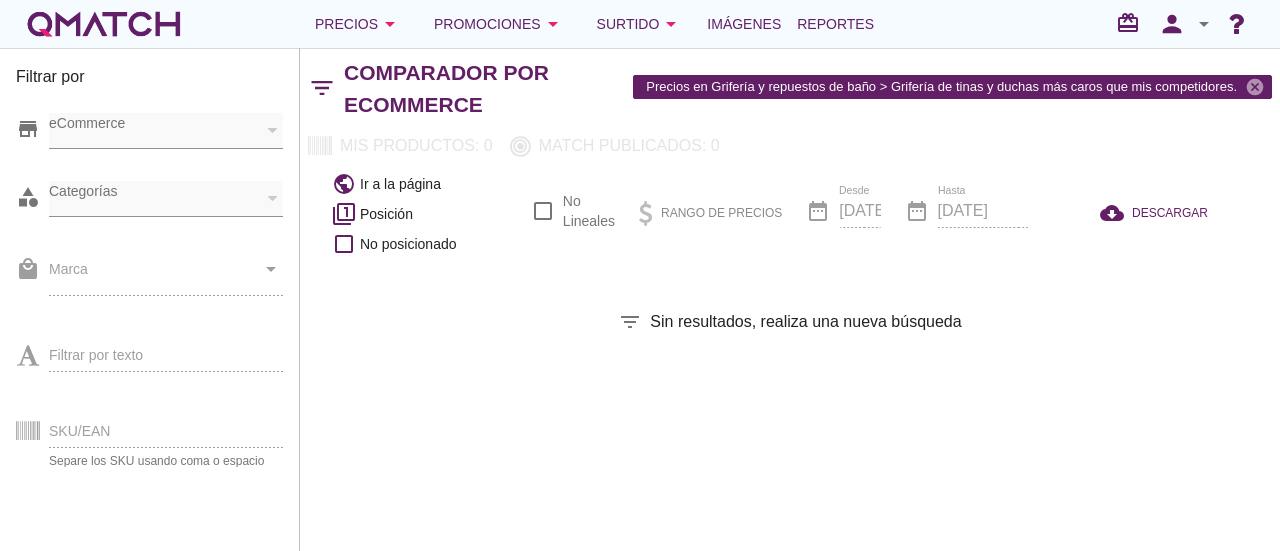 checkbox on "false" 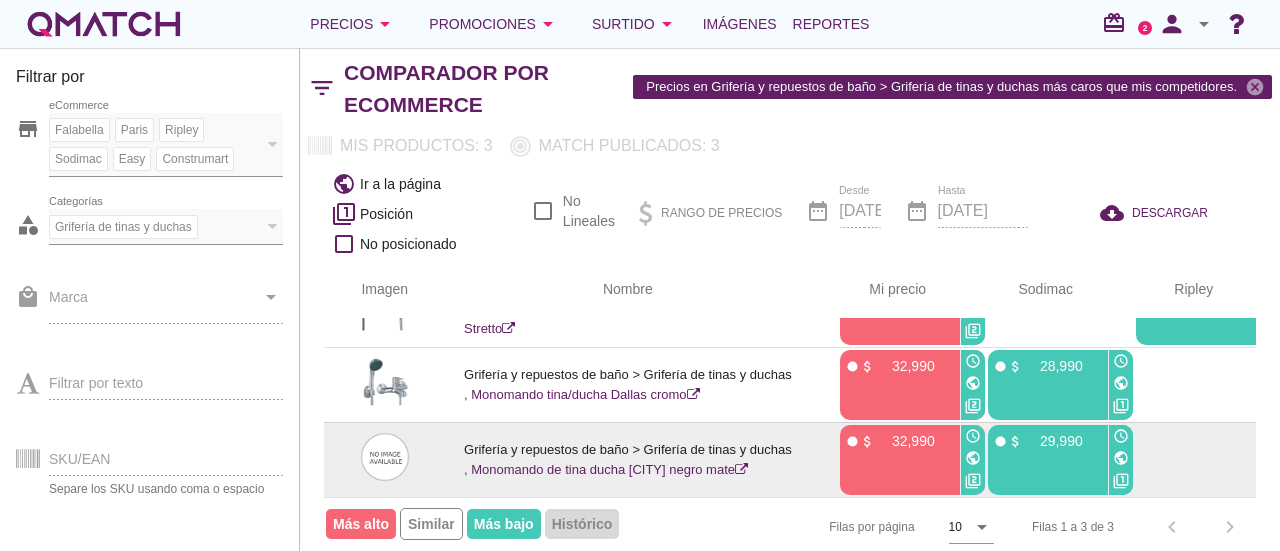 scroll, scrollTop: 60, scrollLeft: 156, axis: both 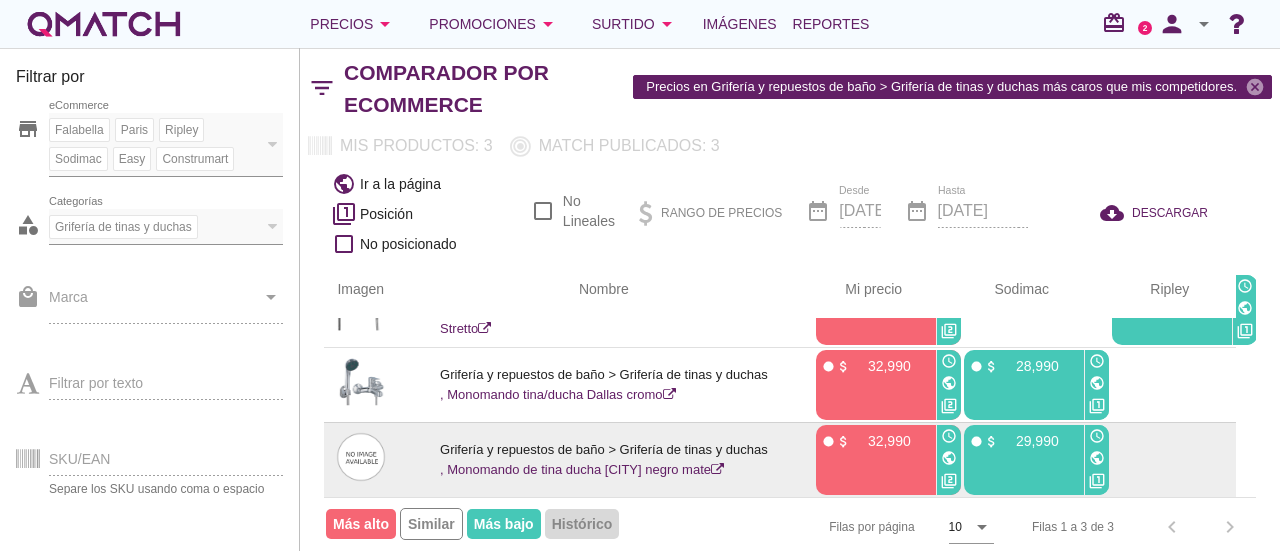 click on "29,990" at bounding box center [1029, 441] 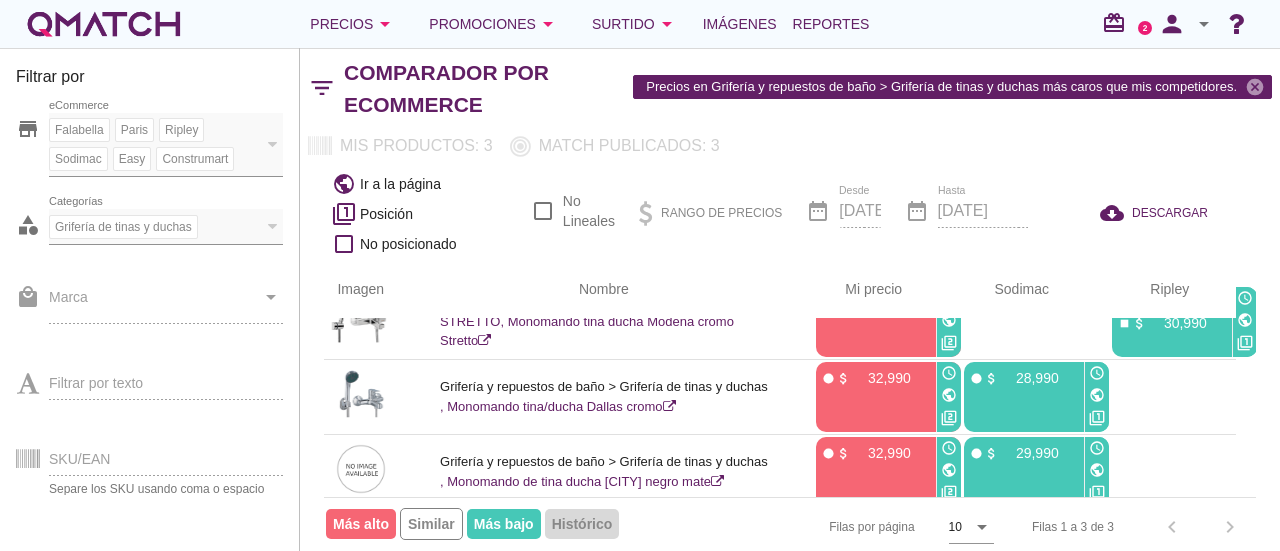 scroll, scrollTop: 31, scrollLeft: 156, axis: both 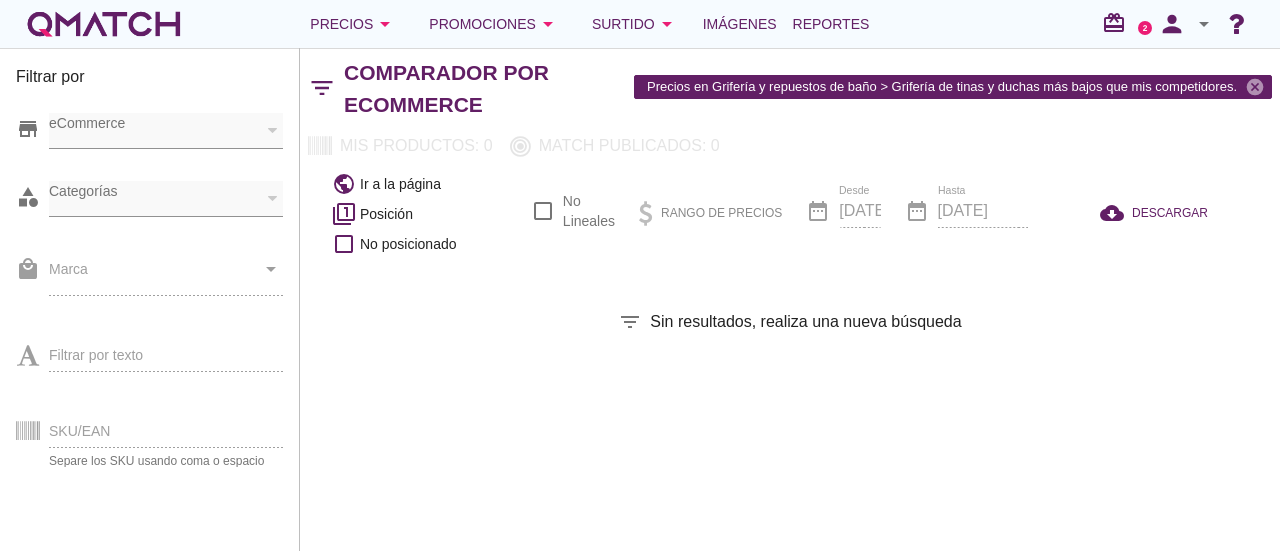 checkbox on "false" 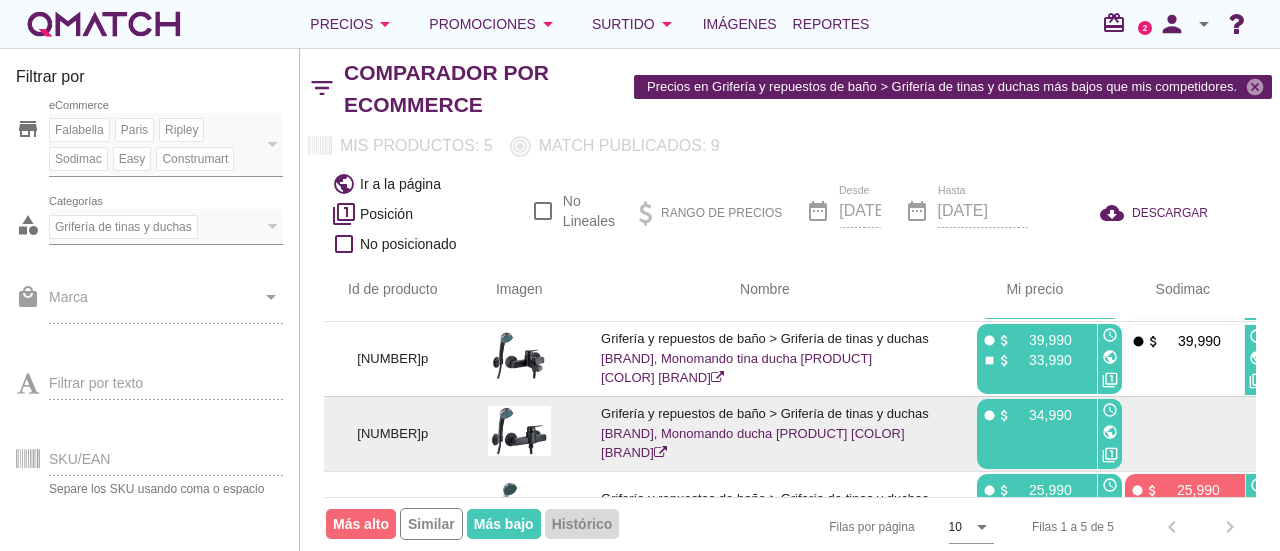 scroll, scrollTop: 209, scrollLeft: 0, axis: vertical 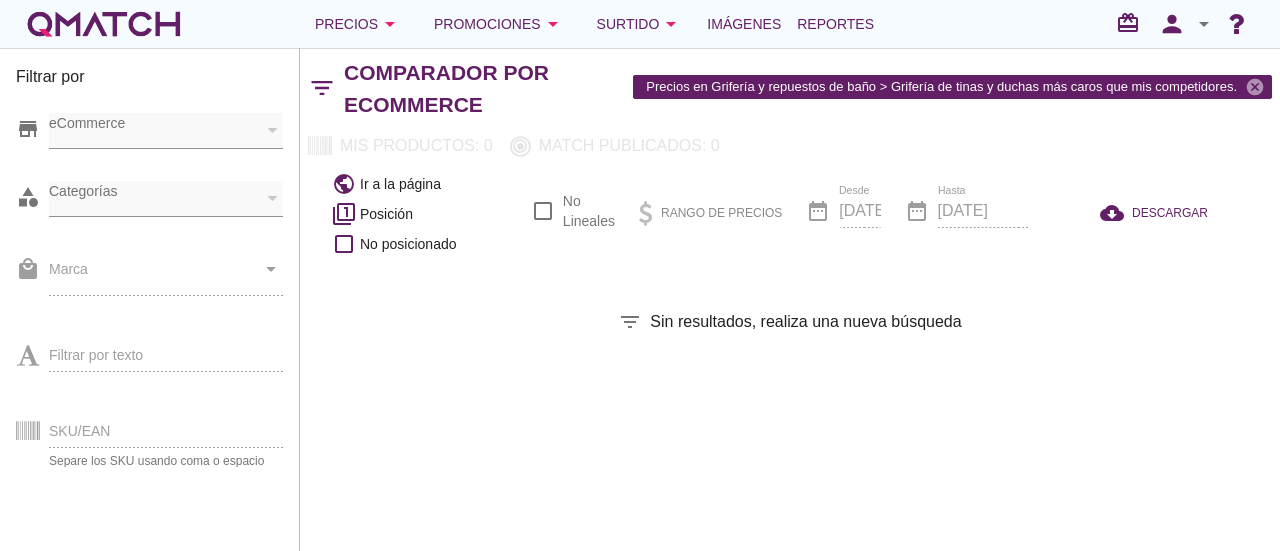 checkbox on "false" 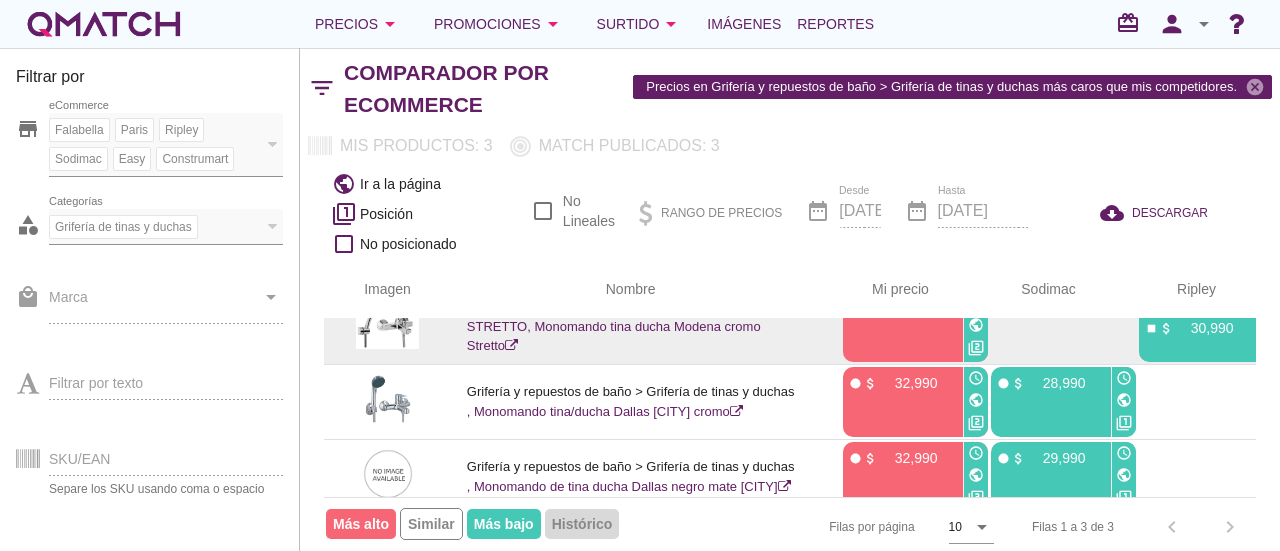 scroll, scrollTop: 60, scrollLeft: 156, axis: both 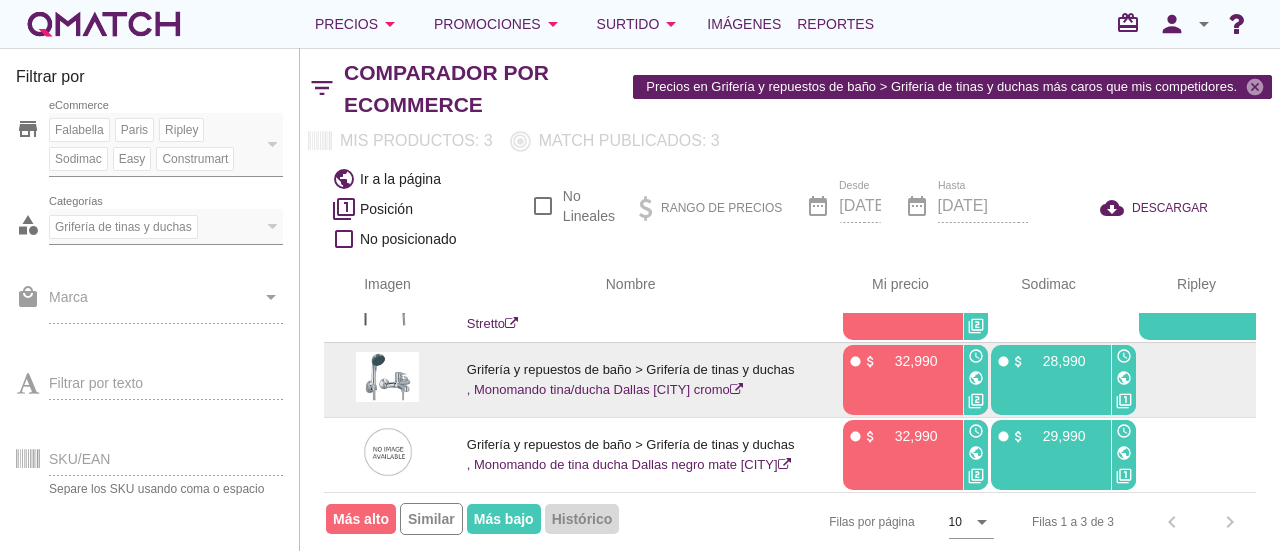 click on "public" at bounding box center [976, 378] 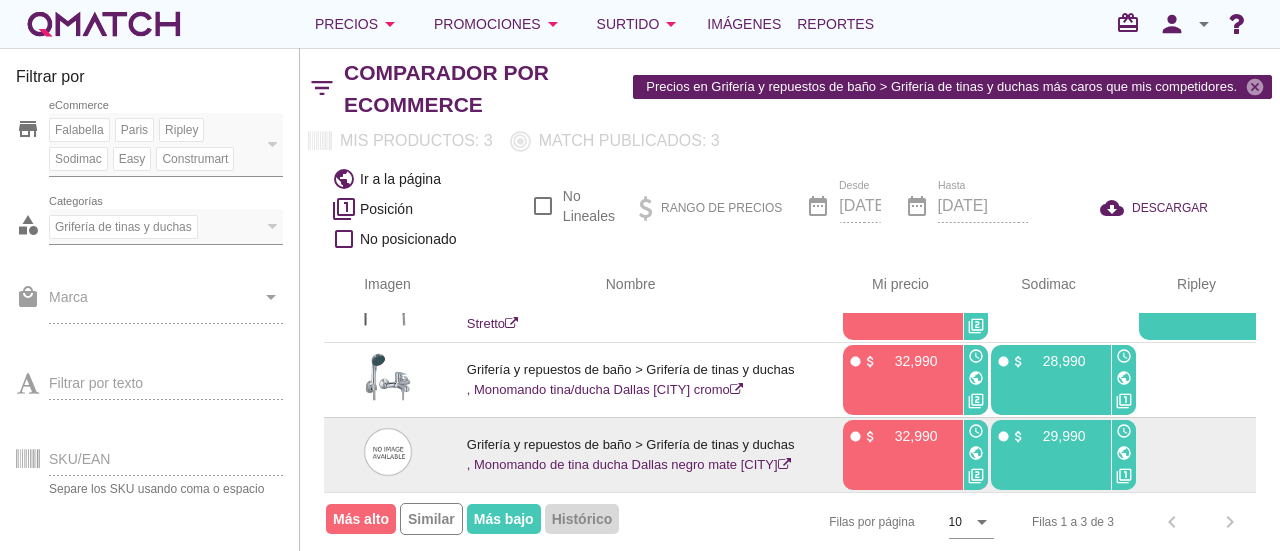 scroll, scrollTop: 18, scrollLeft: 0, axis: vertical 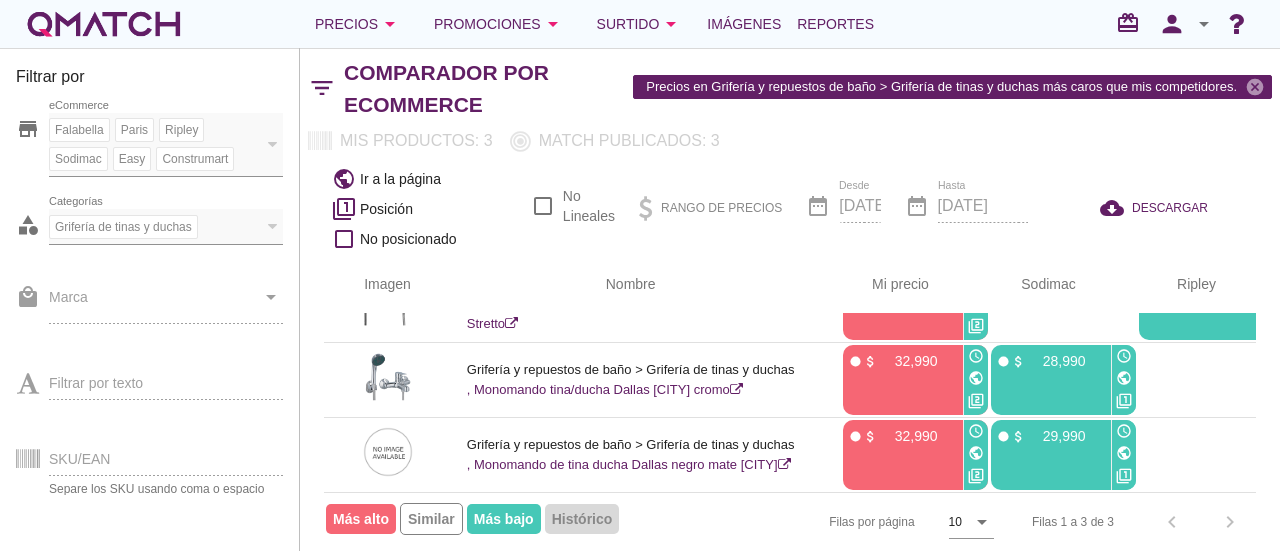 click at bounding box center [273, 226] 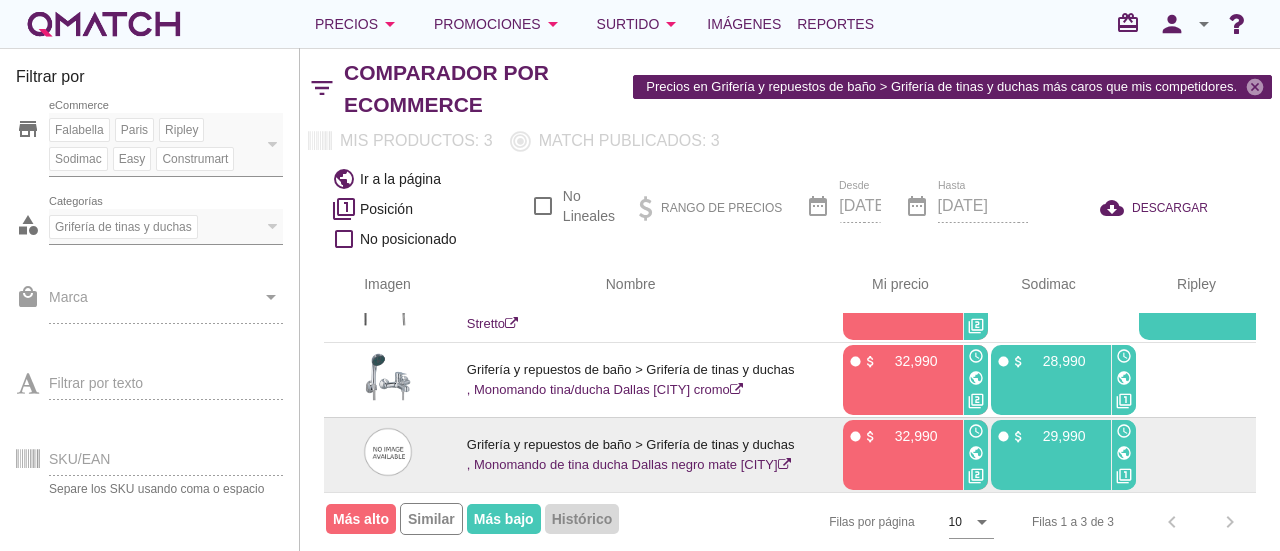 scroll, scrollTop: 0, scrollLeft: 156, axis: horizontal 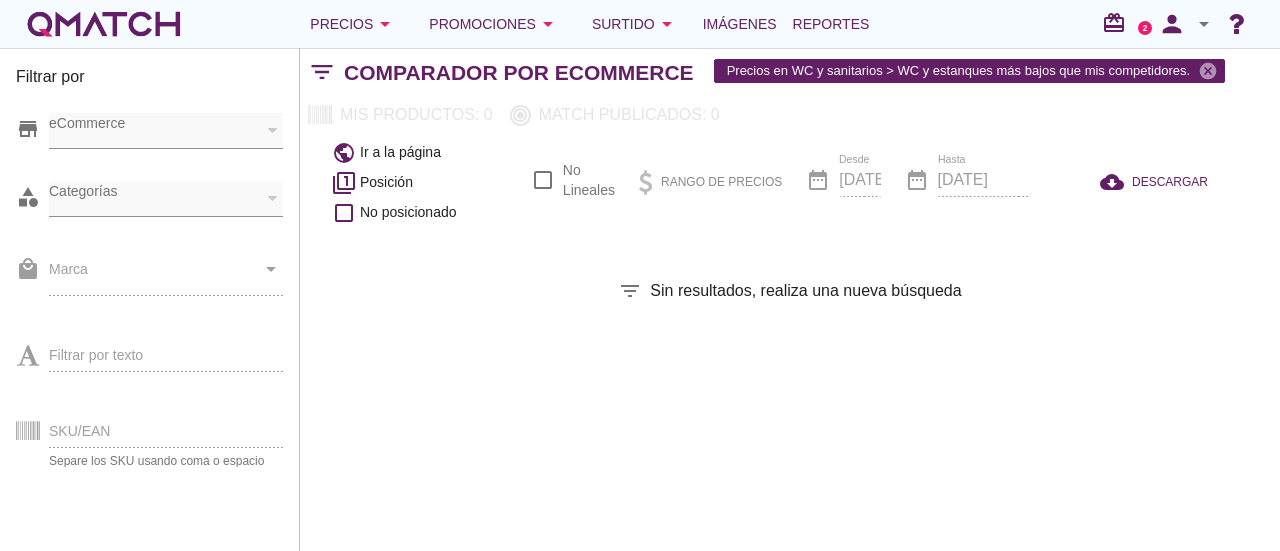 checkbox on "false" 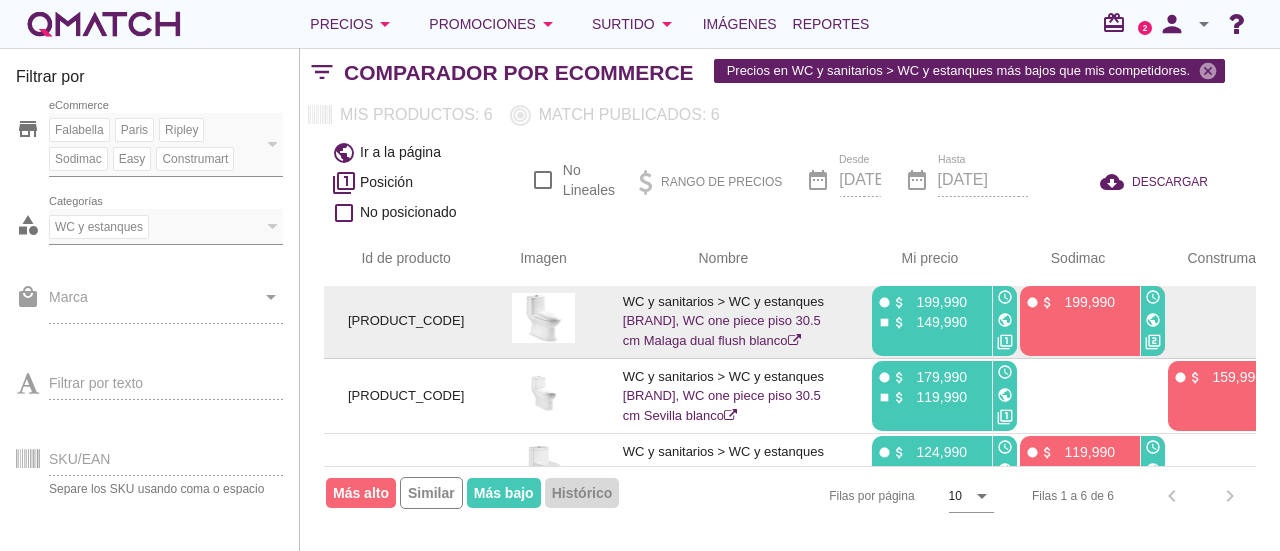 scroll, scrollTop: 0, scrollLeft: 0, axis: both 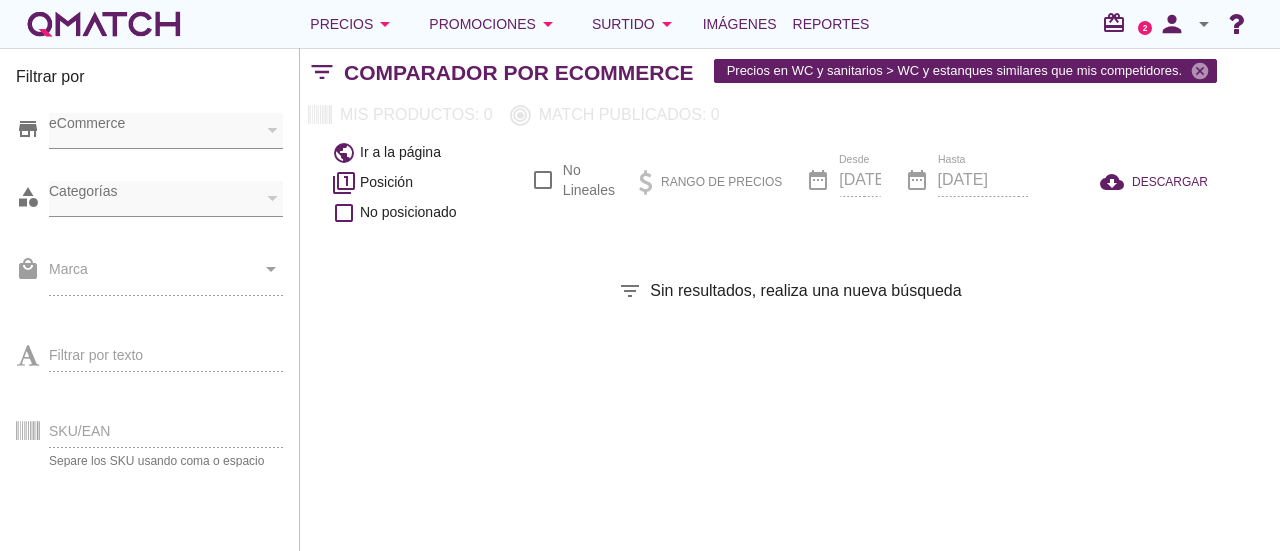 checkbox on "false" 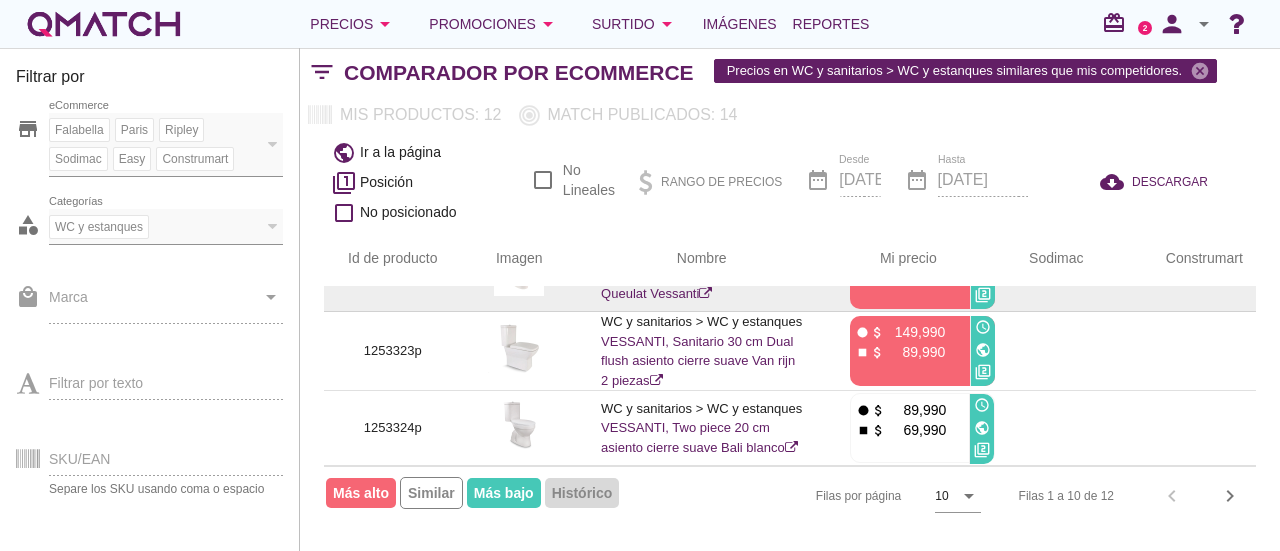 scroll, scrollTop: 500, scrollLeft: 0, axis: vertical 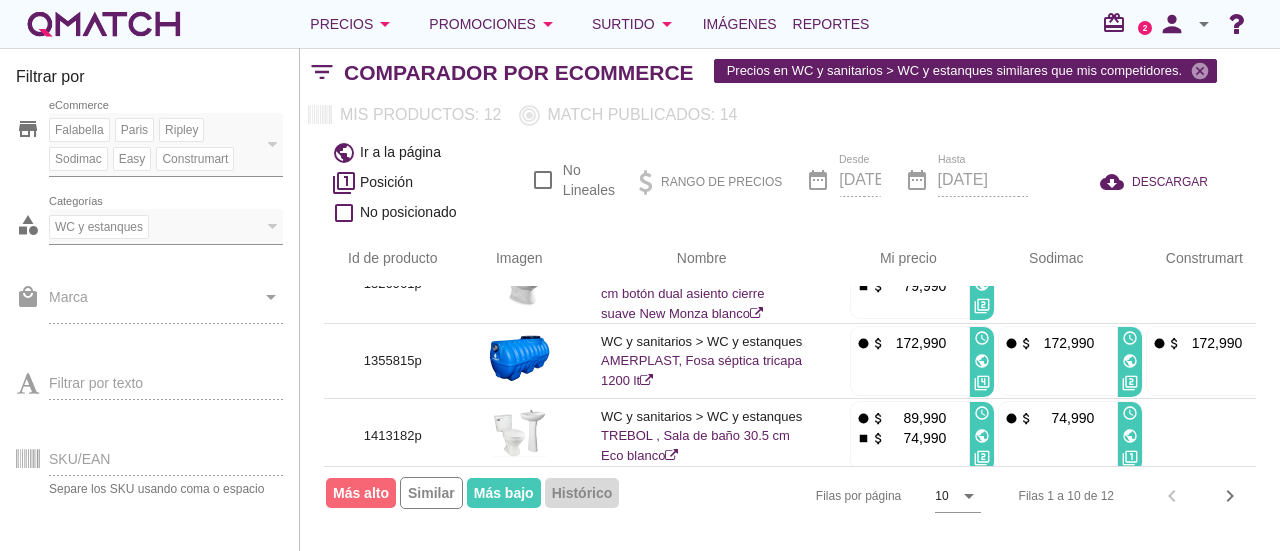 click at bounding box center (273, 226) 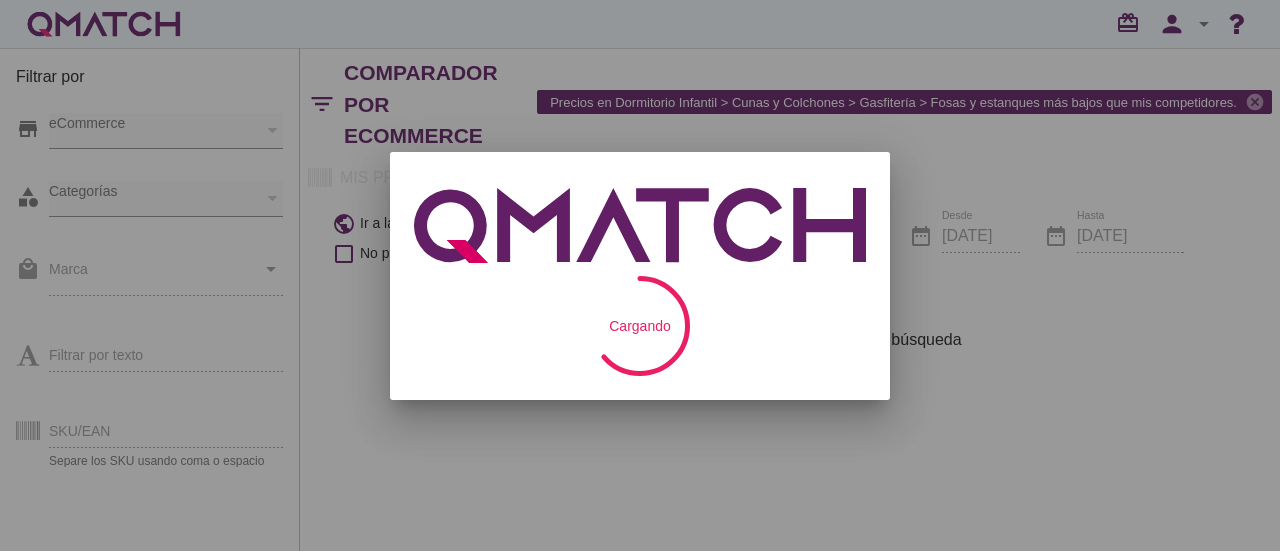 scroll, scrollTop: 0, scrollLeft: 0, axis: both 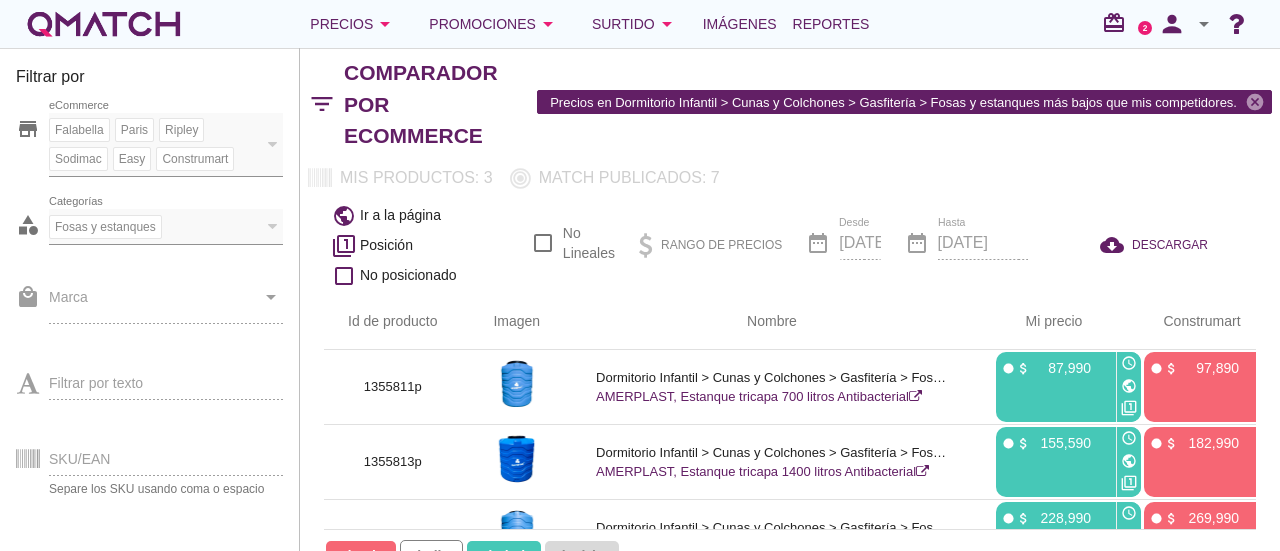 click on "Fosas y estanques Categorías" at bounding box center (156, 224) 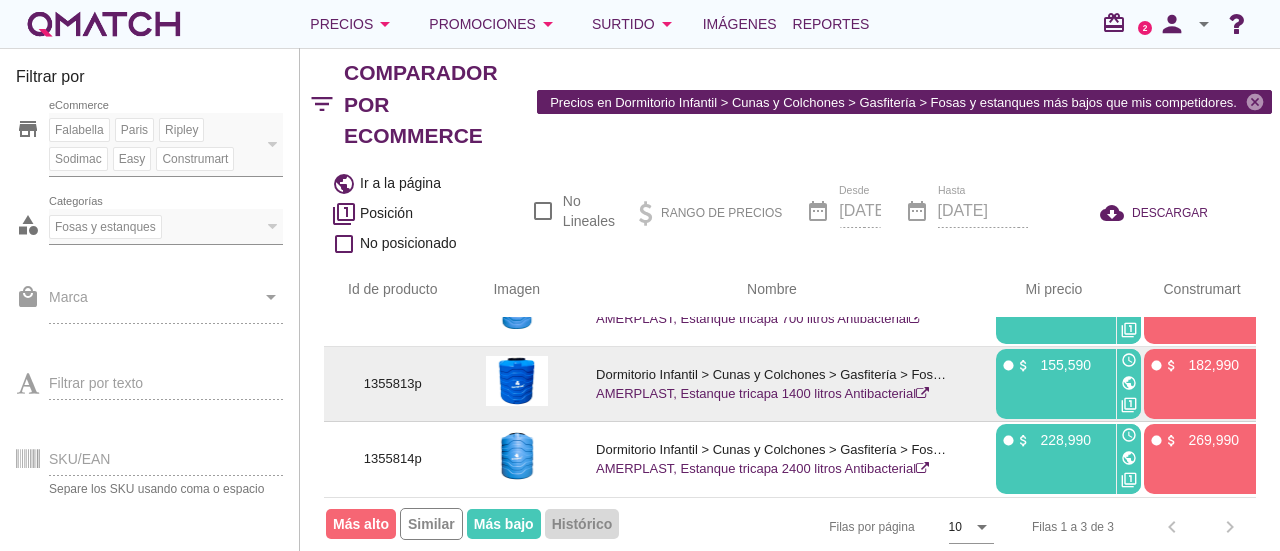 scroll, scrollTop: 50, scrollLeft: 0, axis: vertical 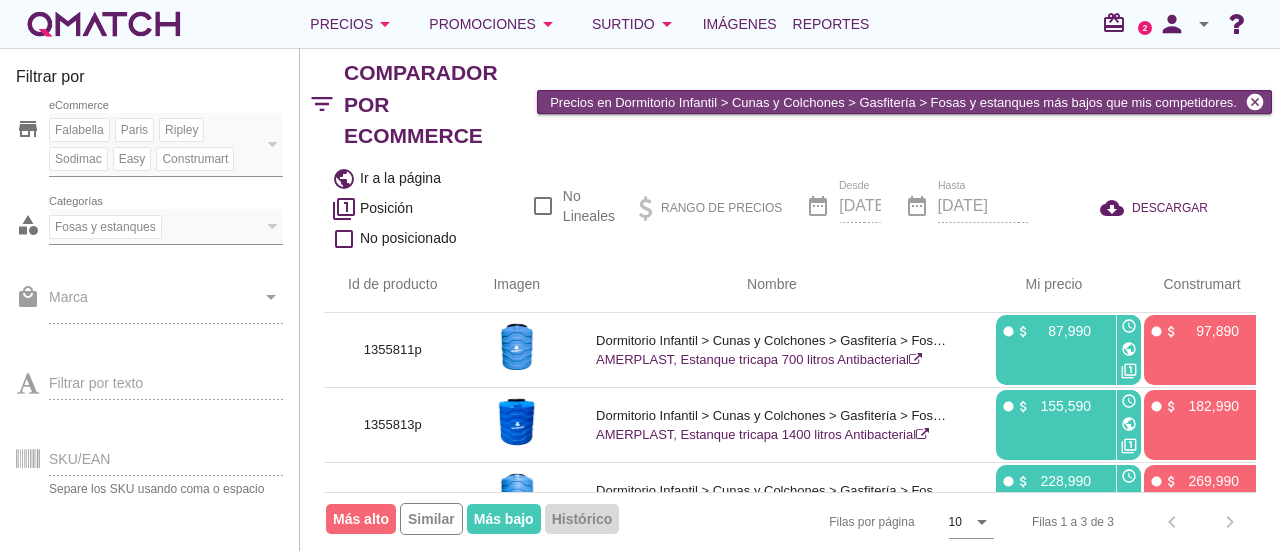 click on "cancel" at bounding box center (1255, 102) 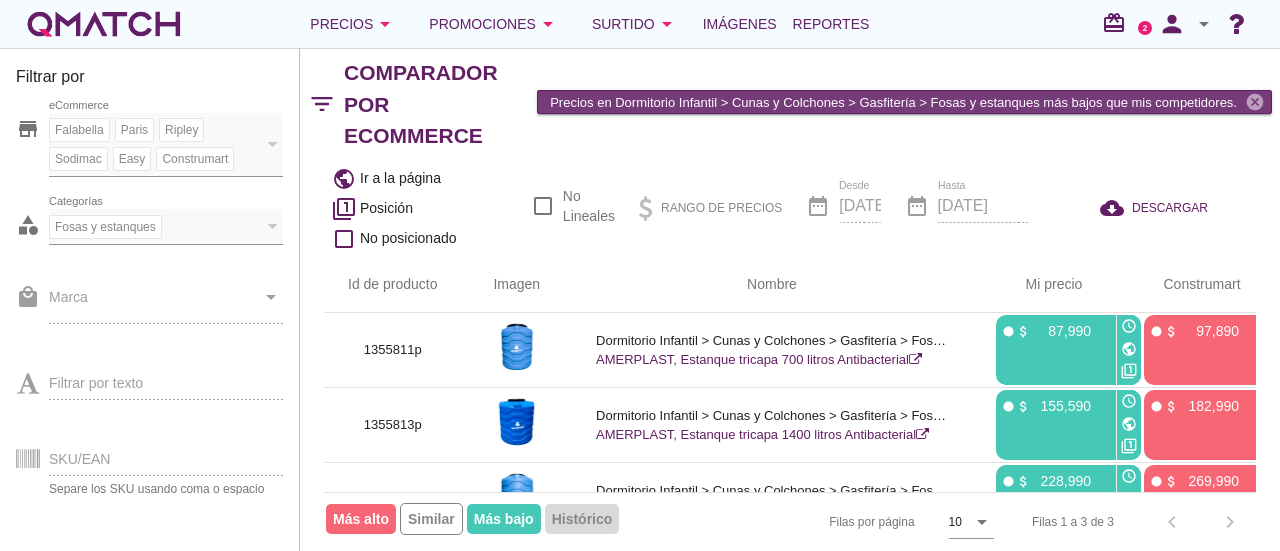 scroll, scrollTop: 0, scrollLeft: 0, axis: both 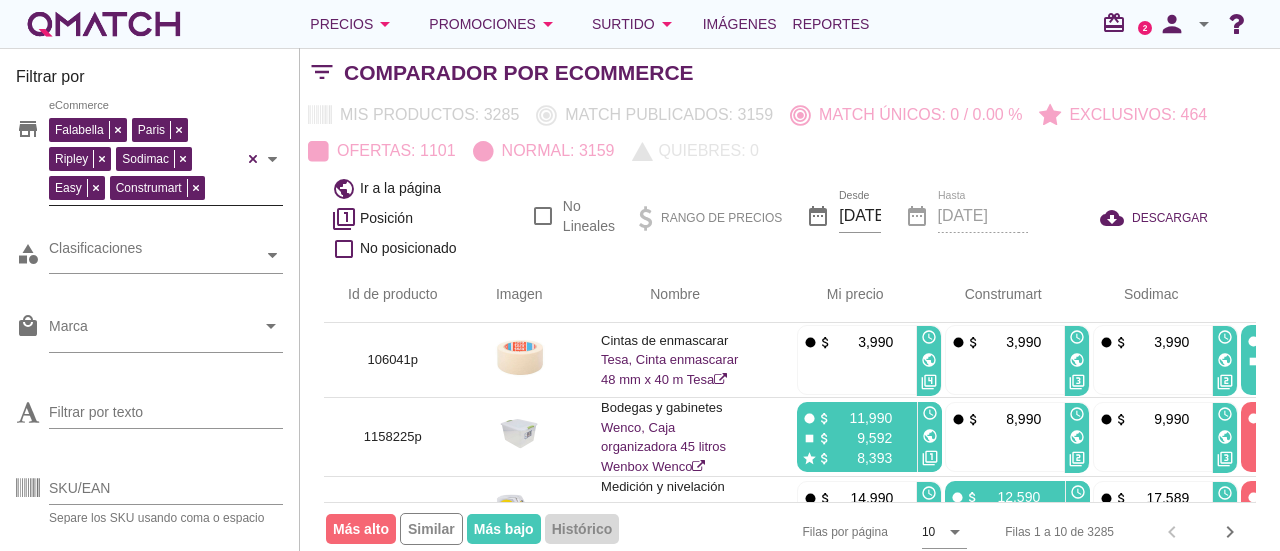 click on "store Falabella Paris Ripley Sodimac Easy Construmart eCommerce" at bounding box center (149, 163) 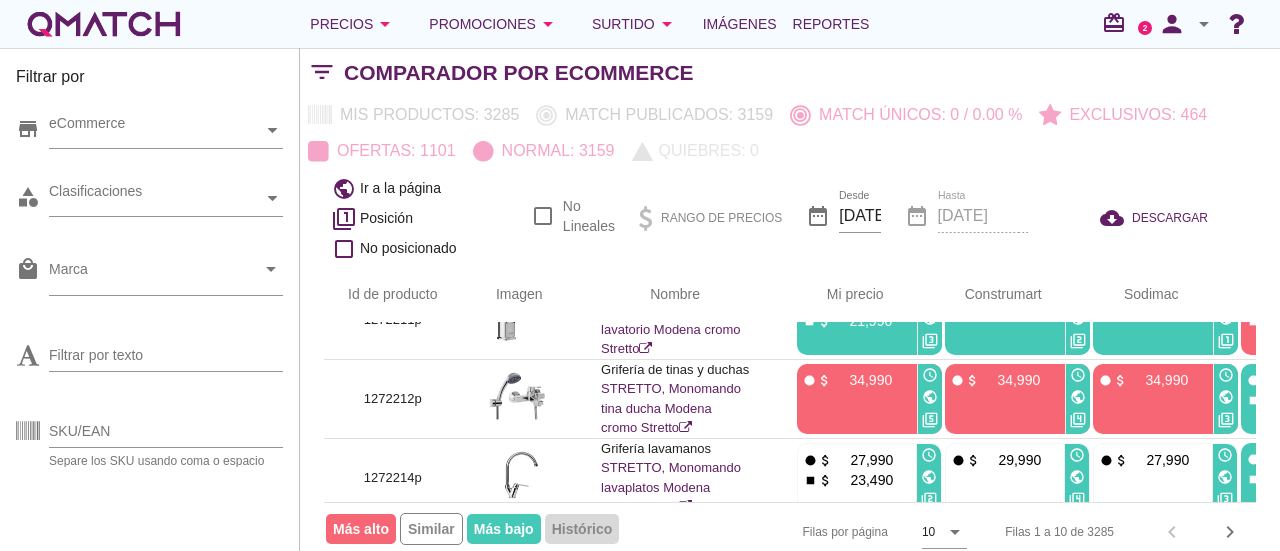 scroll, scrollTop: 657, scrollLeft: 0, axis: vertical 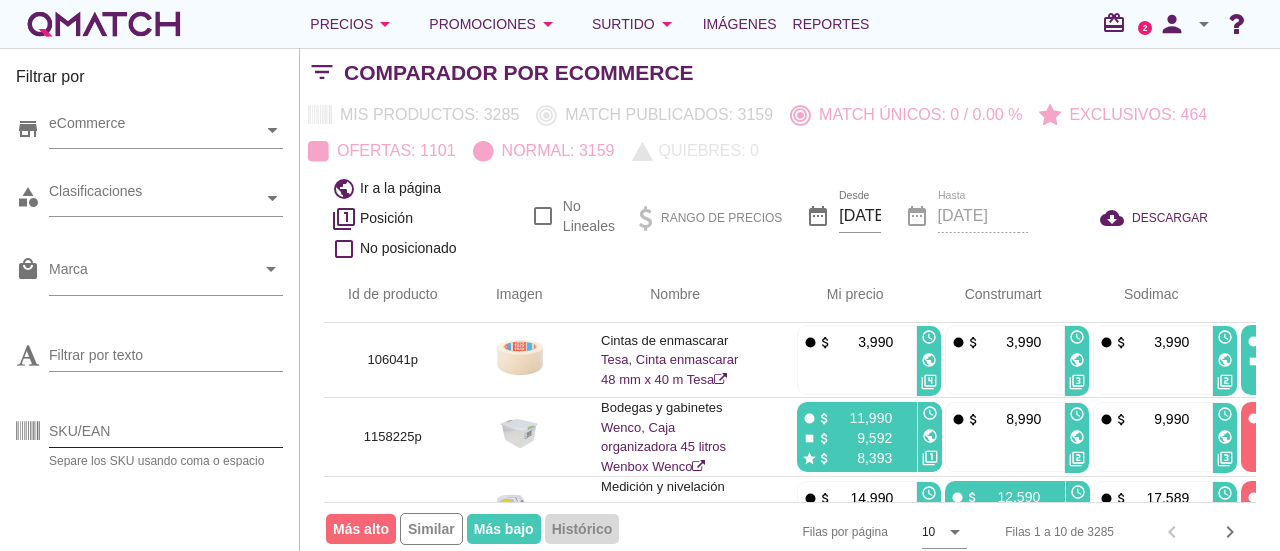 click on "SKU/EAN" at bounding box center (166, 431) 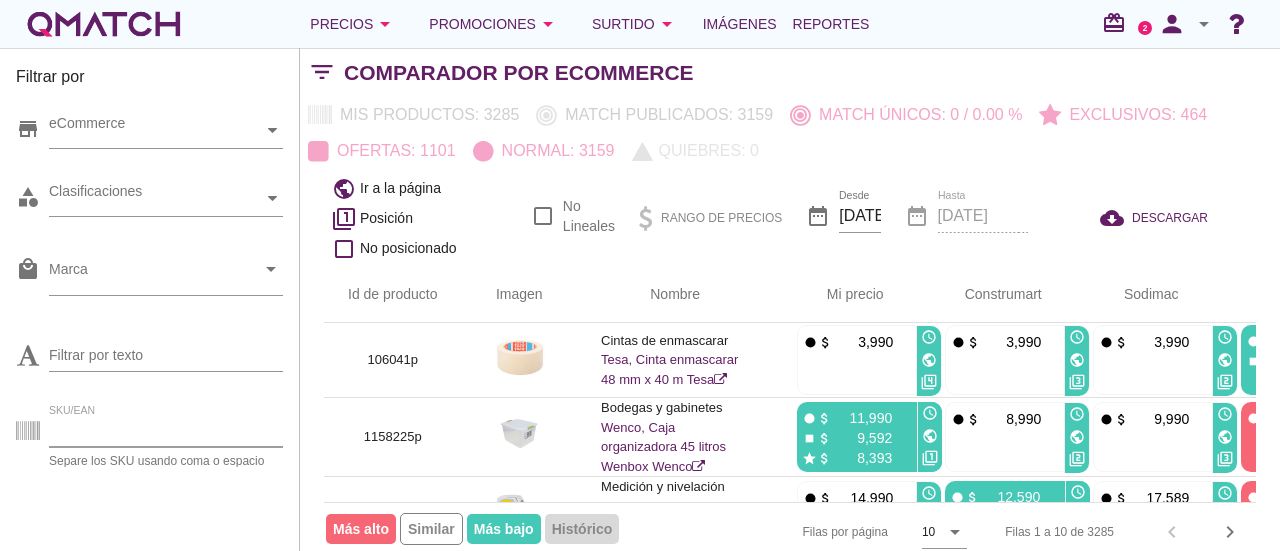 type on "1364217" 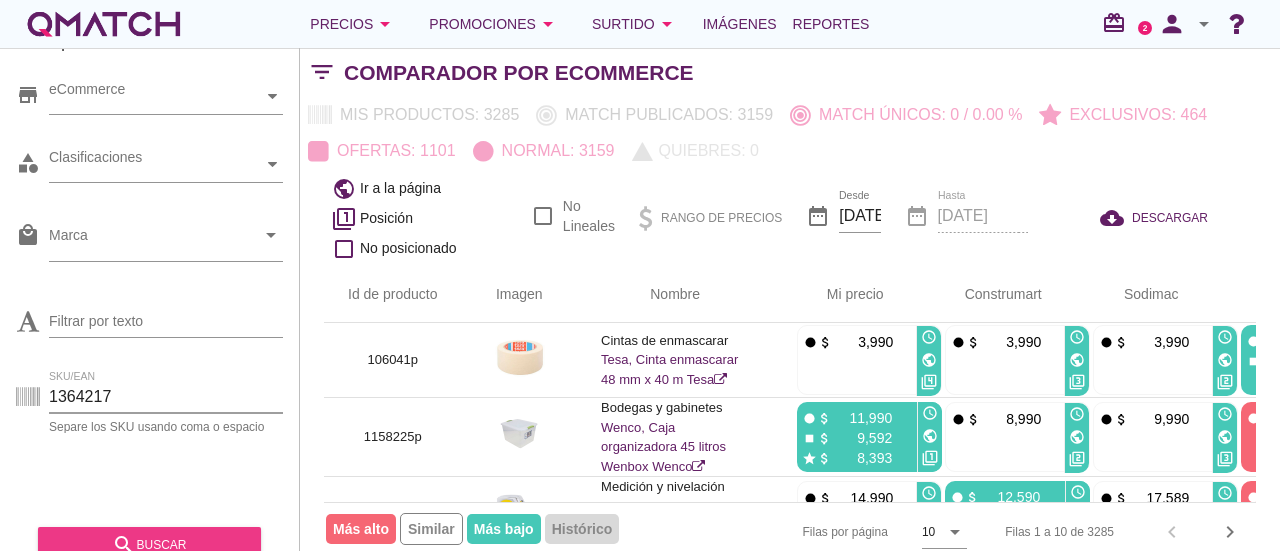 scroll, scrollTop: 67, scrollLeft: 0, axis: vertical 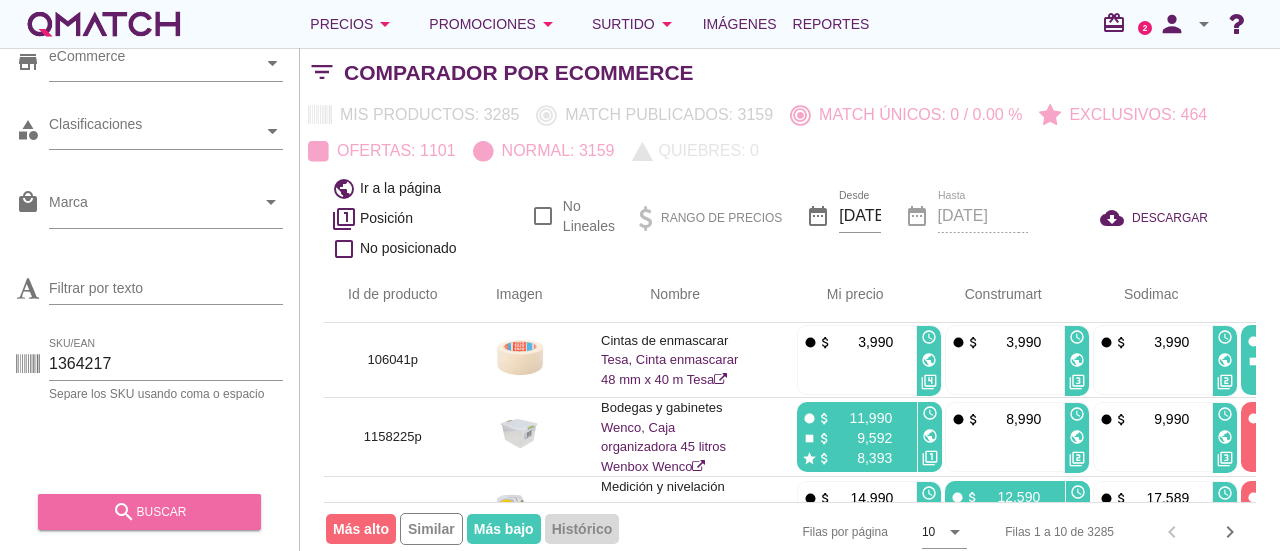 click on "search
buscar" at bounding box center [149, 512] 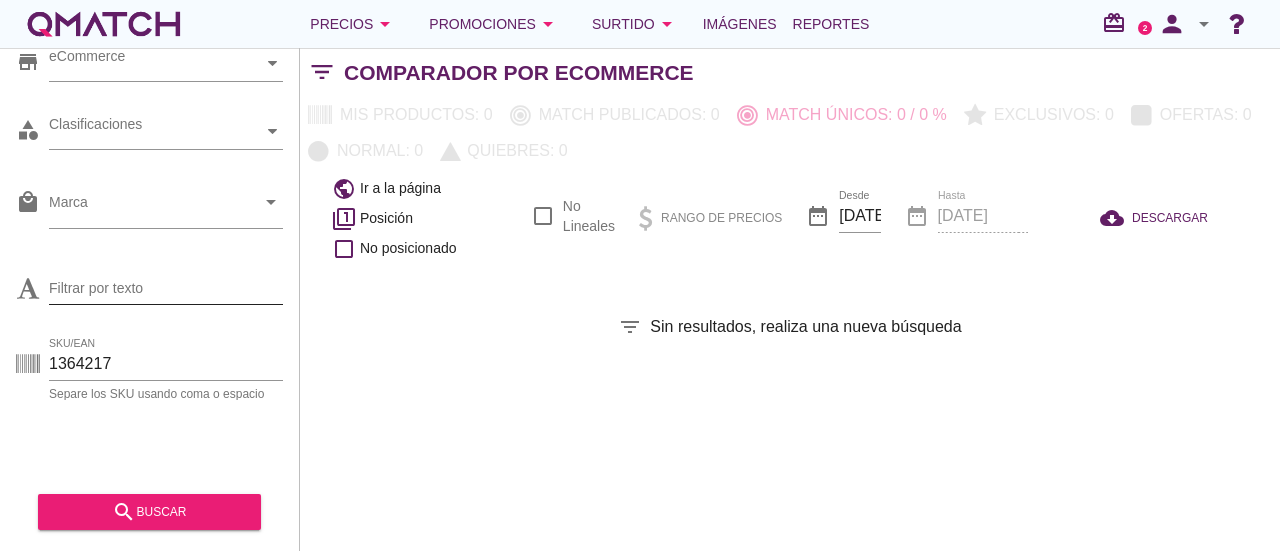 scroll, scrollTop: 0, scrollLeft: 0, axis: both 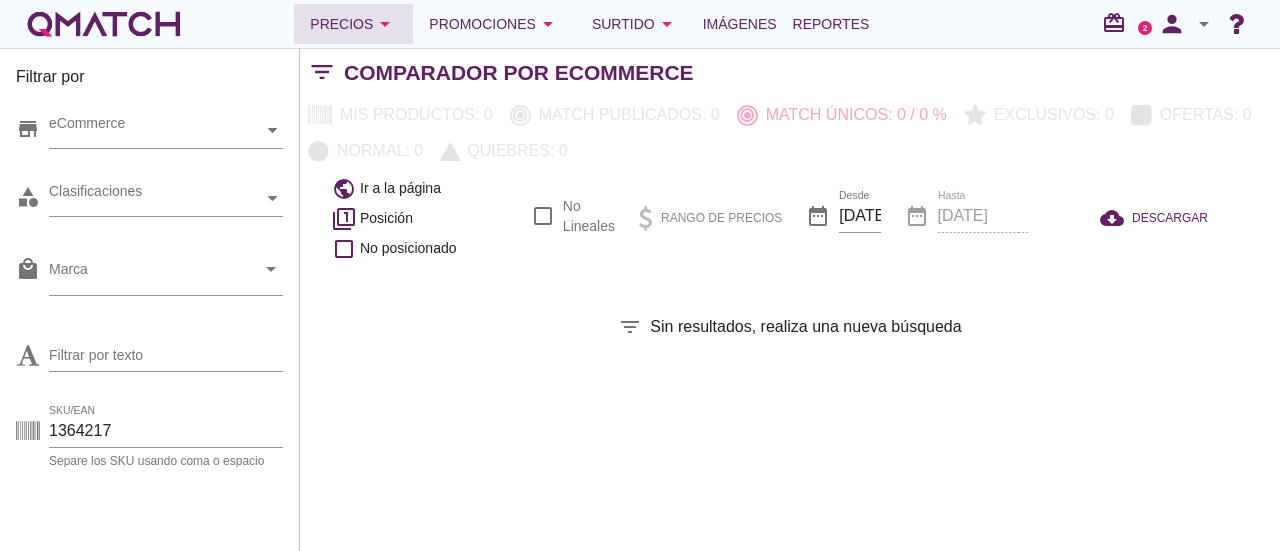 click on "arrow_drop_down" at bounding box center [385, 24] 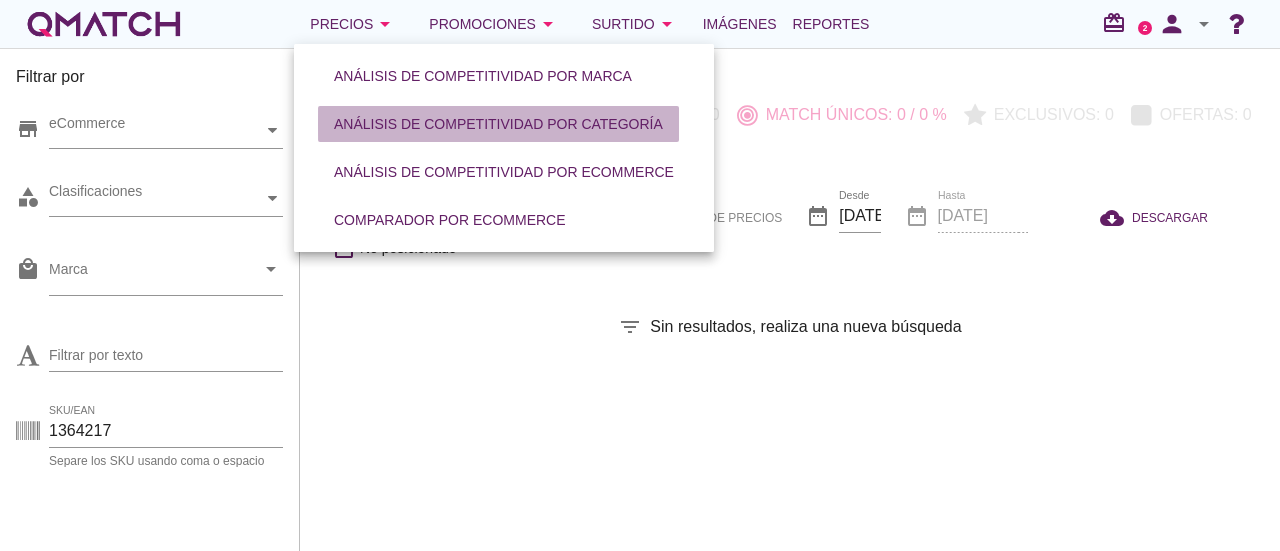 click on "Análisis de competitividad por categoría" at bounding box center [498, 124] 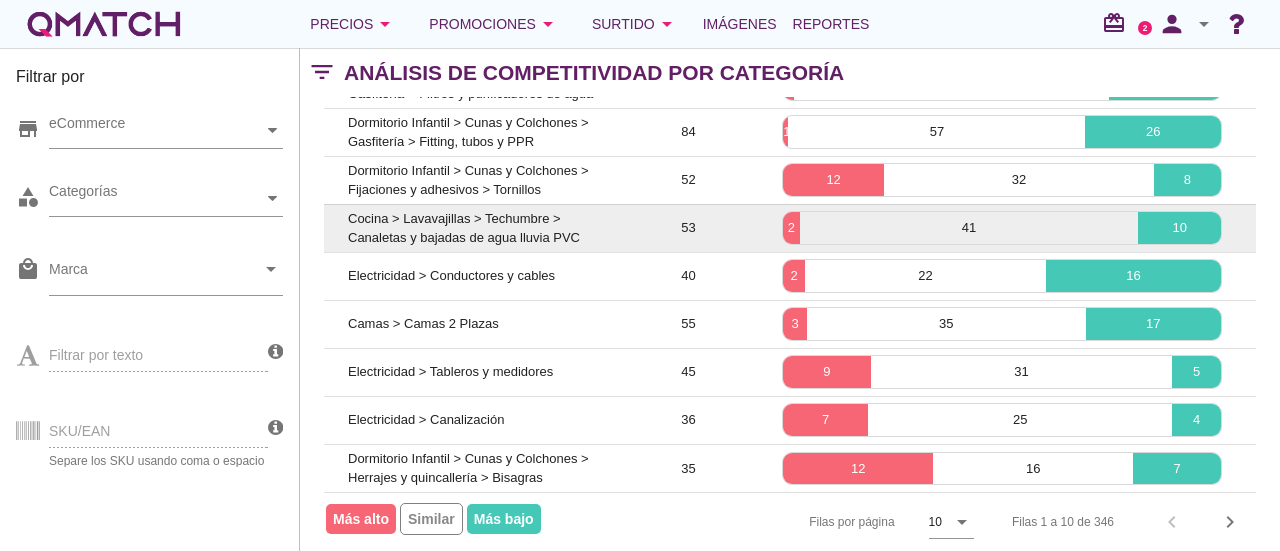 scroll, scrollTop: 251, scrollLeft: 0, axis: vertical 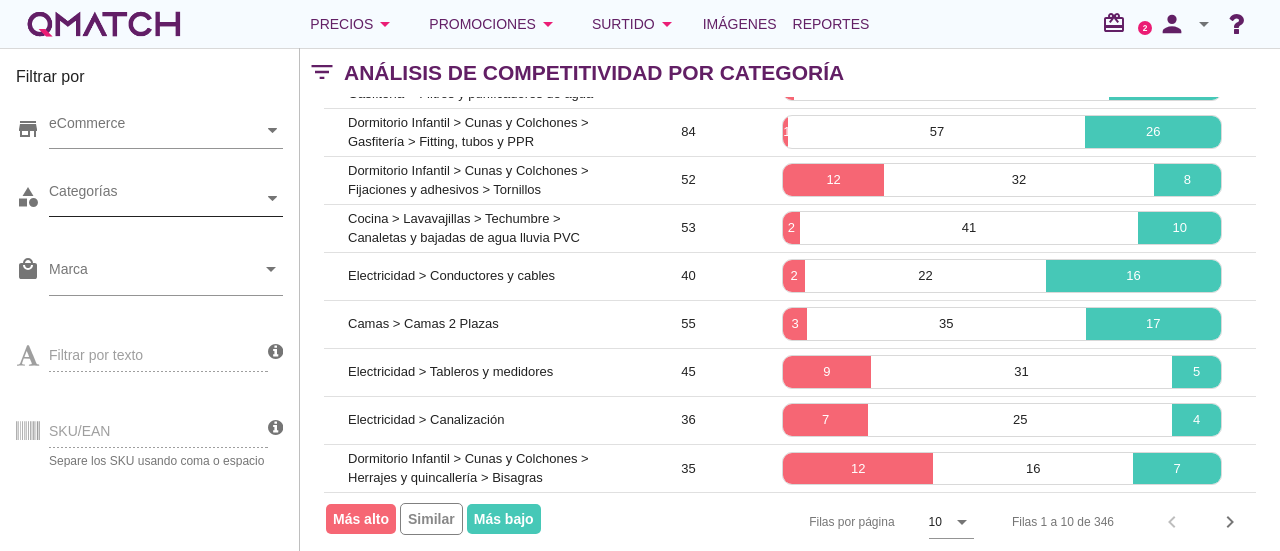 click at bounding box center (273, 198) 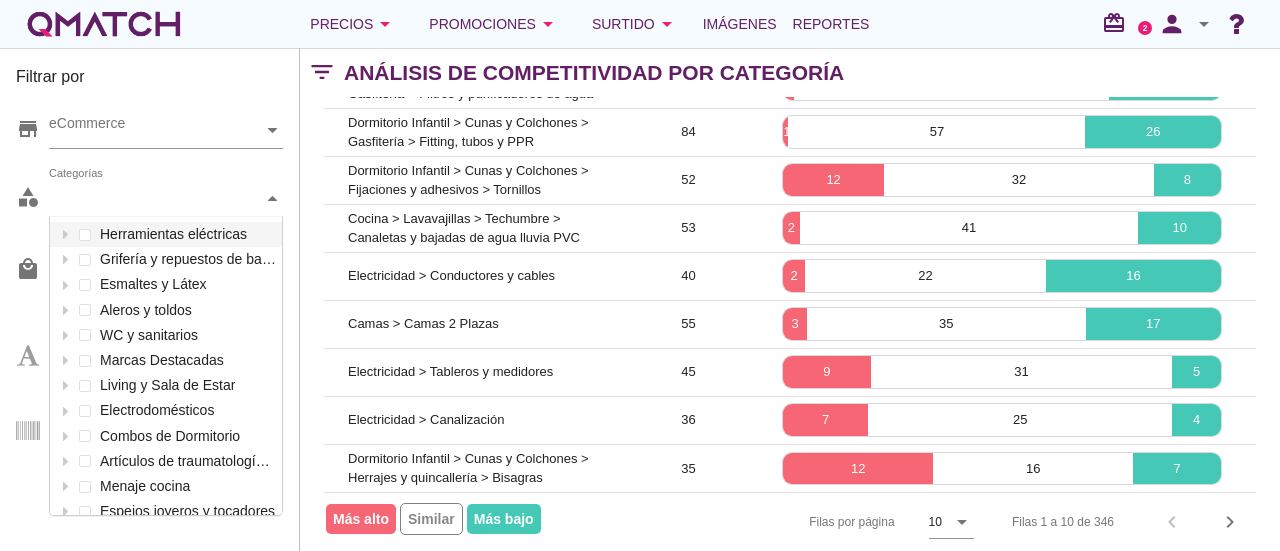 scroll, scrollTop: 301, scrollLeft: 234, axis: both 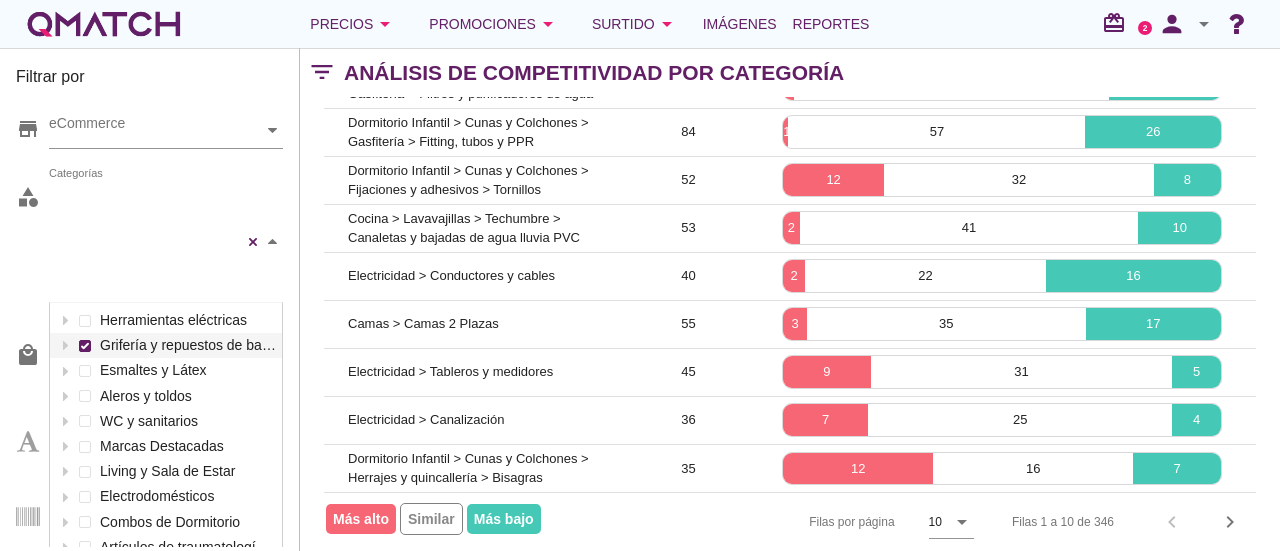 click on "Accesorios y repuestos Grifería de tinas y duchas Grifería WC y urinarios Grifería lavamanos Categorías Herramientas eléctricas Grifería y repuestos de baño Esmaltes y Látex Aleros y toldos WC y sanitarios Marcas Destacadas Living y Sala de Estar Electrodomésticos Combos de Dormitorio Artículos de traumatología y ortopedia Menaje cocina Espejos joyeros y tocadores Cortinas Colchones Alfombras Viaje y mudanza Seguridad infantil Seguridad automóvil Puertas de exterior Pinturas de especialidad Organización loggia Camas Funcionales Adhesivos, selladores y siliconas Limpieza y aseo Electrodomésticos  Destapadores  Movilidad reducida y ayuda para la vida diaria Clóset Camas Alimentos para Mascotas Cabinas y duchas Servicios en Tienda Seguridad industrial Proyecto escalera Muebles de oficina Cocina Aspirado y limpieza   Cuidado personal Cocina Accesorios herramientas Componentes y Estructuras Adhesivos y fragües Ropa de Cama Refrigeración Pinturas en spray Organización de baño Cerraduras Limpieza" at bounding box center (166, 242) 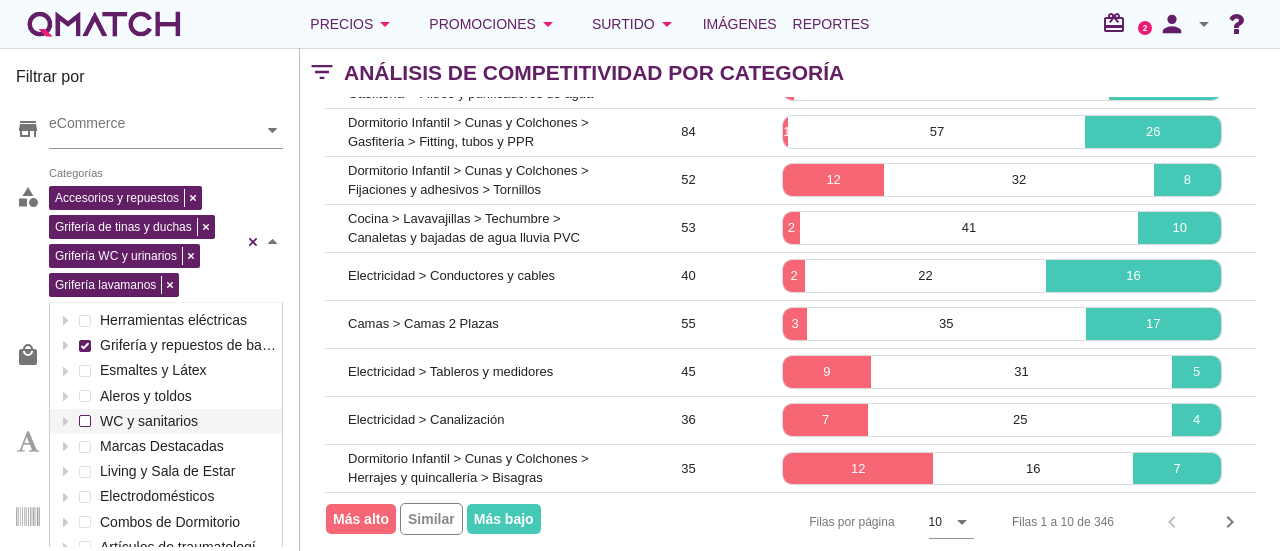 click on "Herramientas eléctricas Grifería y repuestos de baño Esmaltes y Látex Aleros y toldos WC y sanitarios Marcas Destacadas Living y Sala de Estar Electrodomésticos Combos de Dormitorio Artículos de traumatología y ortopedia Menaje cocina Espejos joyeros y tocadores Cortinas Colchones Alfombras Viaje y mudanza Seguridad infantil Seguridad automóvil Puertas de exterior Pinturas de especialidad Organización loggia Camas Funcionales Adhesivos, selladores y siliconas Limpieza y aseo Electrodomésticos  Destapadores  Movilidad reducida y ayuda para la vida diaria Clóset Camas Alimentos para Mascotas Cabinas y duchas Servicios en Tienda Seguridad industrial Proyecto escalera Muebles de oficina Cocina Aspirado y limpieza   Cuidado personal Cocina Accesorios herramientas Componentes y Estructuras Adhesivos y fragües Ropa de Cama Refrigeración Pinturas en spray Organización de baño Cerraduras Cajas organizadoras Calefont y termos Tinas, hidromasajes y spa Seguridad del hogar Limpieza Infantil Electricidad" at bounding box center [166, 1908] 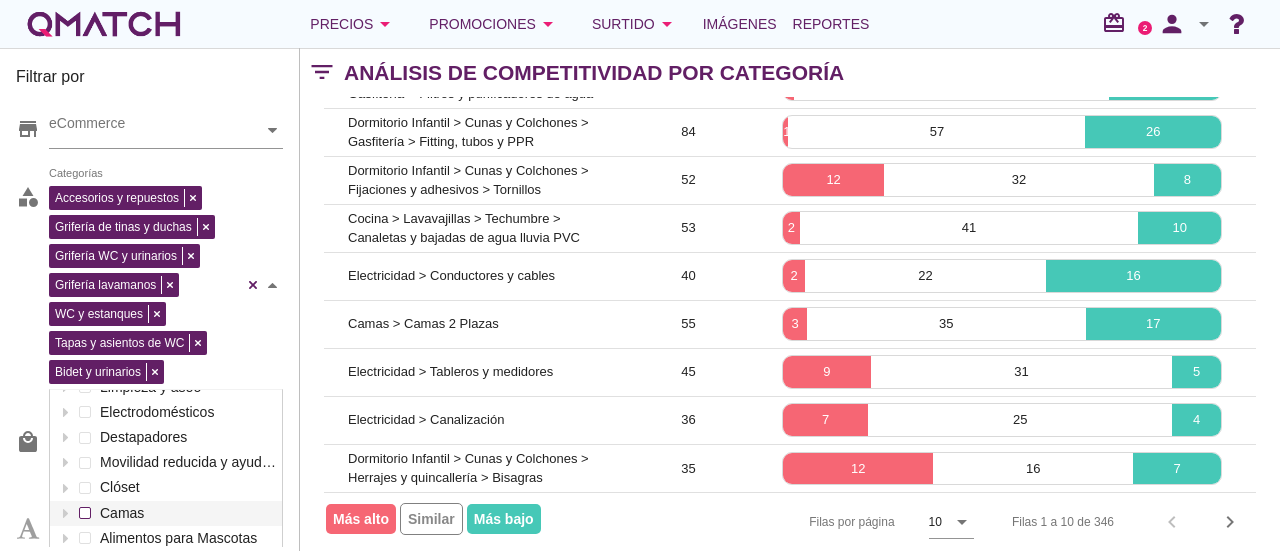 scroll, scrollTop: 700, scrollLeft: 0, axis: vertical 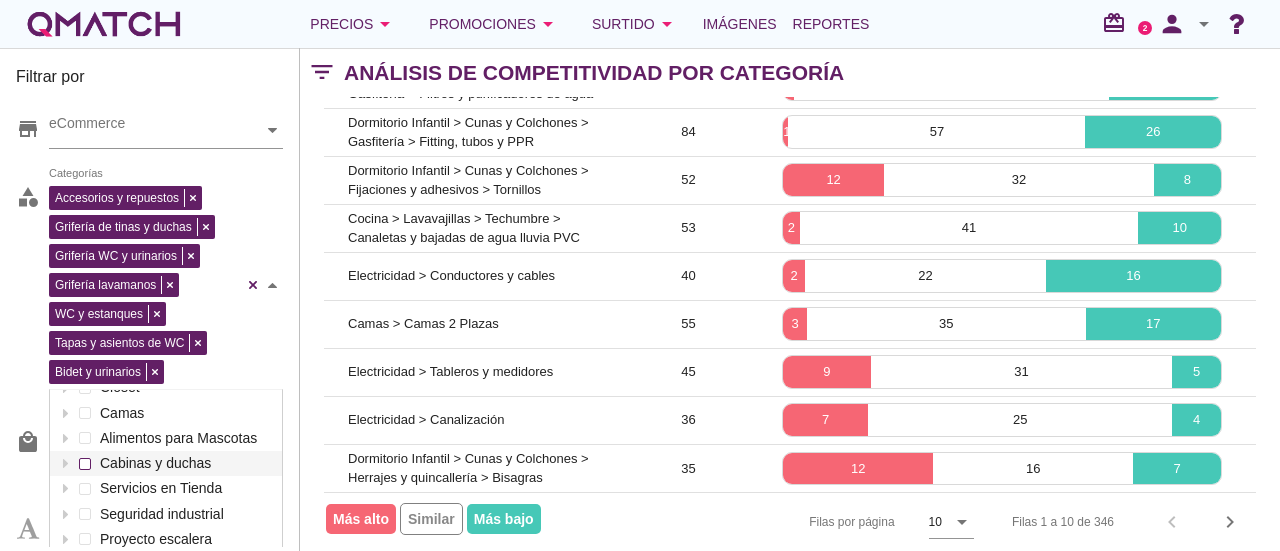 click on "Accesorios y repuestos Grifería de tinas y duchas Grifería WC y urinarios Grifería lavamanos WC y estanques Tapas y asientos de WC Bidet y urinarios Categorías Herramientas eléctricas Grifería y repuestos de baño Esmaltes y Látex Aleros y toldos WC y sanitarios Marcas Destacadas Living y Sala de Estar Electrodomésticos Combos de Dormitorio Artículos de traumatología y ortopedia Menaje cocina Espejos joyeros y tocadores Cortinas Colchones Alfombras Viaje y mudanza Seguridad infantil Seguridad automóvil Puertas de exterior Pinturas de especialidad Organización loggia Camas Funcionales Adhesivos, selladores y siliconas Limpieza y aseo Electrodomésticos  Destapadores  Movilidad reducida y ayuda para la vida diaria Clóset Camas Alimentos para Mascotas Cabinas y duchas Servicios en Tienda Seguridad industrial Proyecto escalera Muebles de oficina Cocina Aspirado y limpieza   Cuidado personal Cocina Accesorios herramientas Componentes y Estructuras Adhesivos y fragües Ropa de Cama Refrigeración" at bounding box center [166, 285] 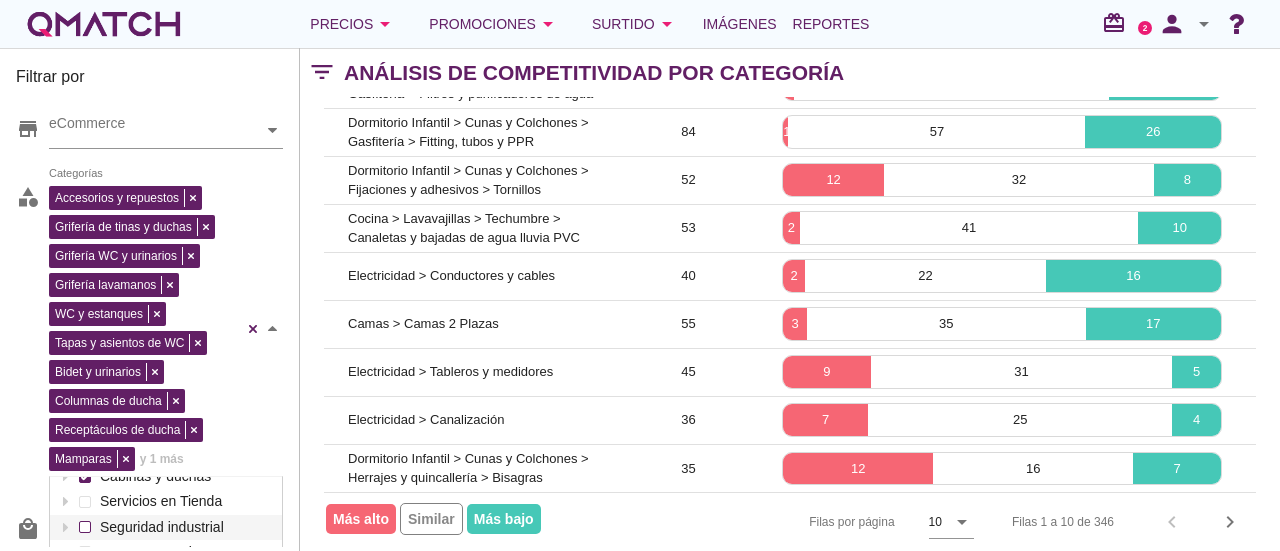 scroll, scrollTop: 800, scrollLeft: 0, axis: vertical 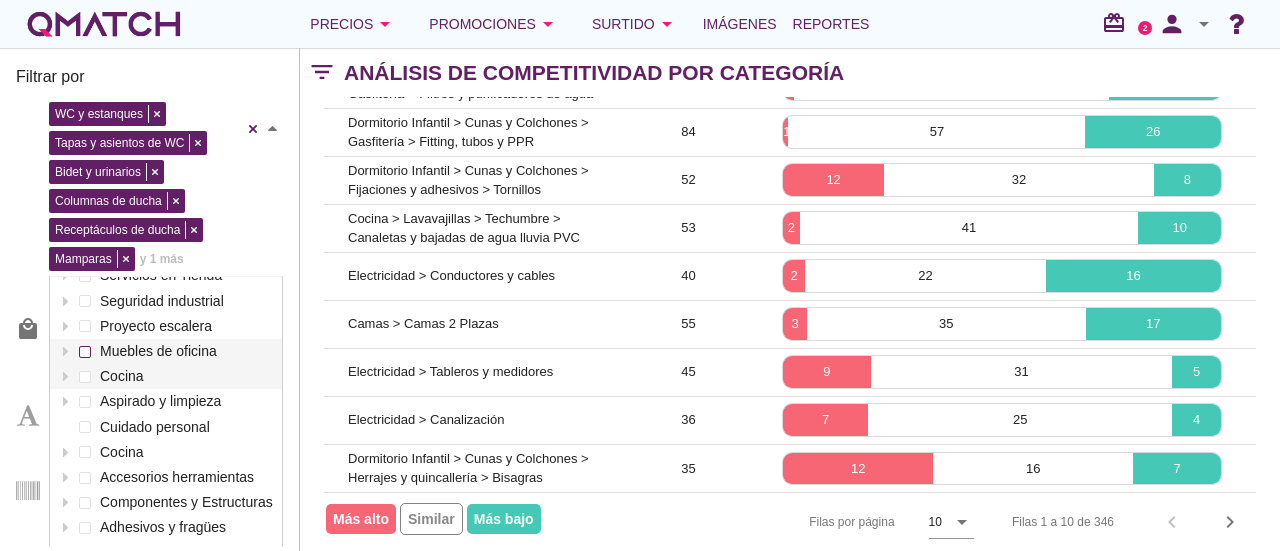 click at bounding box center [85, 352] 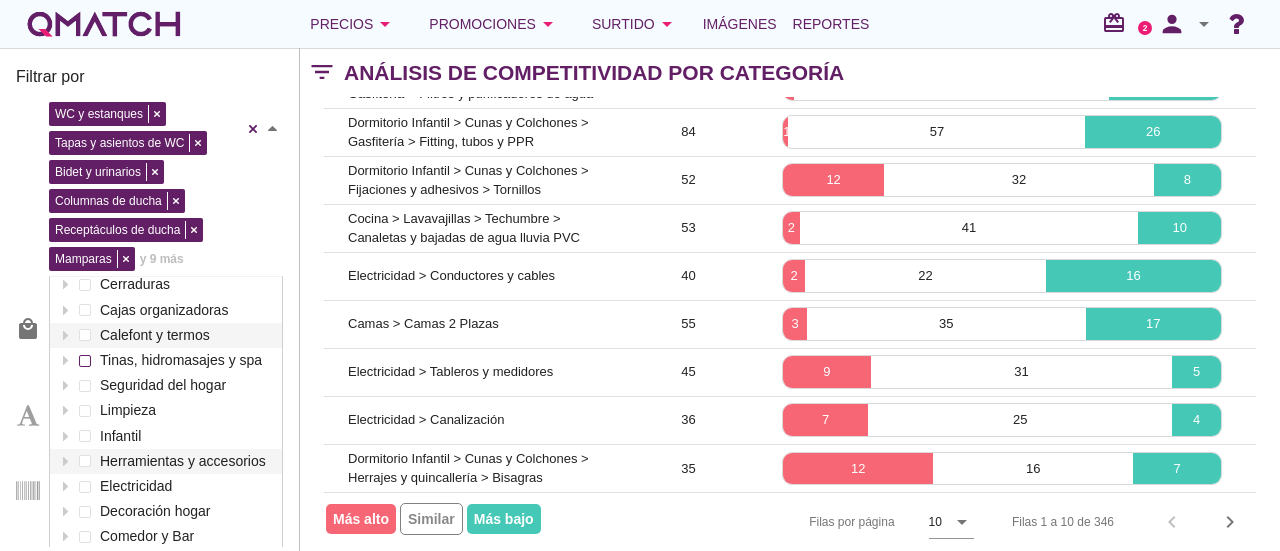 scroll, scrollTop: 1200, scrollLeft: 0, axis: vertical 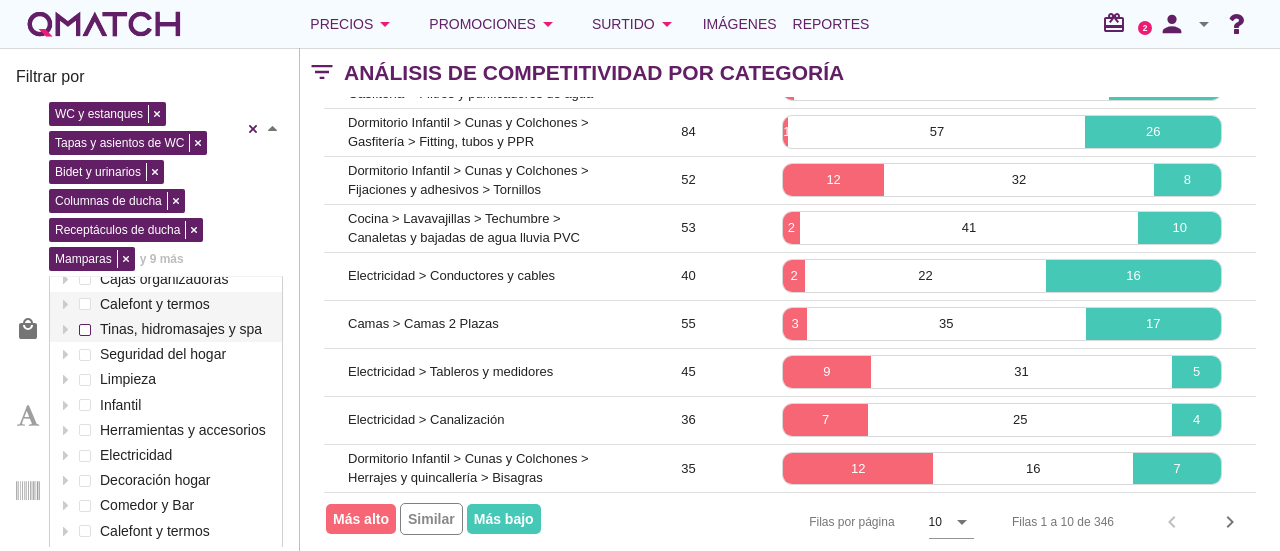click at bounding box center [85, 330] 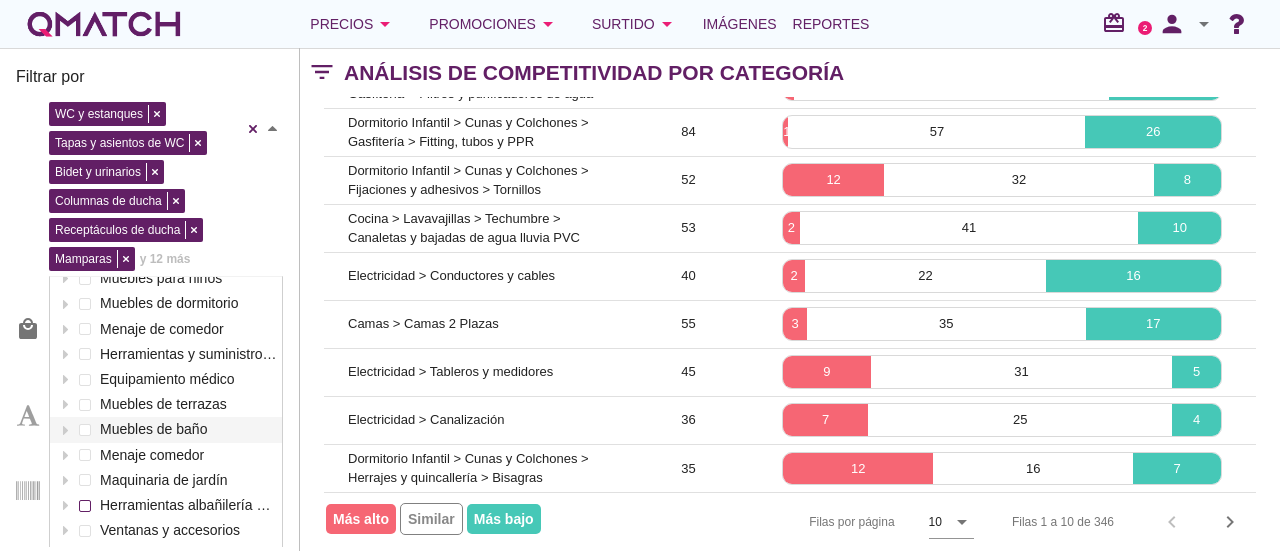 scroll, scrollTop: 2200, scrollLeft: 0, axis: vertical 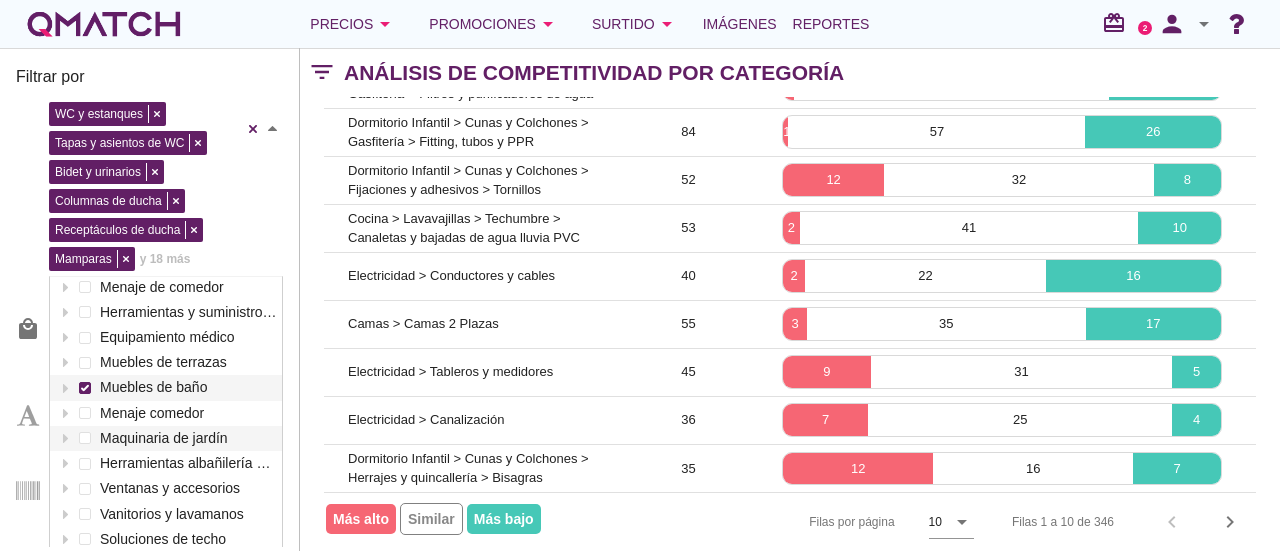 click at bounding box center [85, 388] 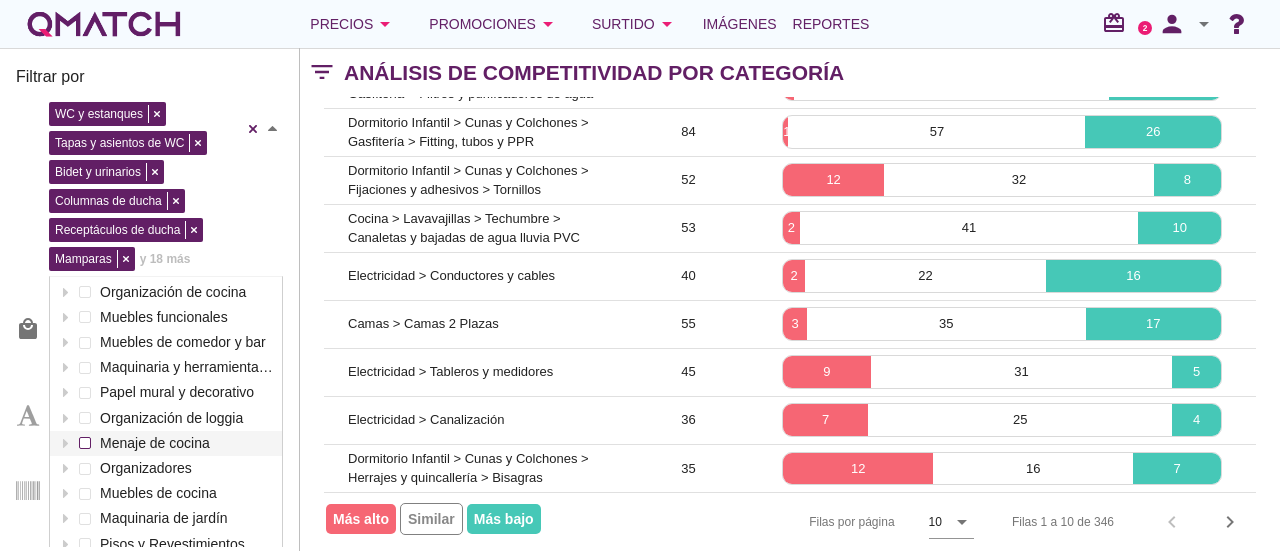 scroll, scrollTop: 2900, scrollLeft: 0, axis: vertical 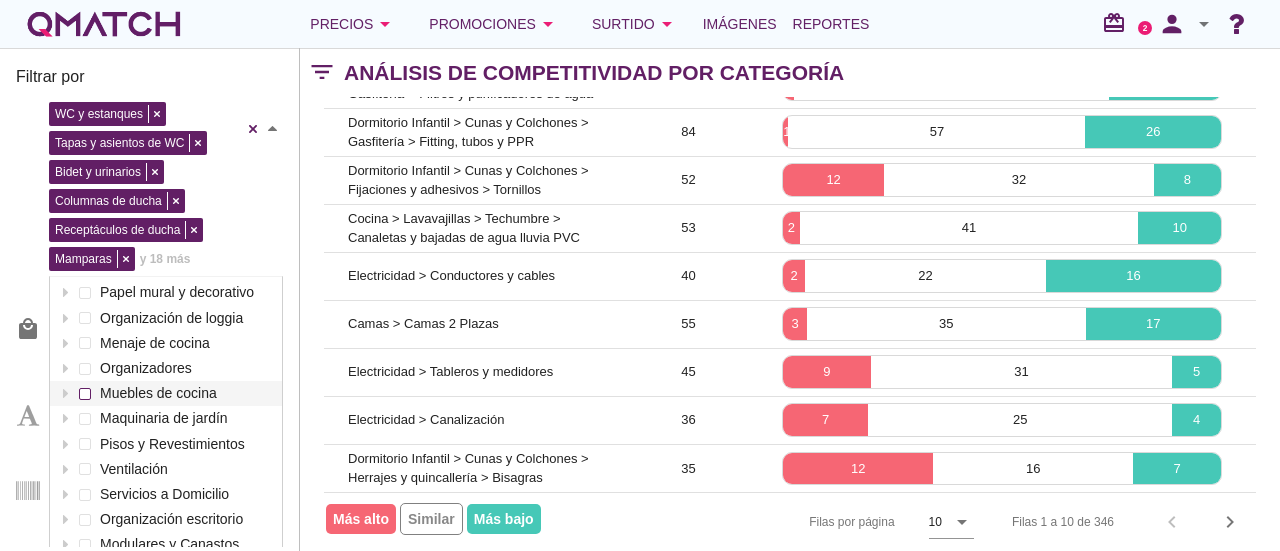 click on "Muebles de cocina" at bounding box center [186, 393] 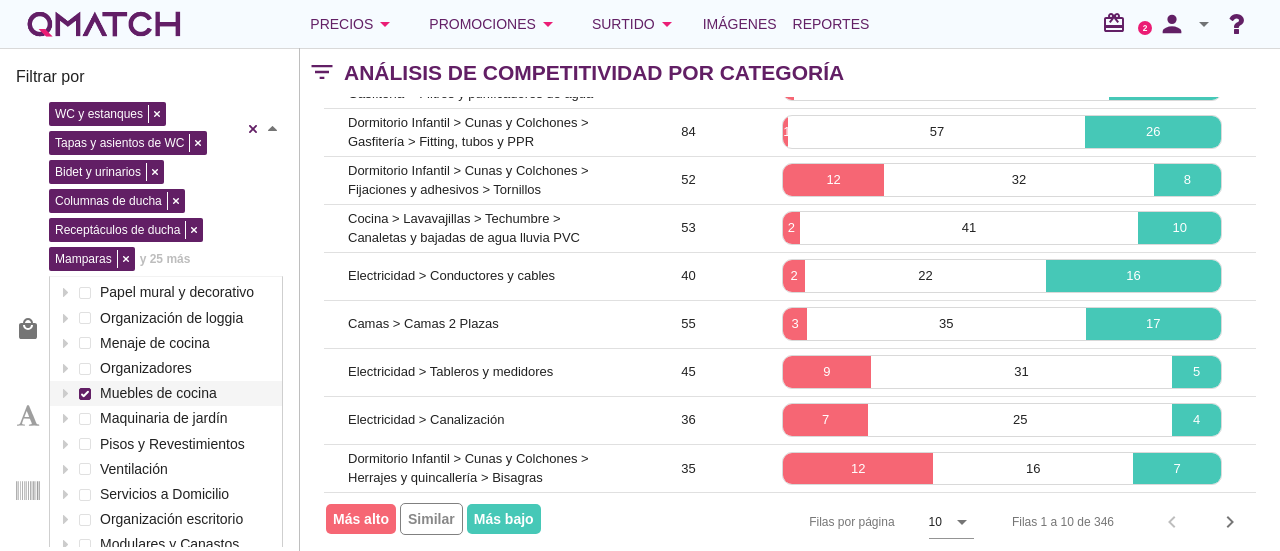 scroll, scrollTop: 2911, scrollLeft: 0, axis: vertical 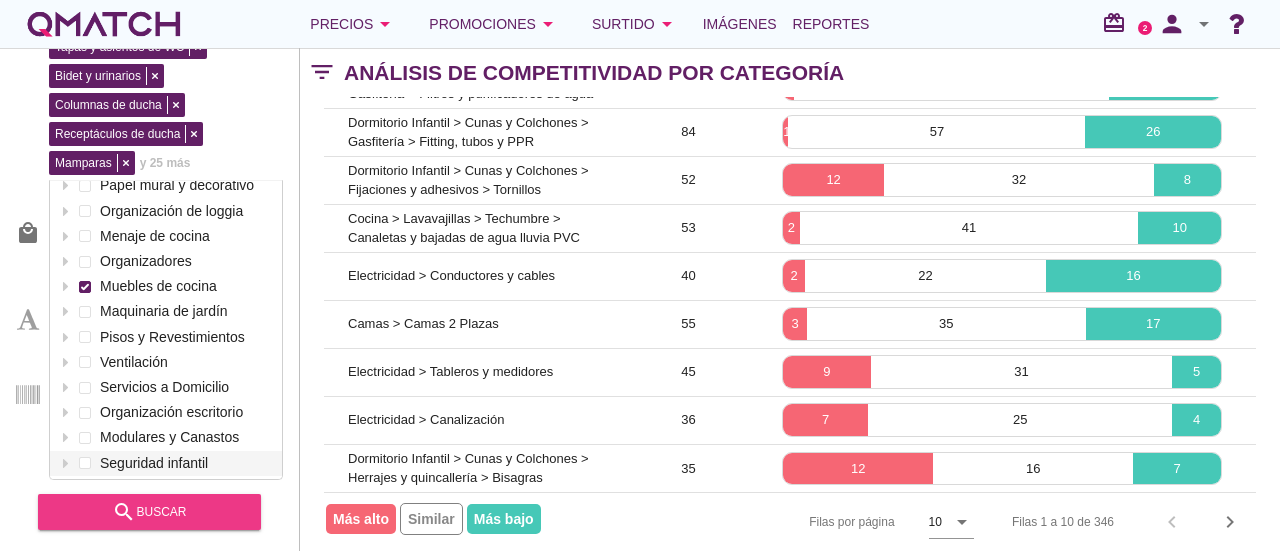 click on "search" at bounding box center [124, 512] 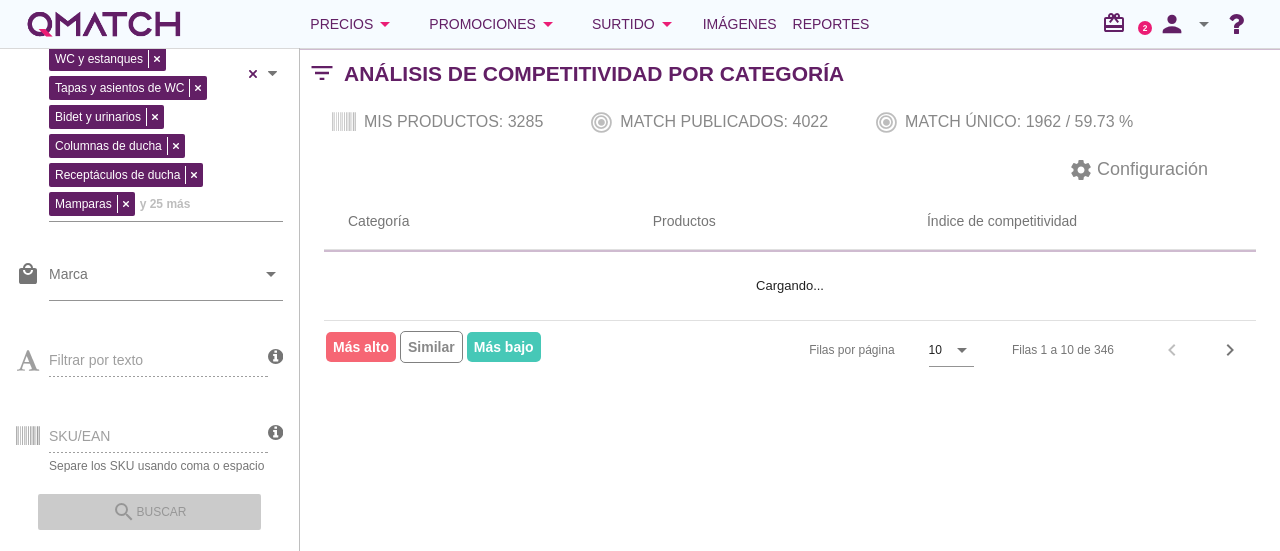 scroll, scrollTop: 0, scrollLeft: 0, axis: both 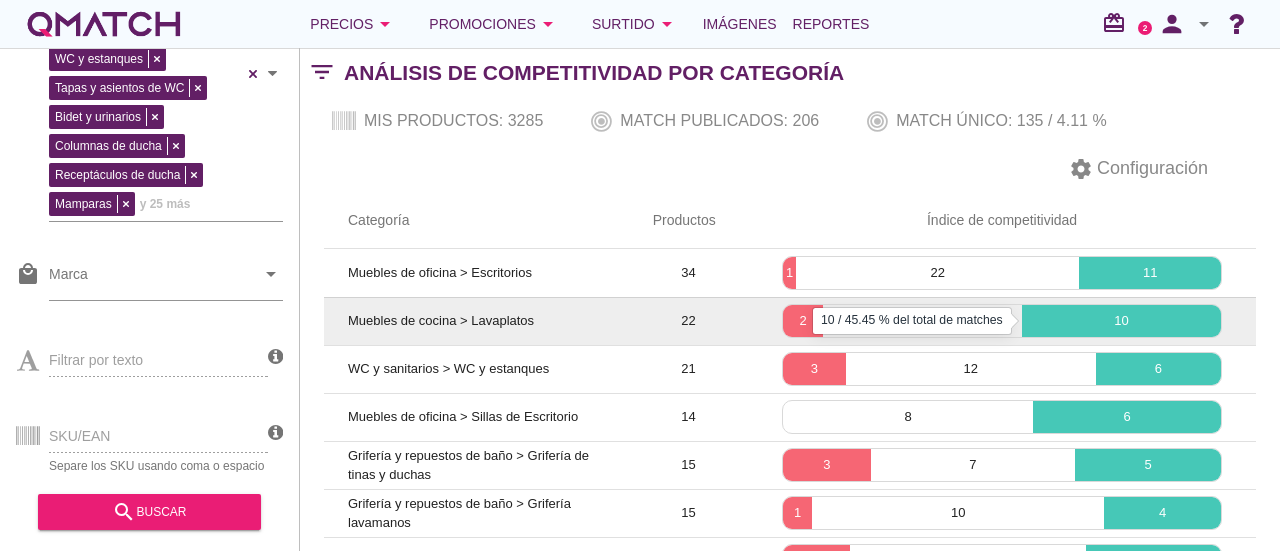 click on "10" at bounding box center (1121, 321) 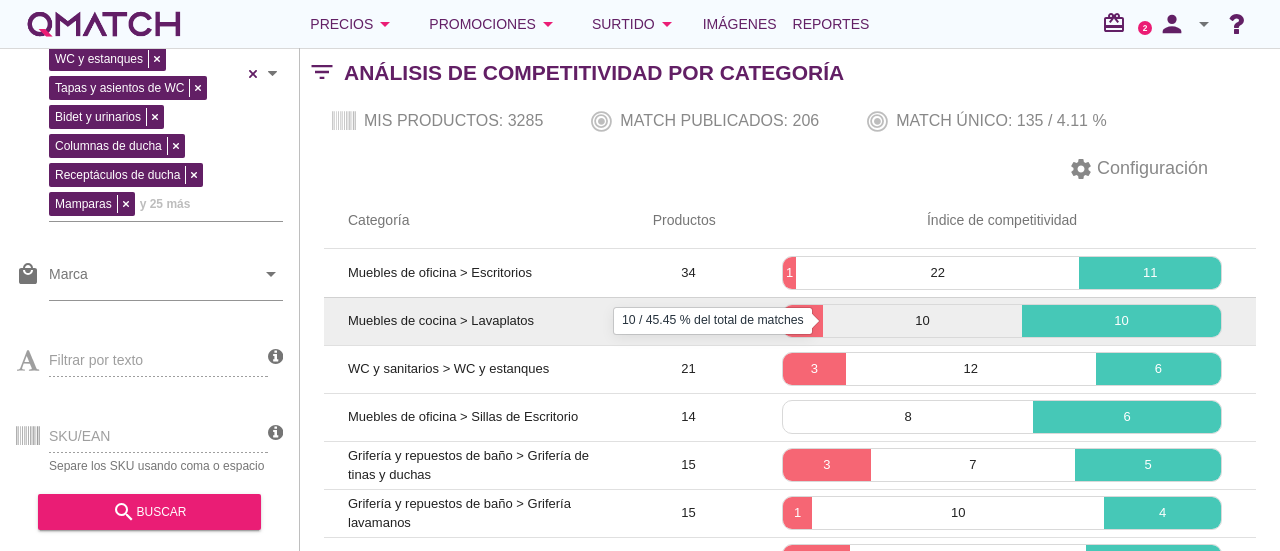 click on "10" at bounding box center [922, 321] 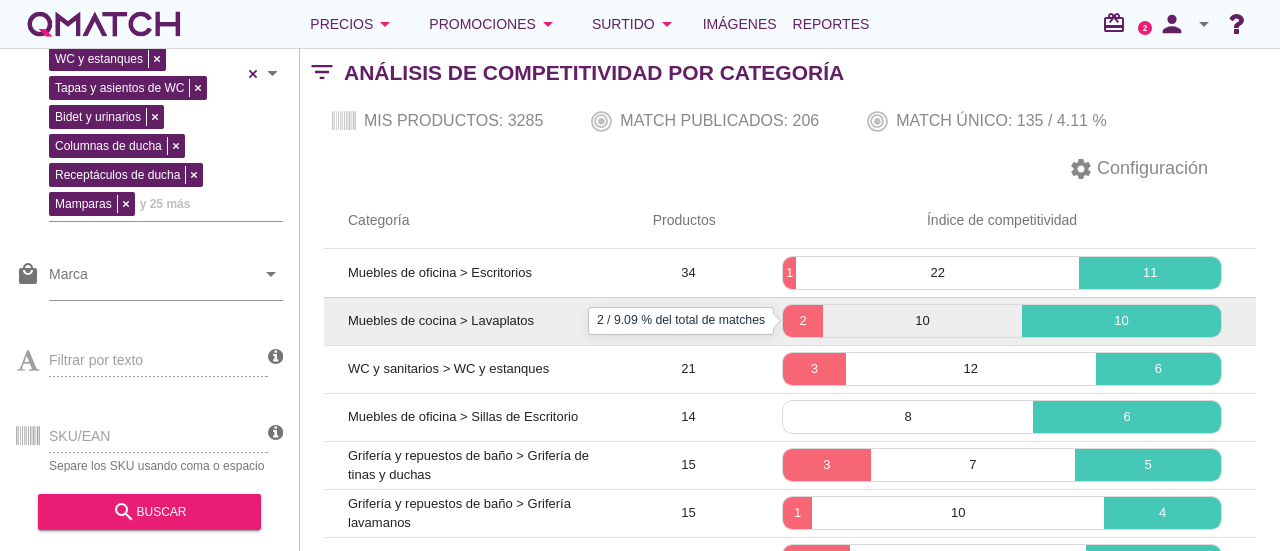 click on "2" at bounding box center (803, 321) 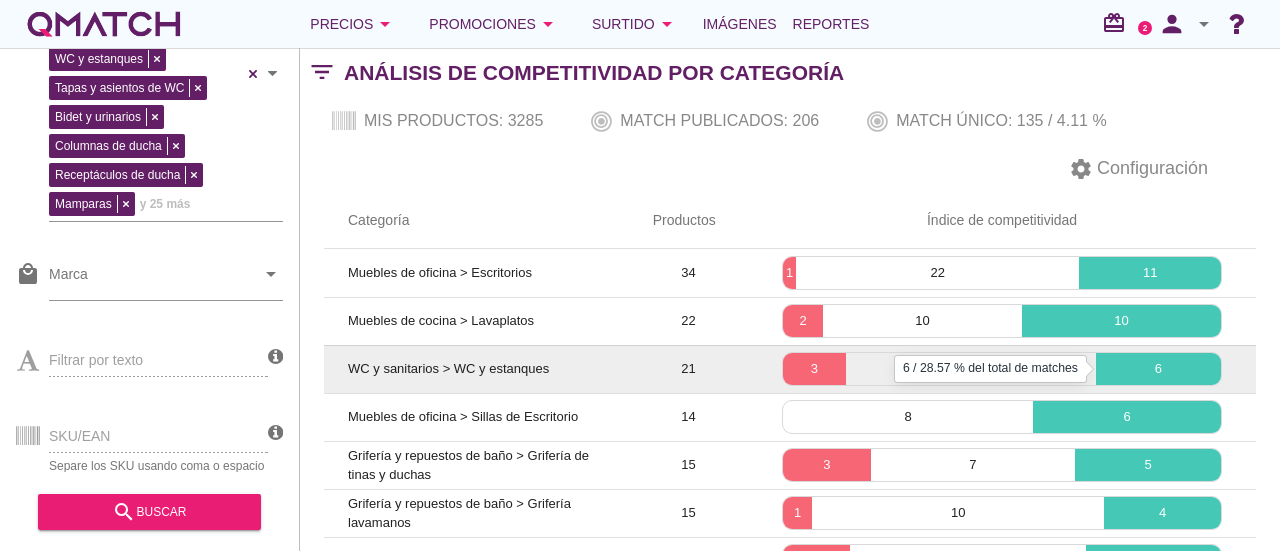 click on "6" at bounding box center (1158, 369) 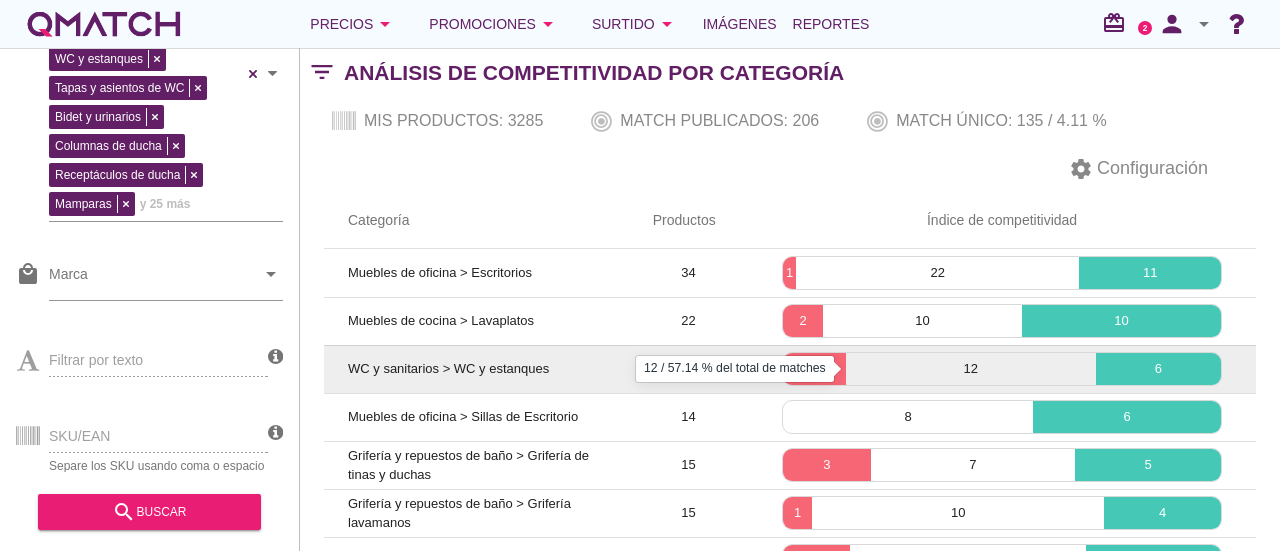 click on "12" at bounding box center (971, 369) 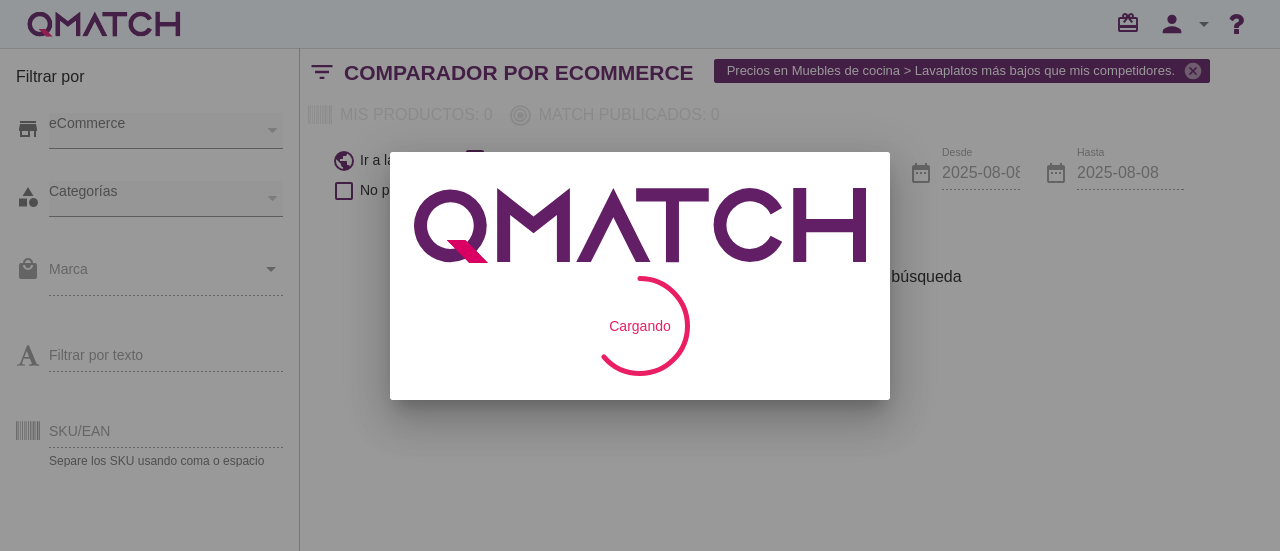 scroll, scrollTop: 0, scrollLeft: 0, axis: both 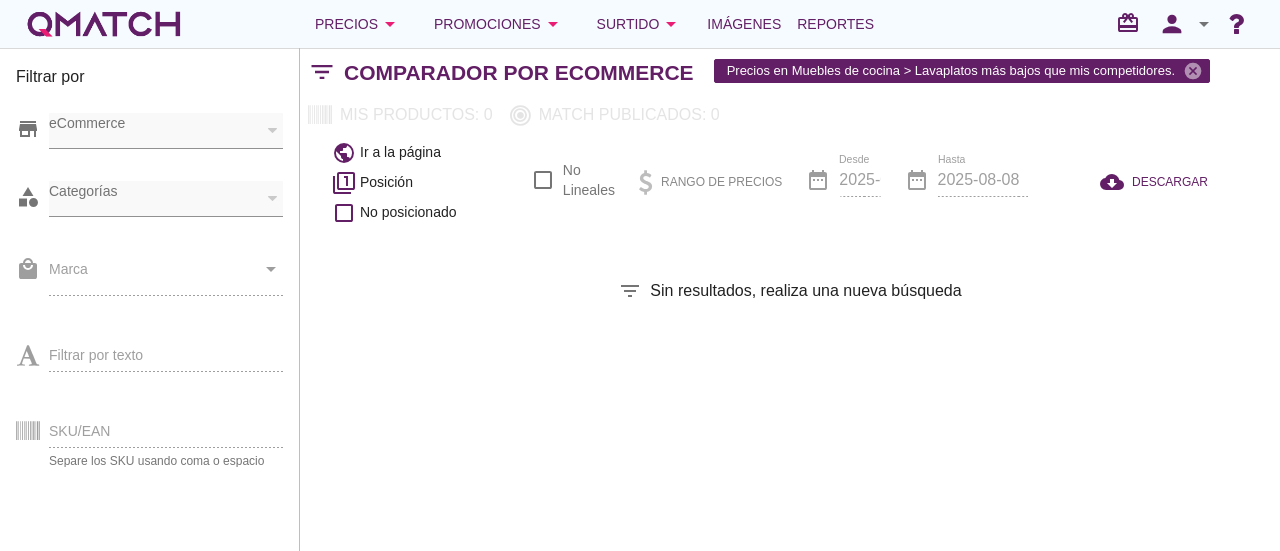 checkbox on "false" 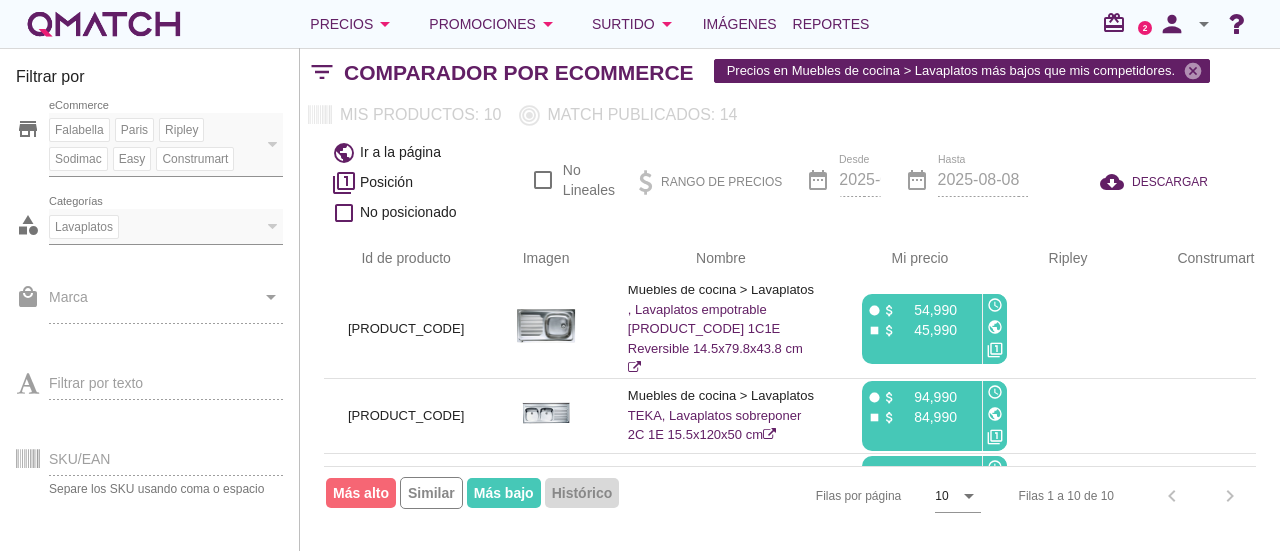 scroll, scrollTop: 0, scrollLeft: 0, axis: both 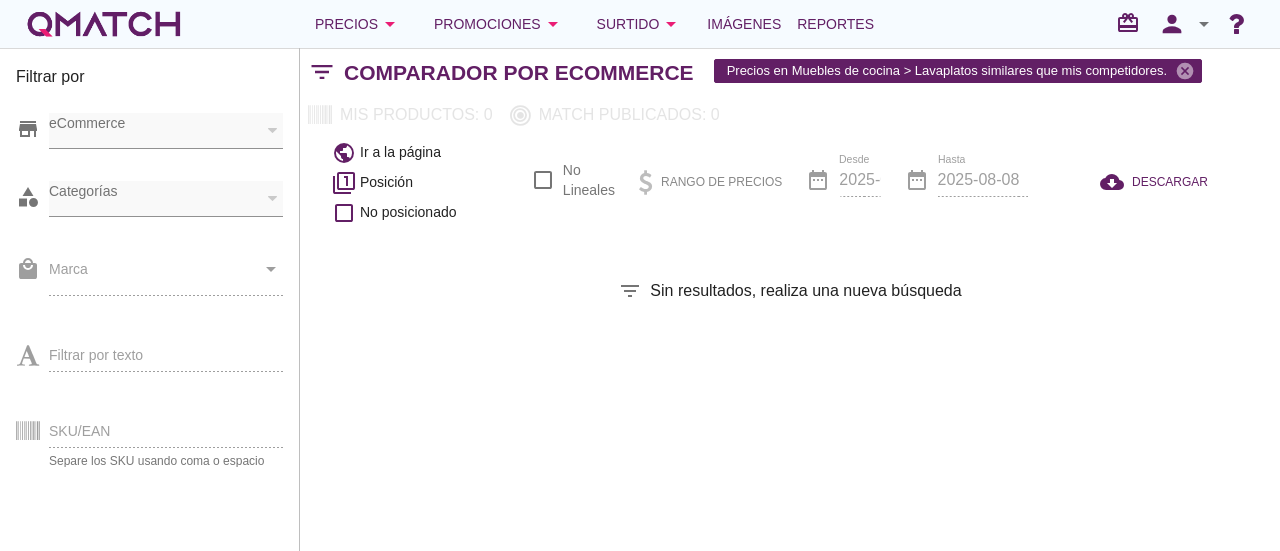 checkbox on "false" 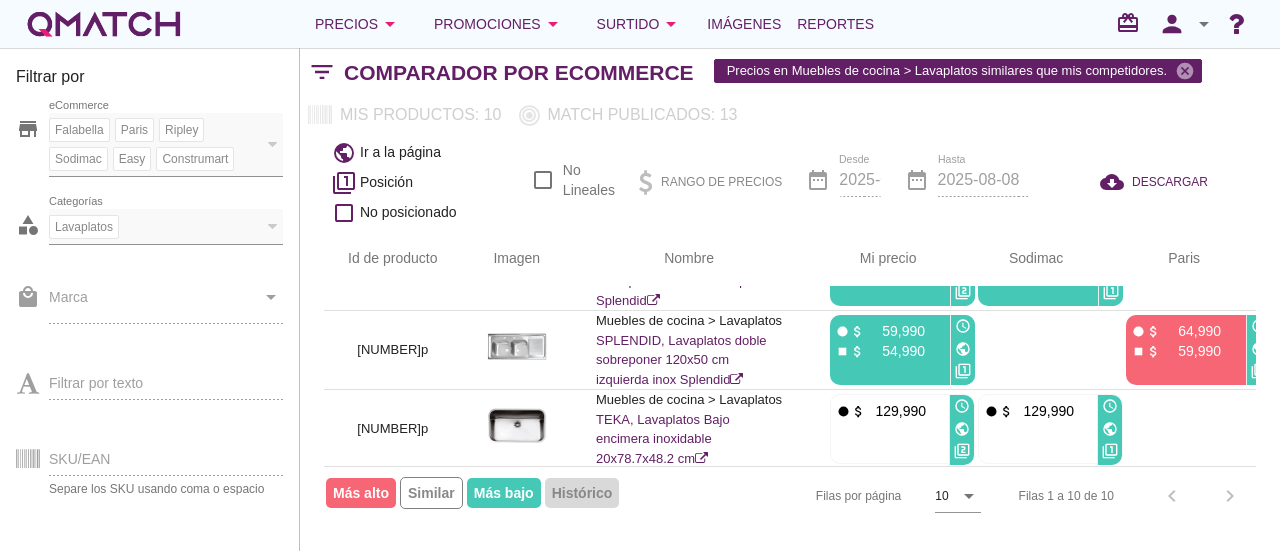 scroll, scrollTop: 614, scrollLeft: 0, axis: vertical 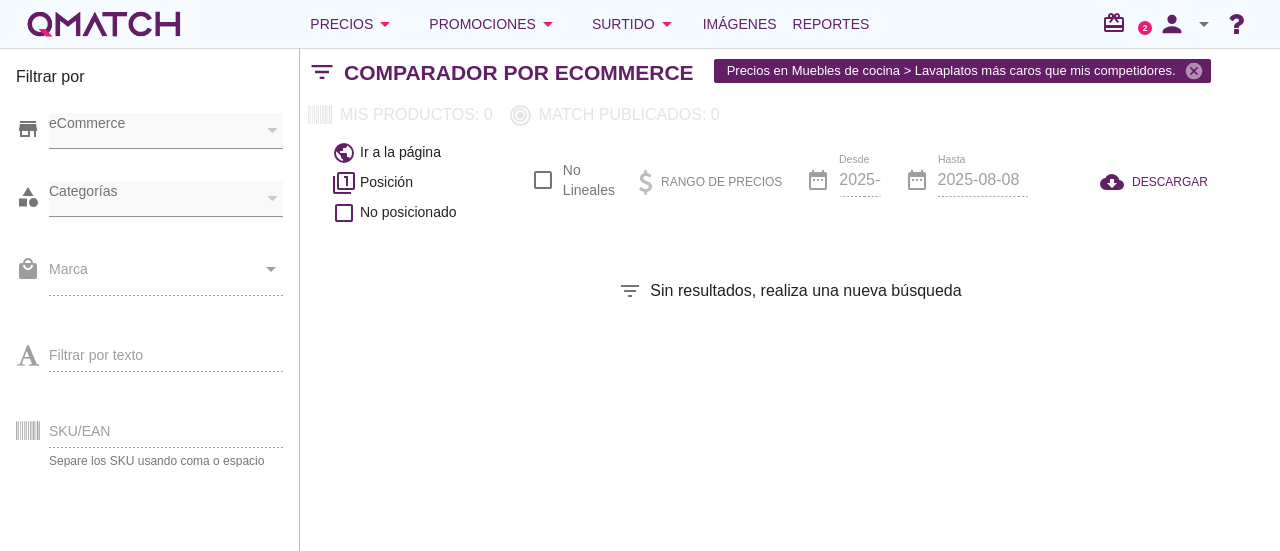 checkbox on "false" 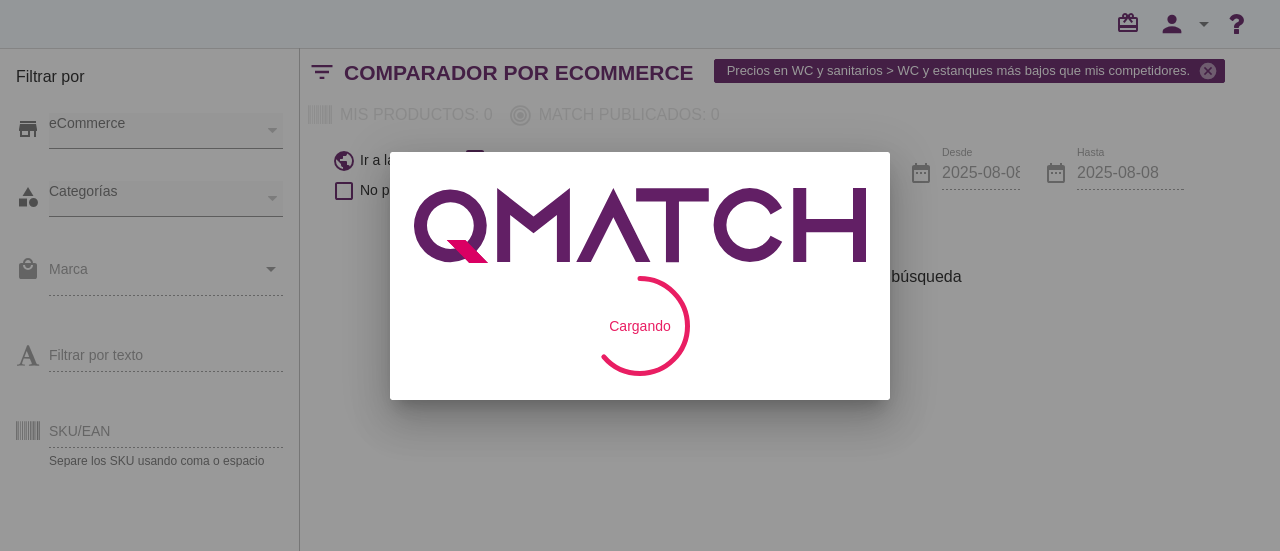 scroll, scrollTop: 0, scrollLeft: 0, axis: both 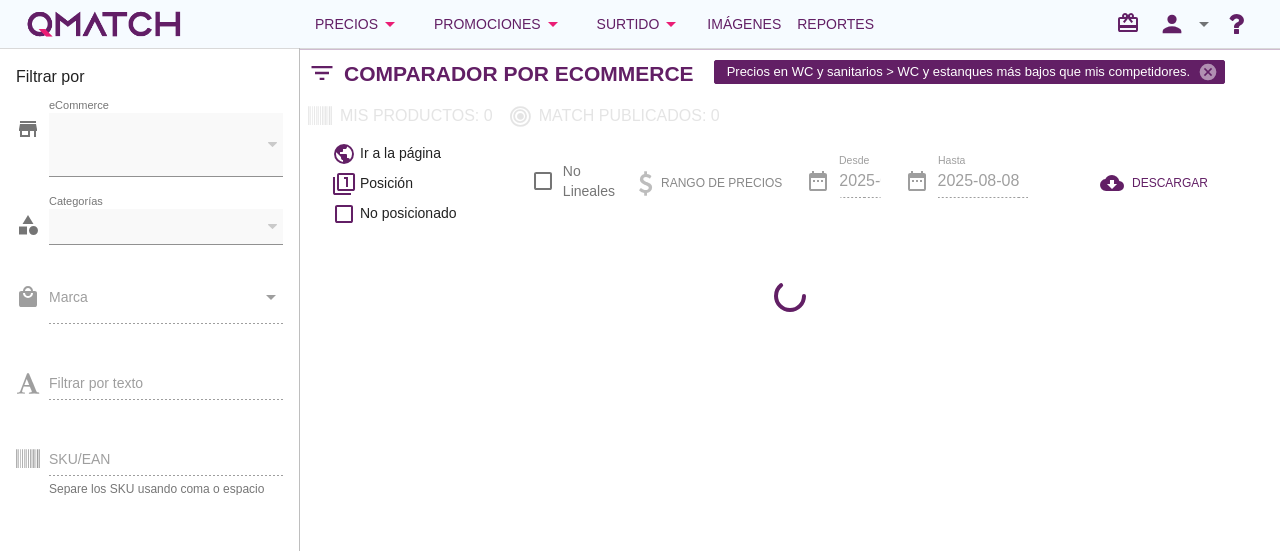 checkbox on "false" 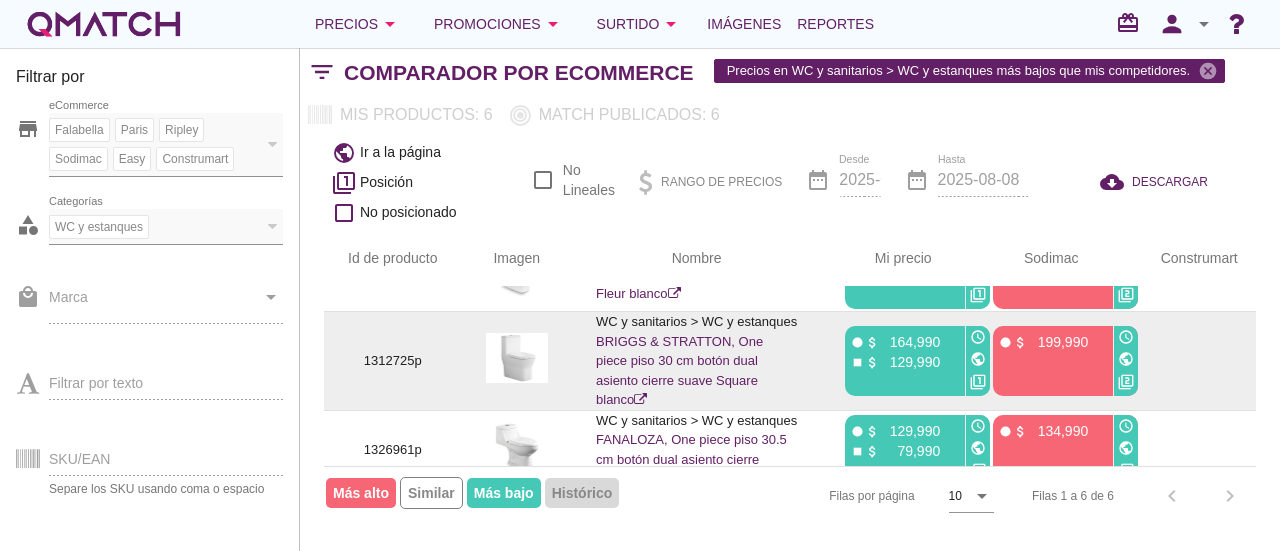 scroll, scrollTop: 315, scrollLeft: 0, axis: vertical 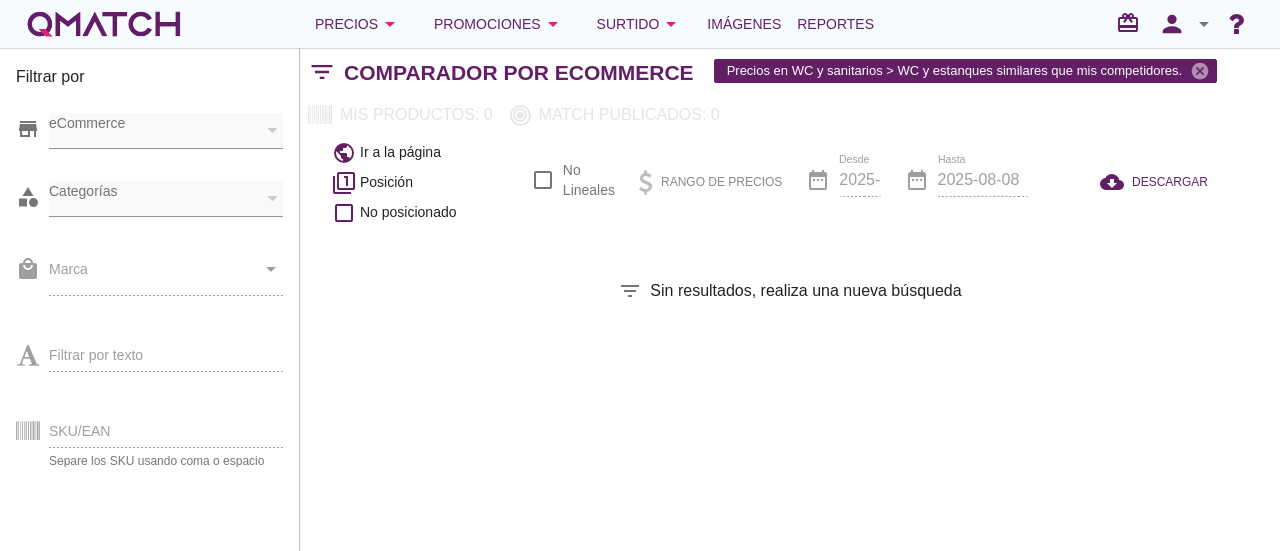 checkbox on "false" 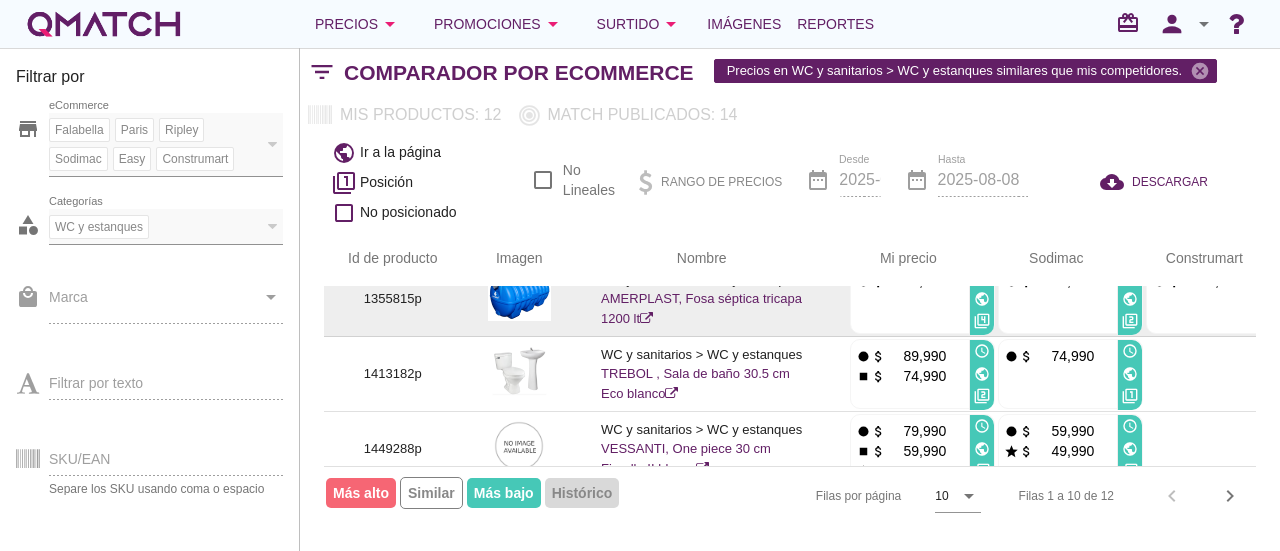 scroll, scrollTop: 594, scrollLeft: 0, axis: vertical 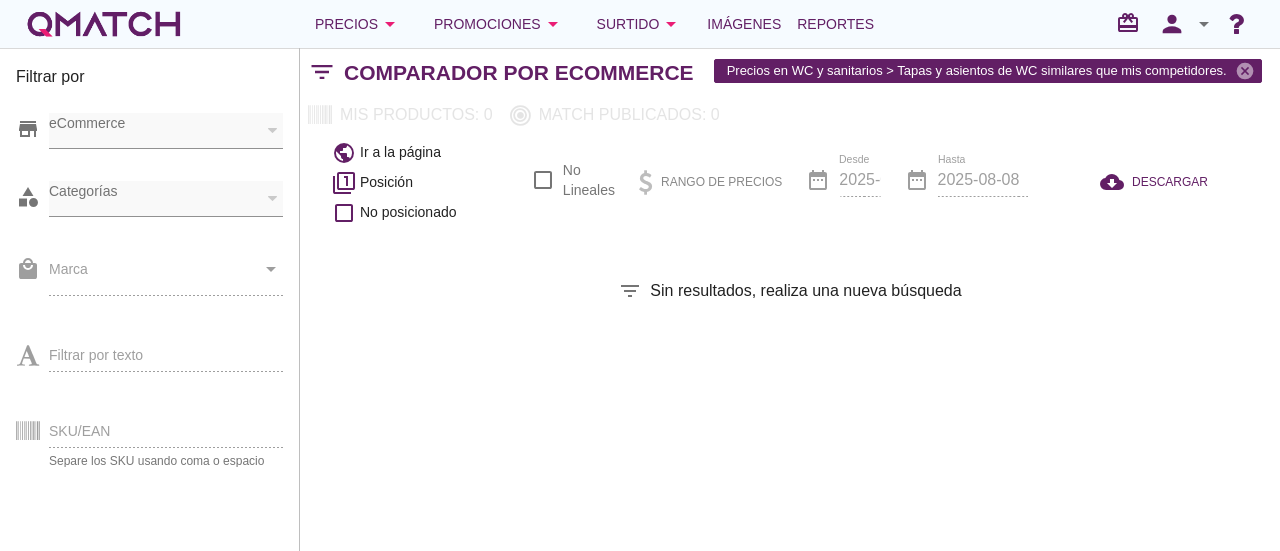 checkbox on "false" 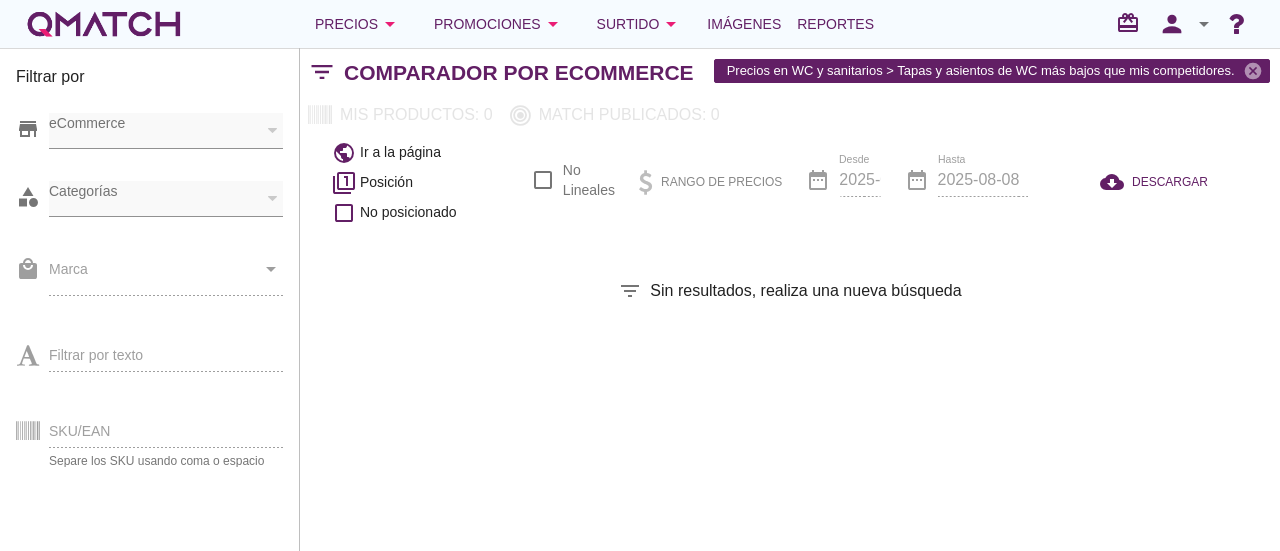 scroll, scrollTop: 0, scrollLeft: 0, axis: both 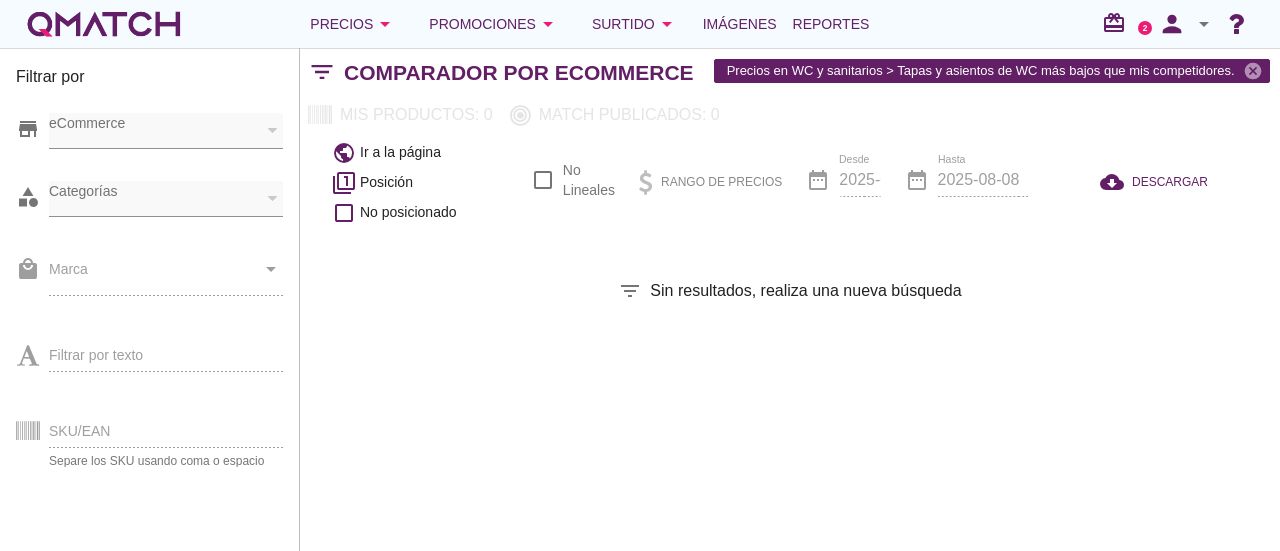 checkbox on "false" 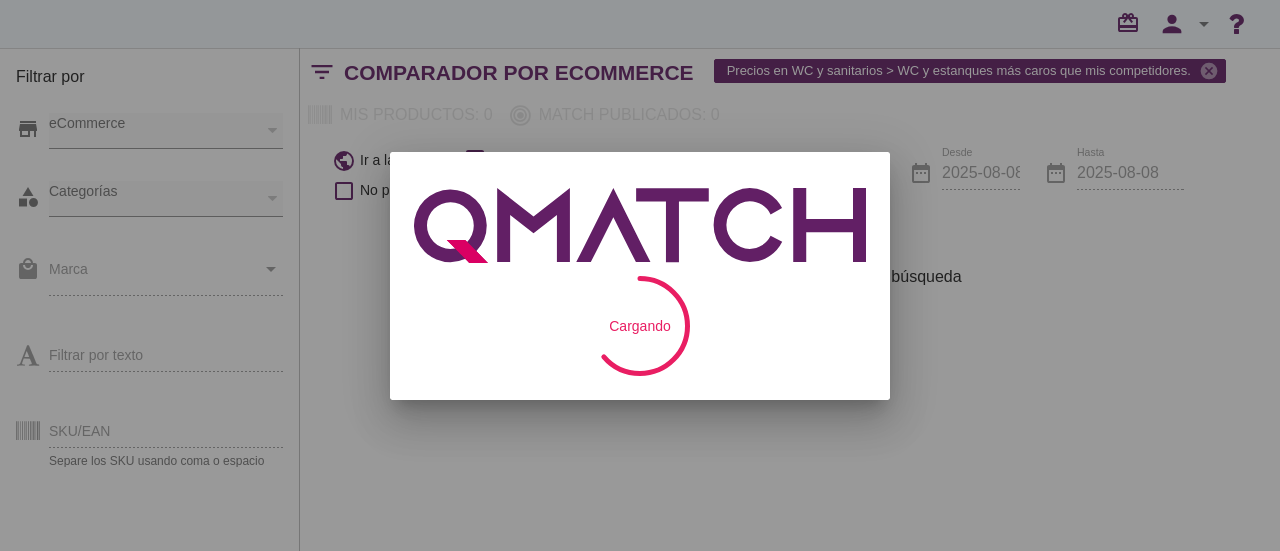 scroll, scrollTop: 0, scrollLeft: 0, axis: both 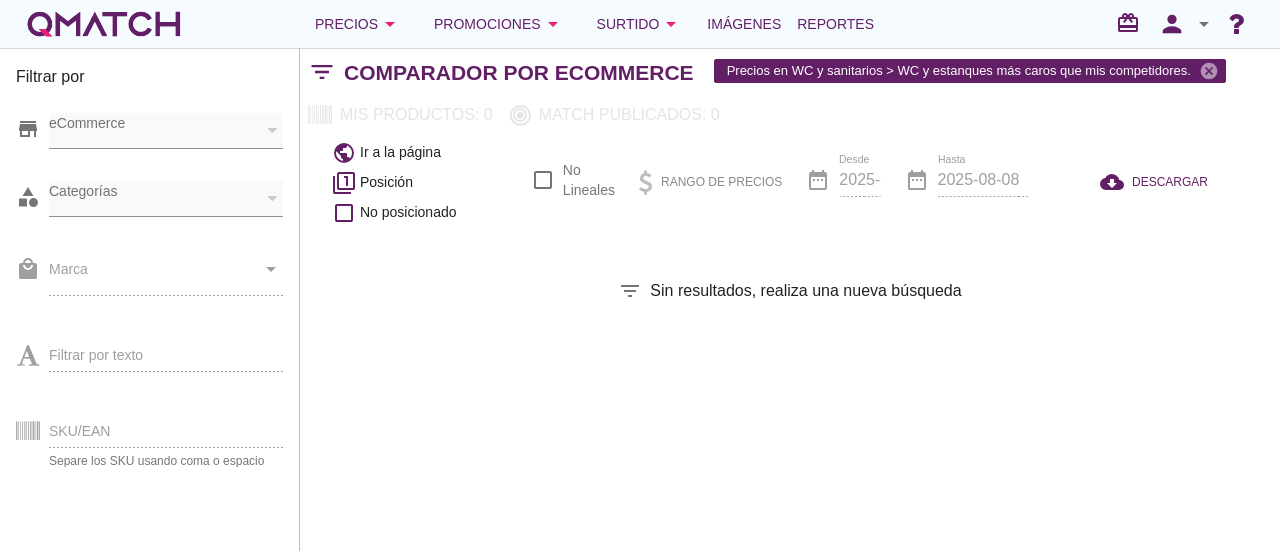 checkbox on "false" 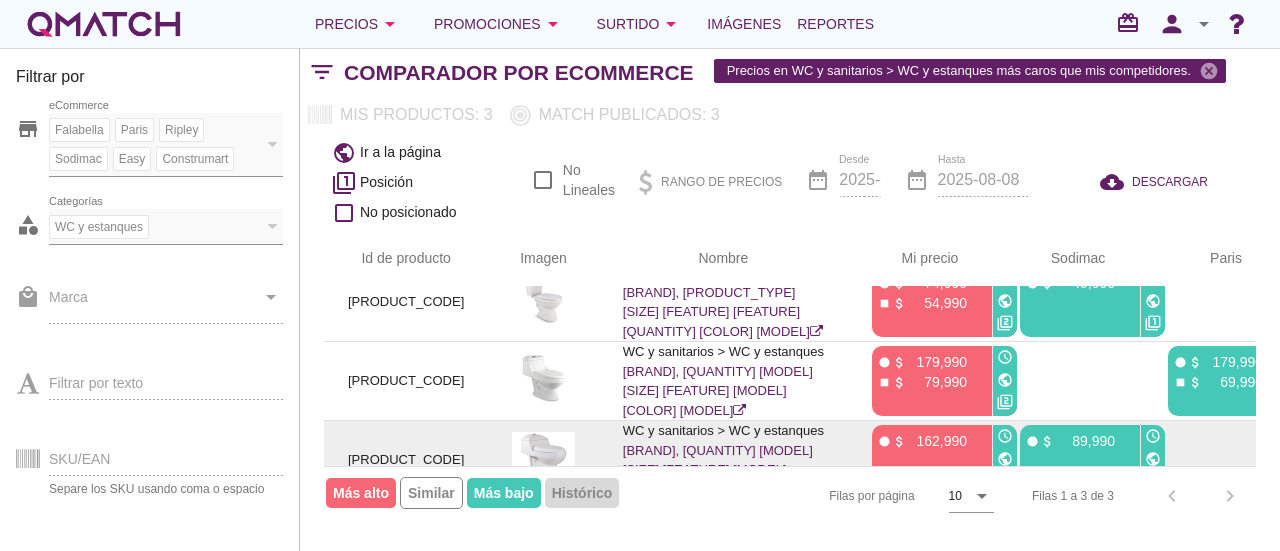 scroll, scrollTop: 0, scrollLeft: 0, axis: both 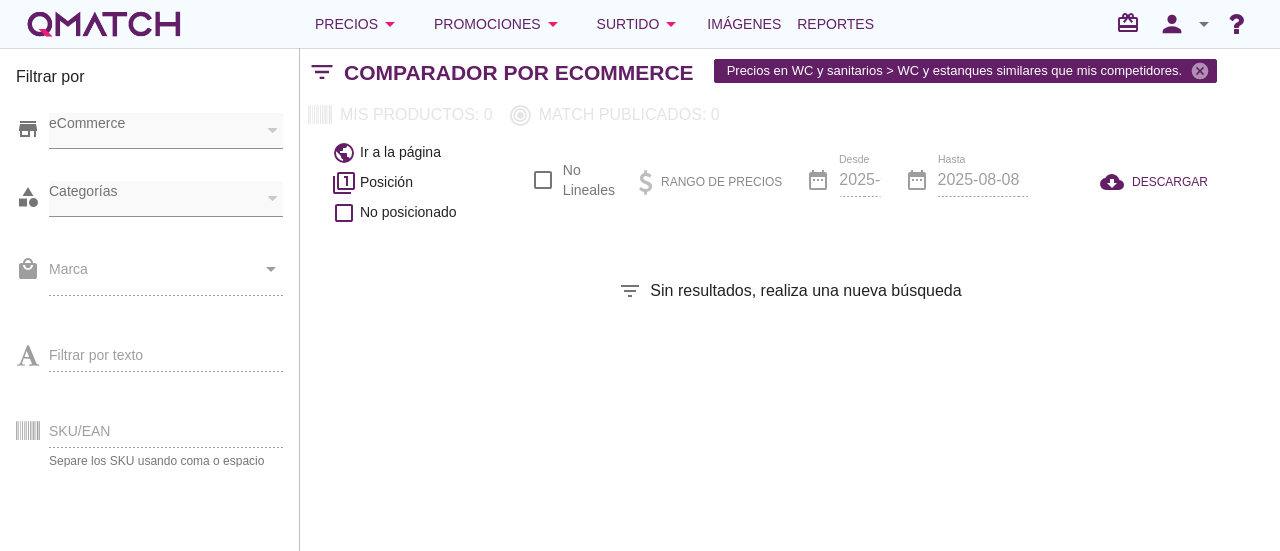 checkbox on "false" 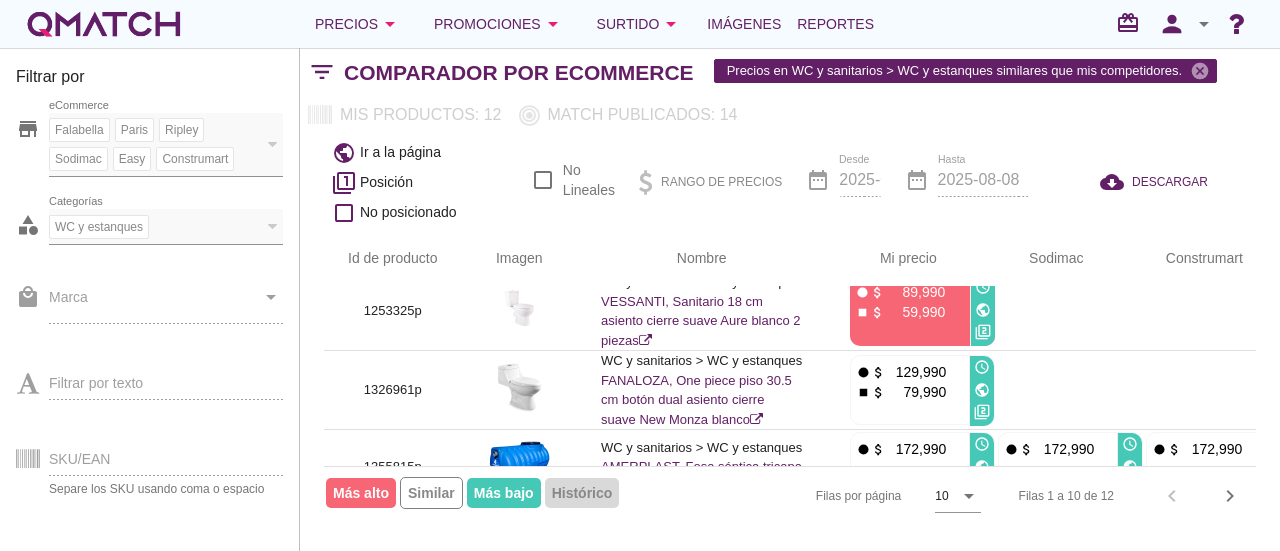 scroll, scrollTop: 494, scrollLeft: 0, axis: vertical 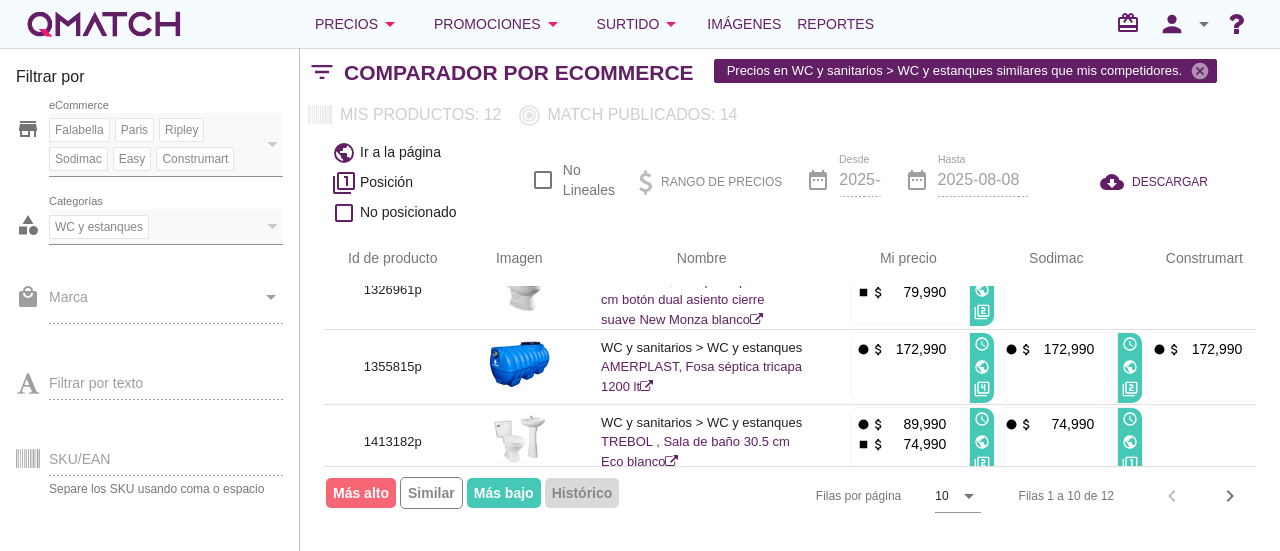 click at bounding box center [273, 226] 